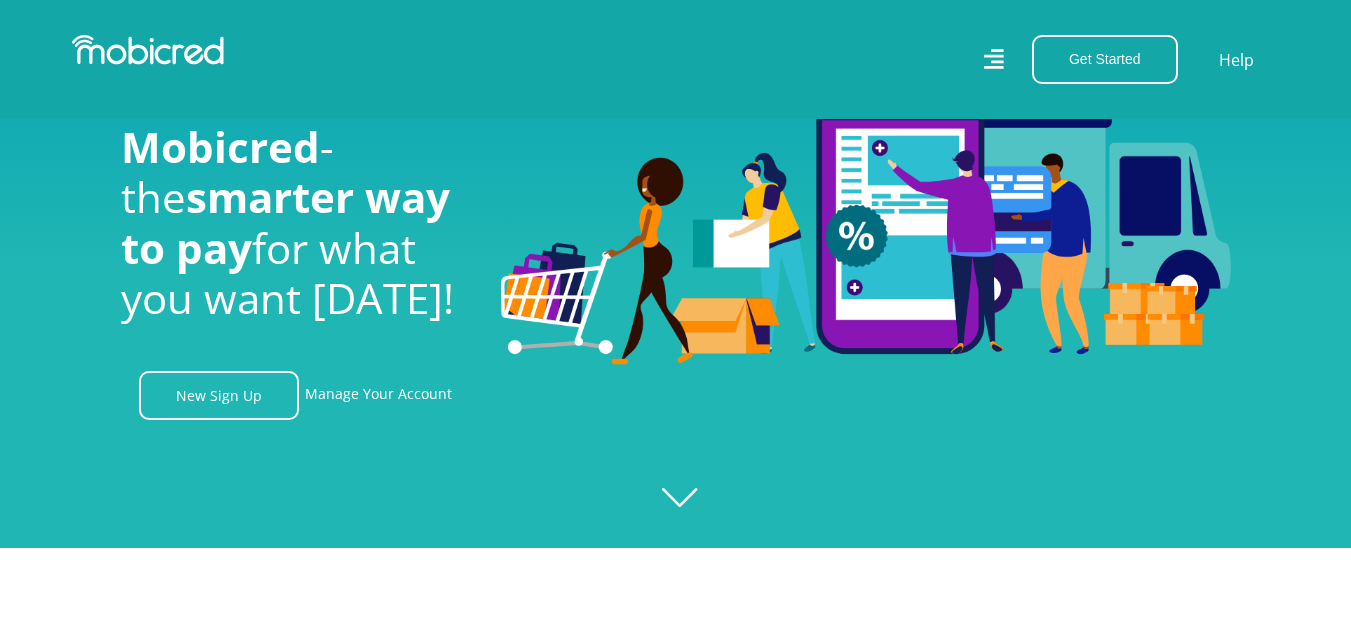 scroll, scrollTop: 100, scrollLeft: 0, axis: vertical 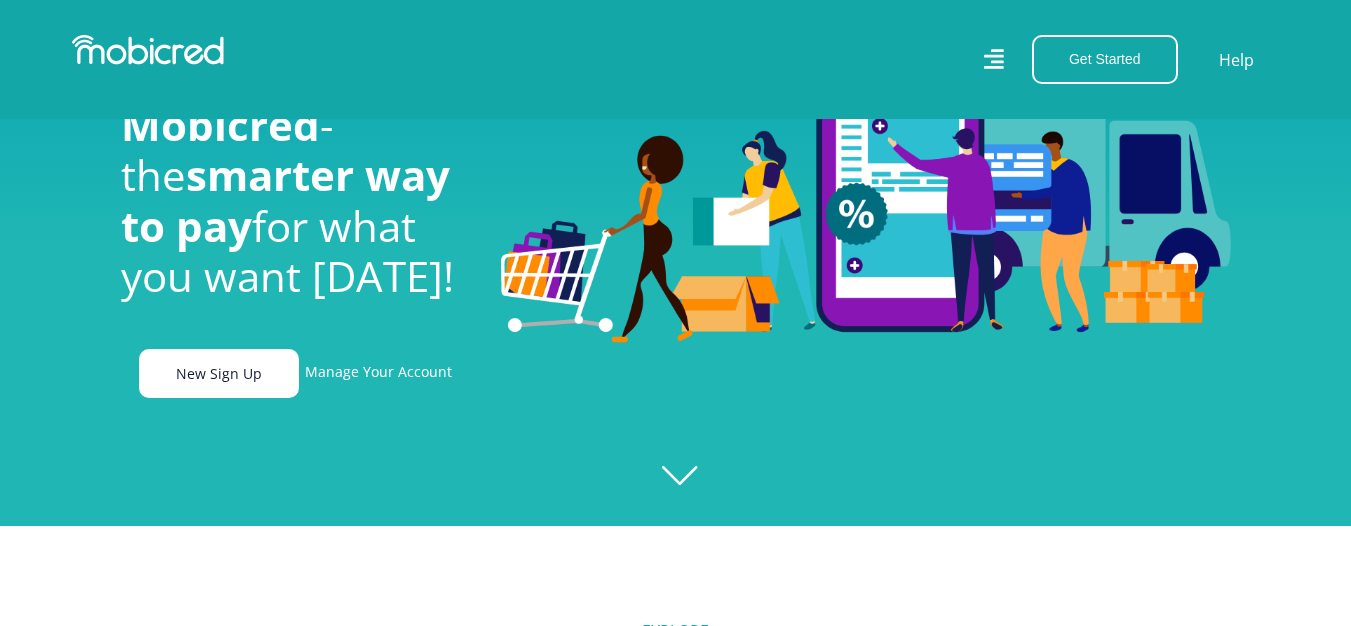 click on "New Sign Up" at bounding box center (219, 373) 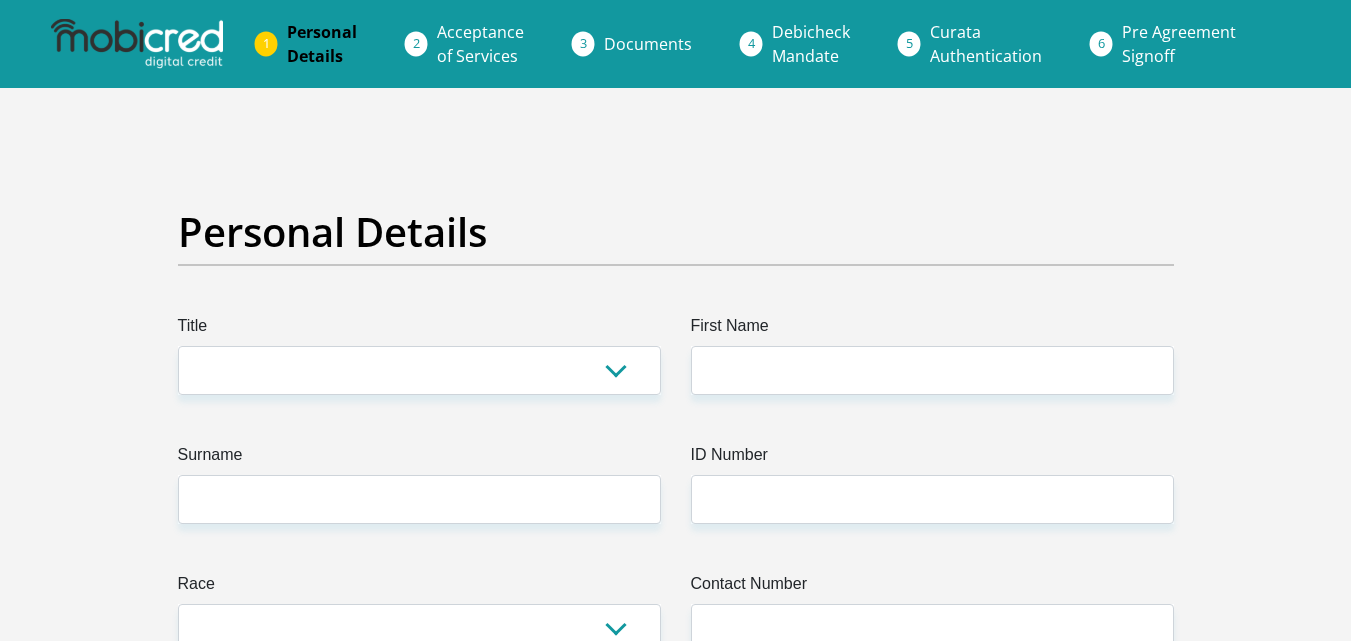 scroll, scrollTop: 0, scrollLeft: 0, axis: both 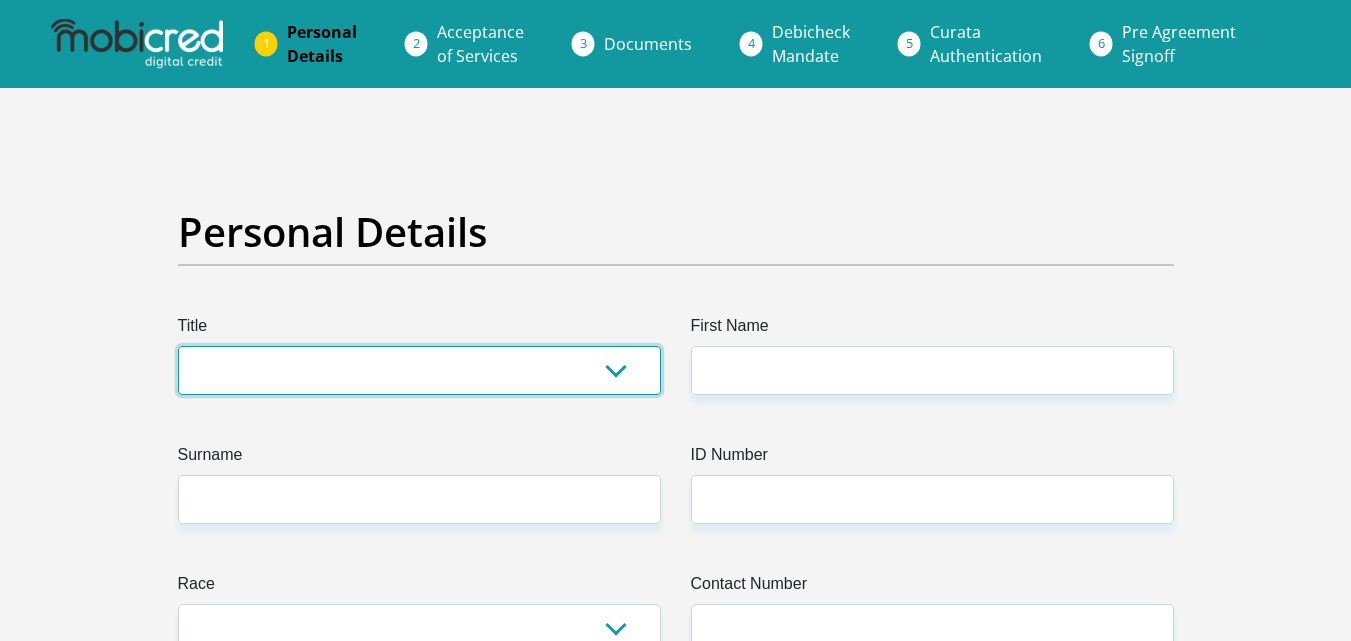 click on "Mr
Ms
Mrs
Dr
Other" at bounding box center (419, 370) 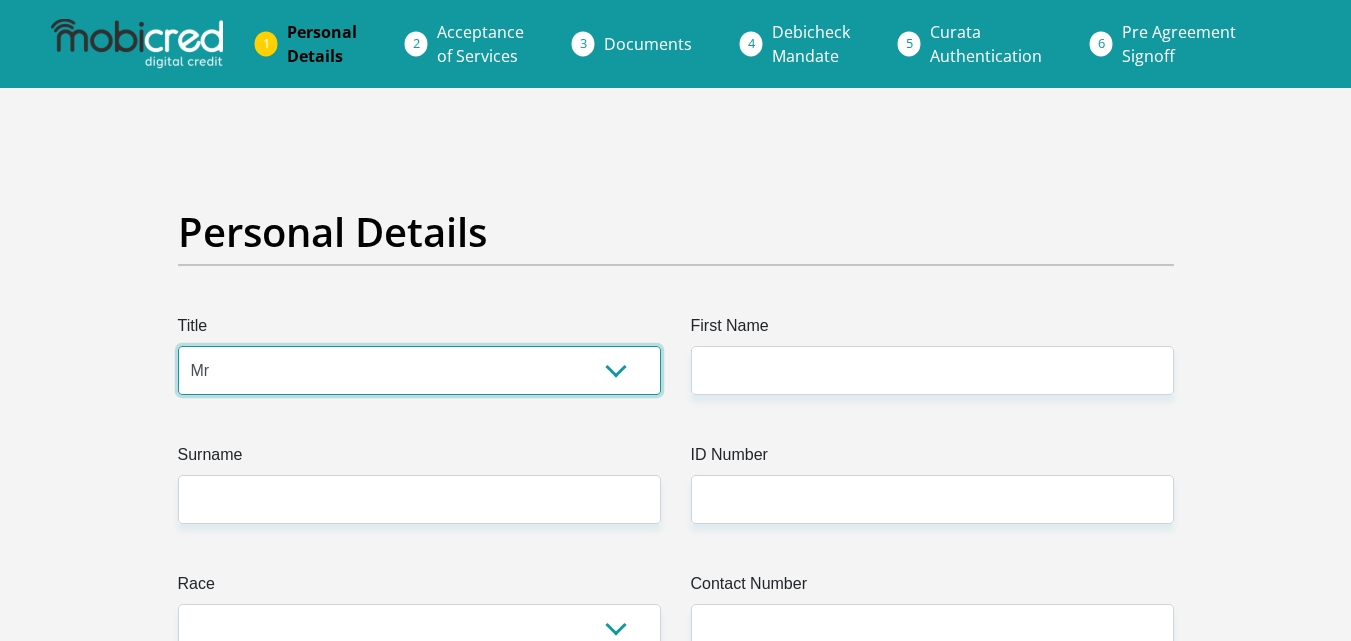 click on "Mr
Ms
Mrs
Dr
Other" at bounding box center (419, 370) 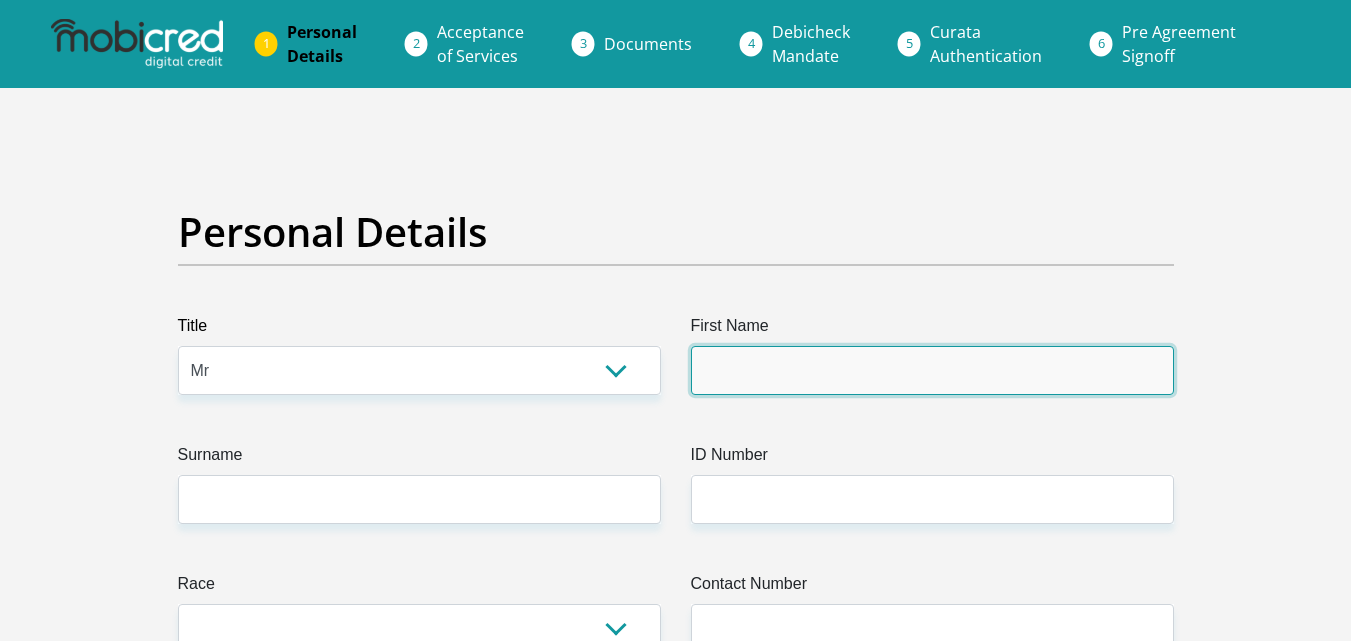 click on "First Name" at bounding box center (932, 370) 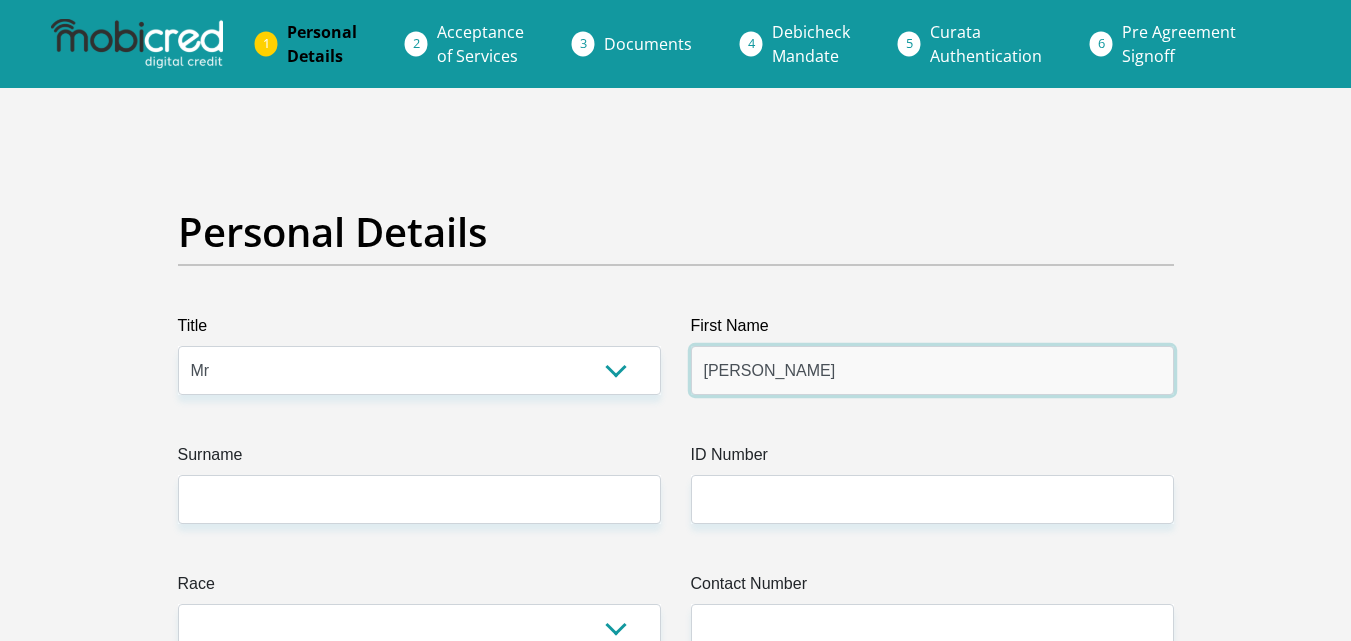 type on "Dennis" 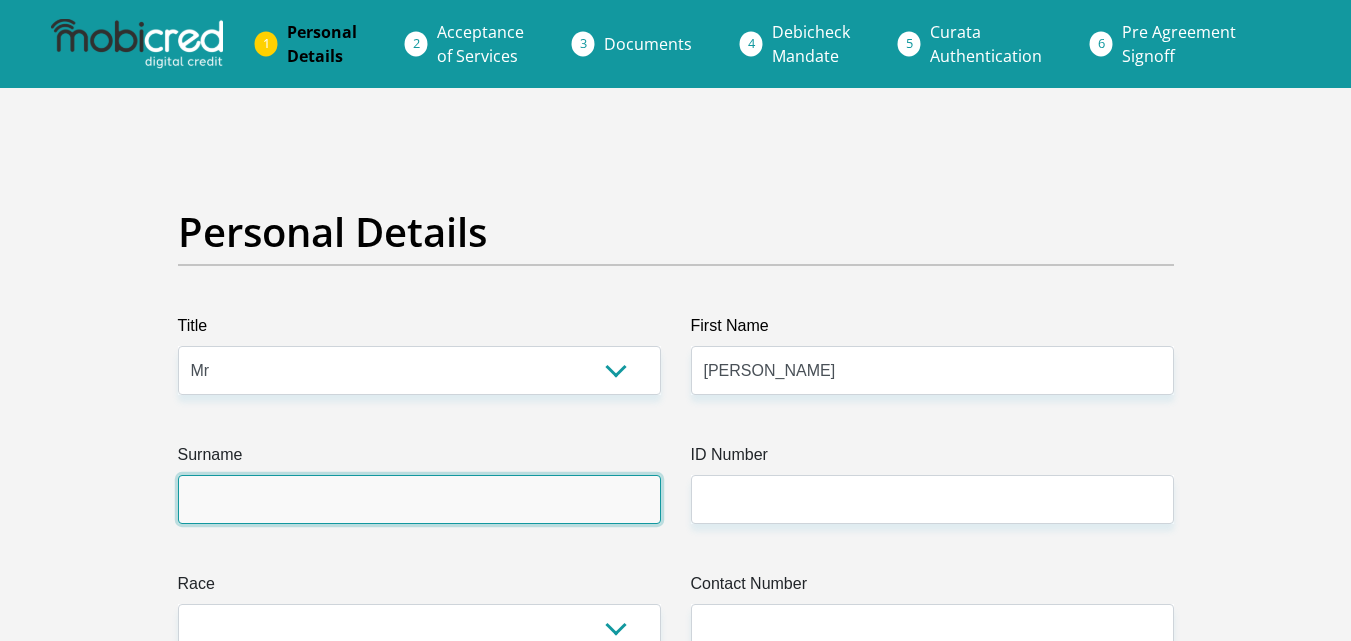 click on "Surname" at bounding box center [419, 499] 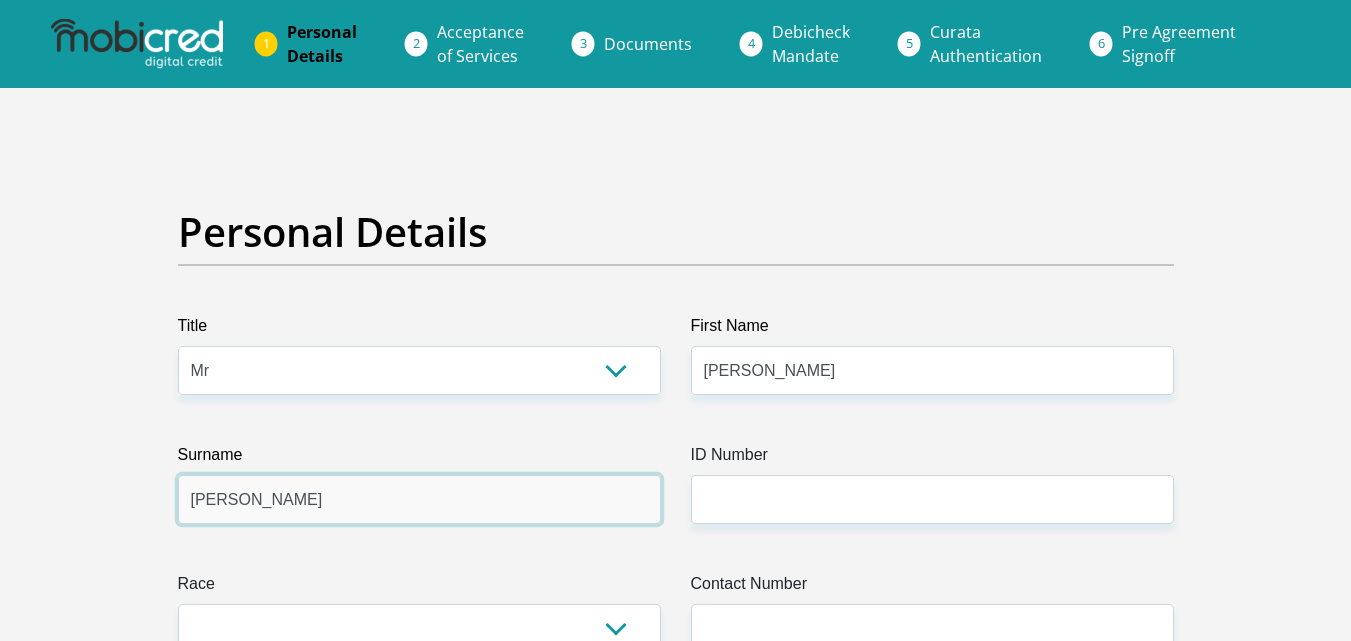 type on "[PERSON_NAME]" 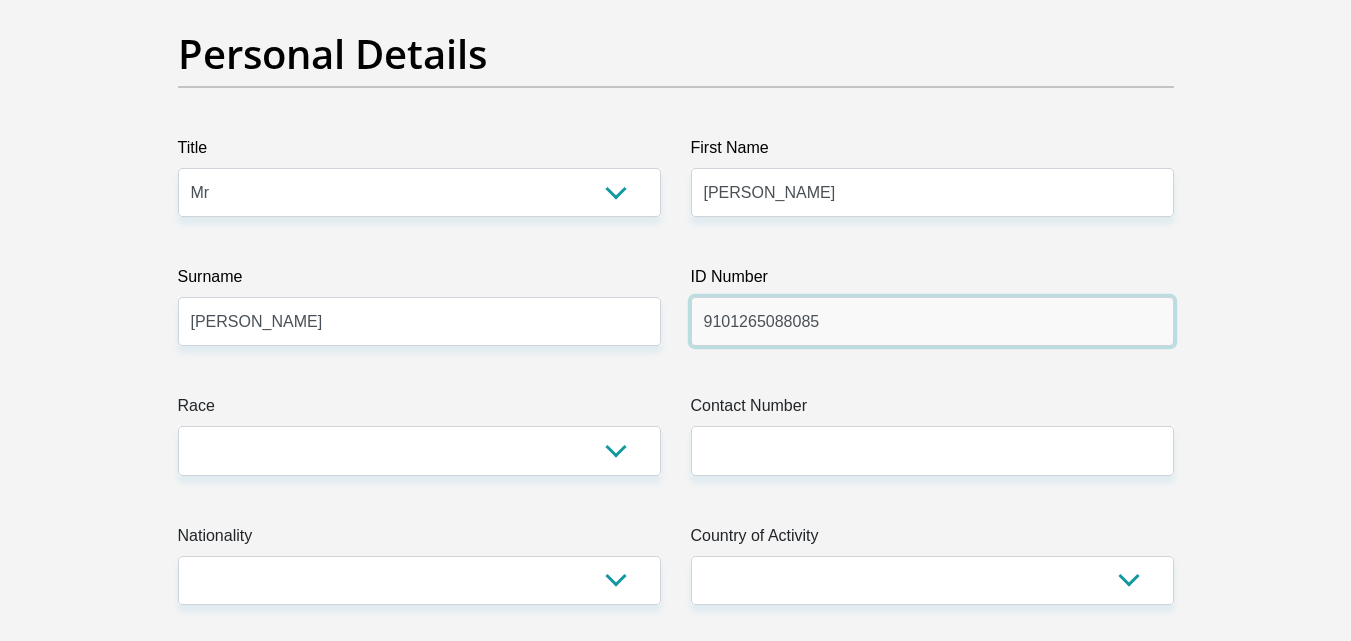 scroll, scrollTop: 200, scrollLeft: 0, axis: vertical 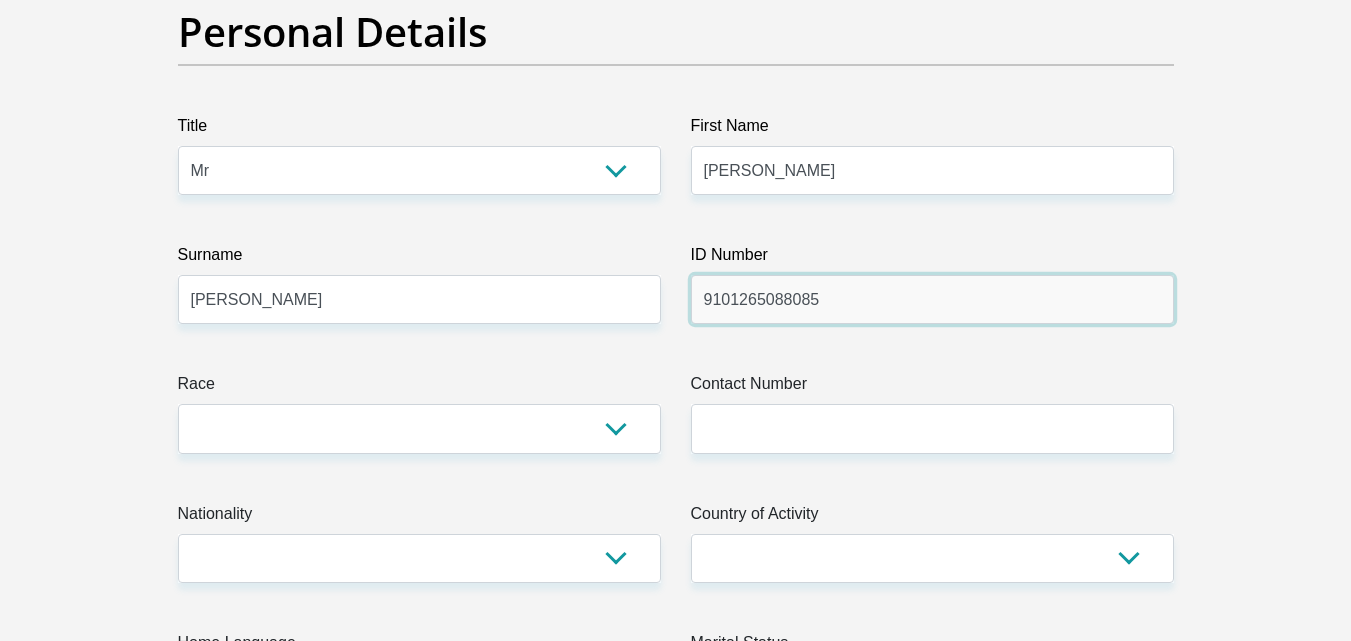 type on "9101265088085" 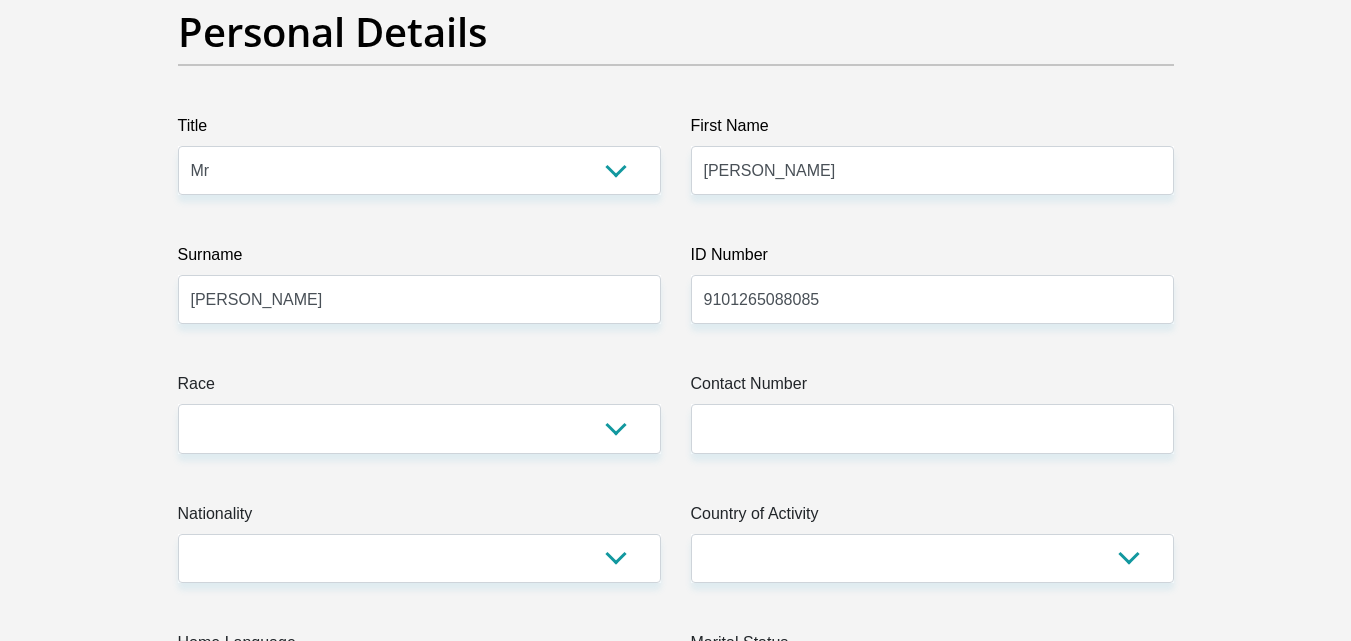 click on "Title
Mr
Ms
Mrs
Dr
Other
First Name
Dennis
Surname
Phillips
ID Number
9101265088085
Please input valid ID number
Race
Black
Coloured
Indian
White
Other
Contact Number
Please input valid contact number
Nationality
South Africa
Afghanistan
Aland Islands" at bounding box center (676, 3367) 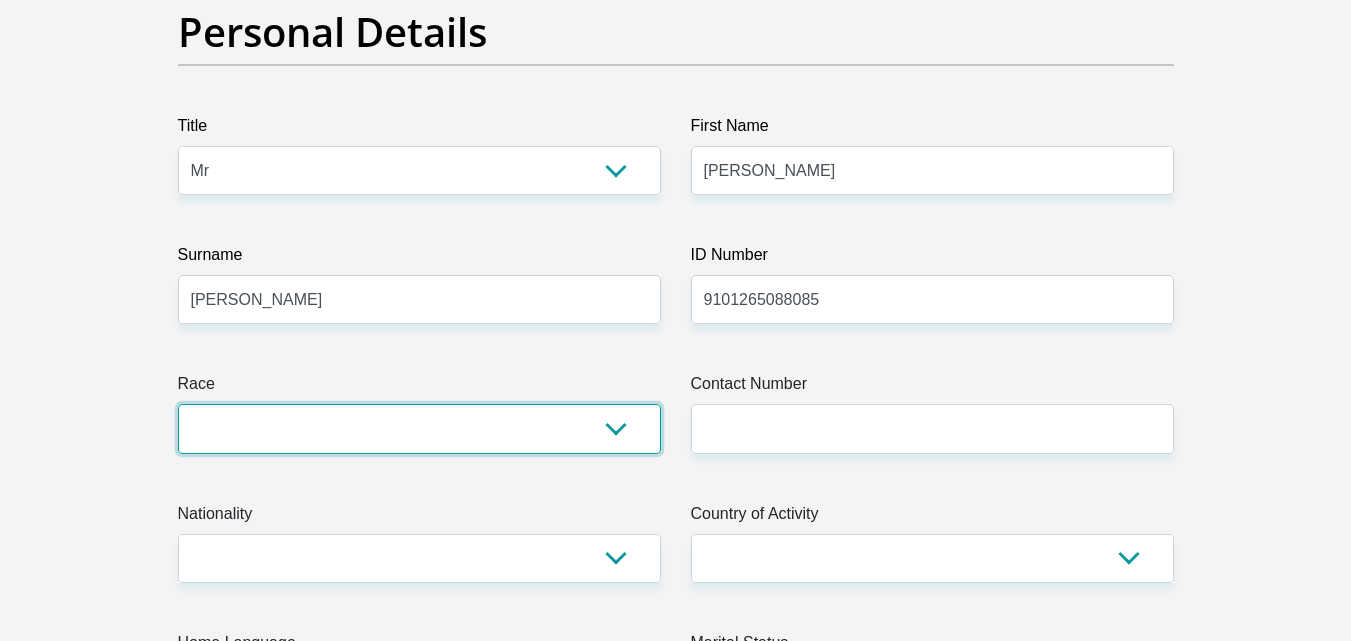 click on "Black
Coloured
Indian
White
Other" at bounding box center (419, 428) 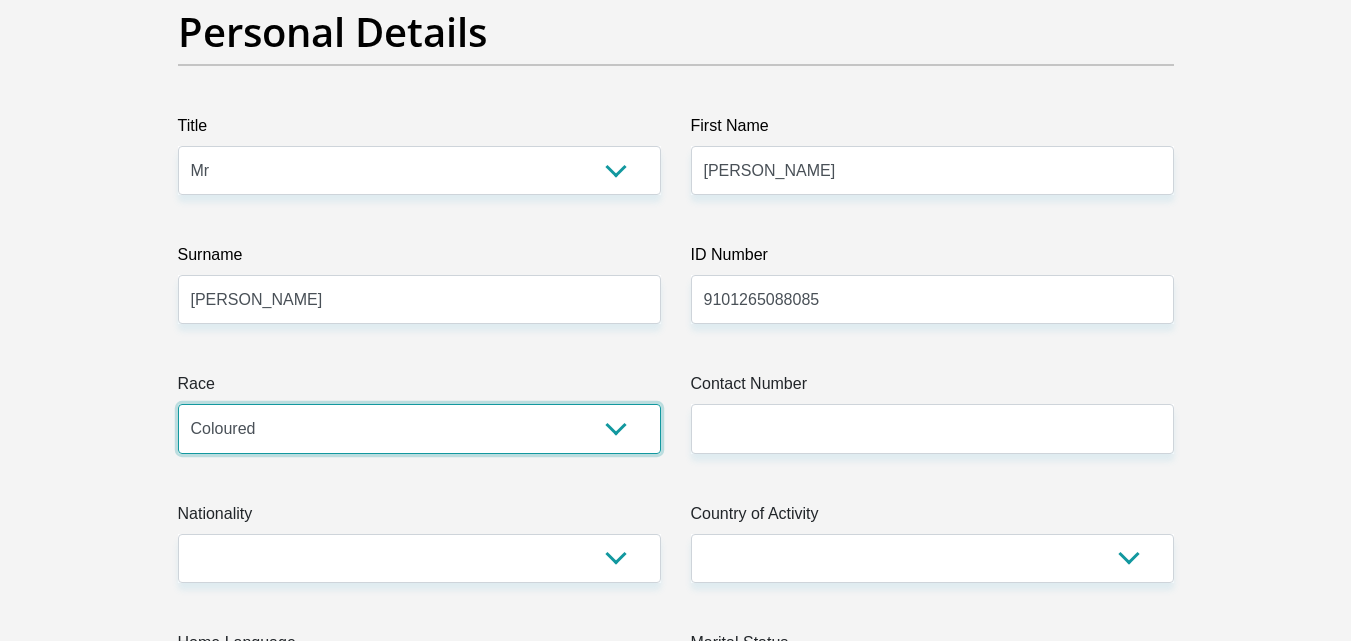 click on "Black
Coloured
Indian
White
Other" at bounding box center [419, 428] 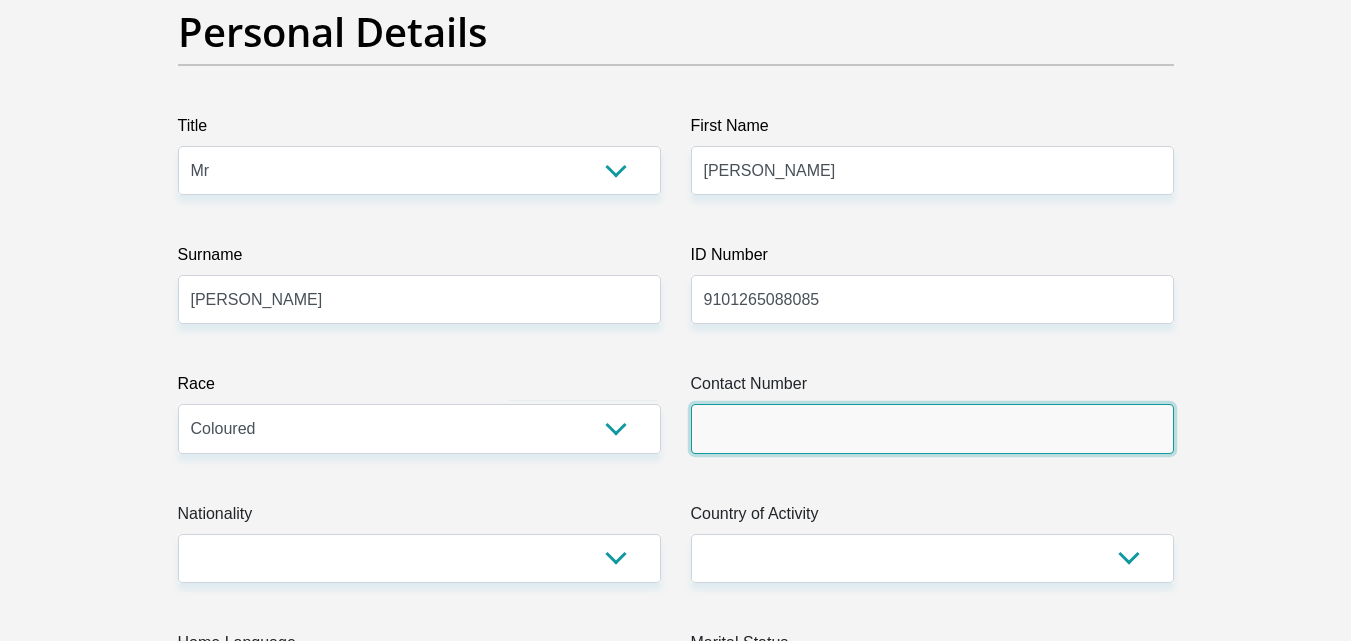 click on "Contact Number" at bounding box center (932, 428) 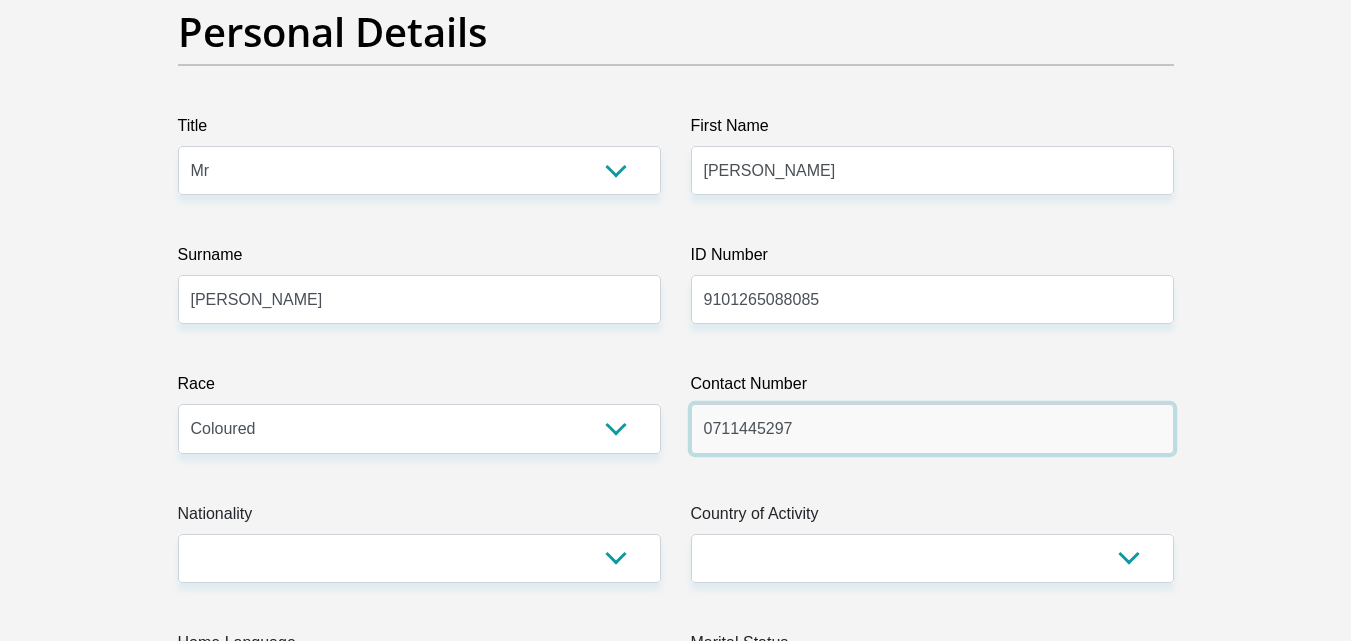 type on "0711445297" 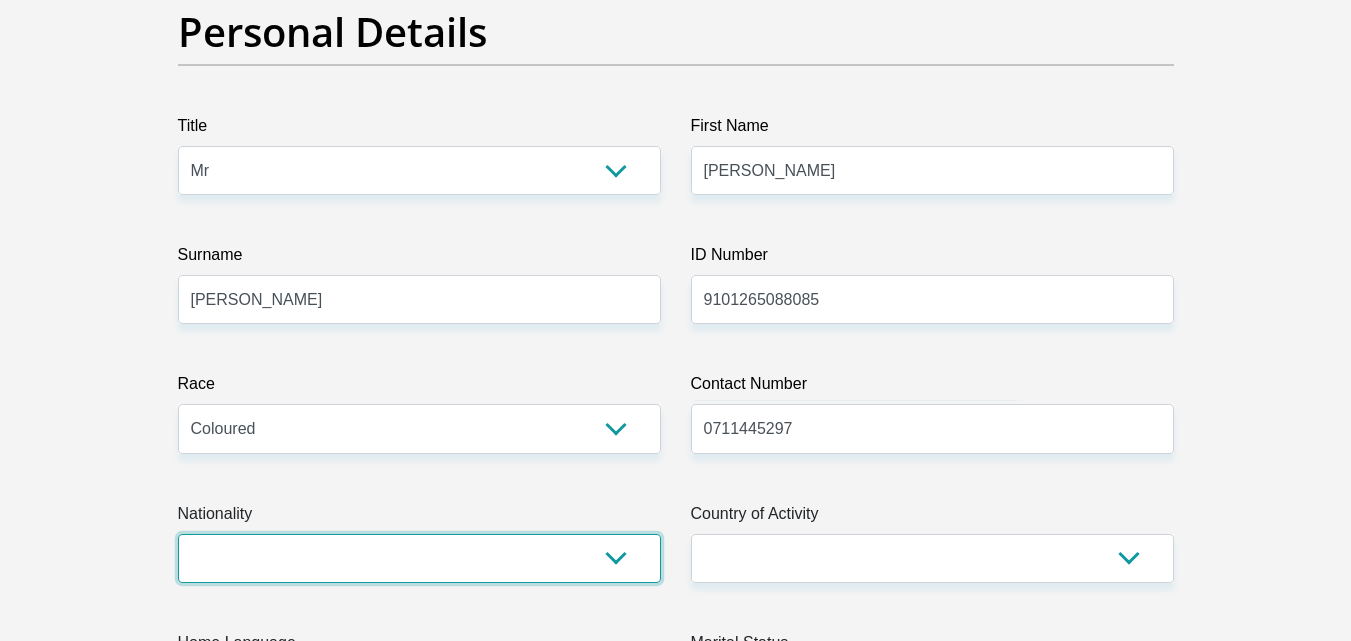 drag, startPoint x: 440, startPoint y: 558, endPoint x: 454, endPoint y: 558, distance: 14 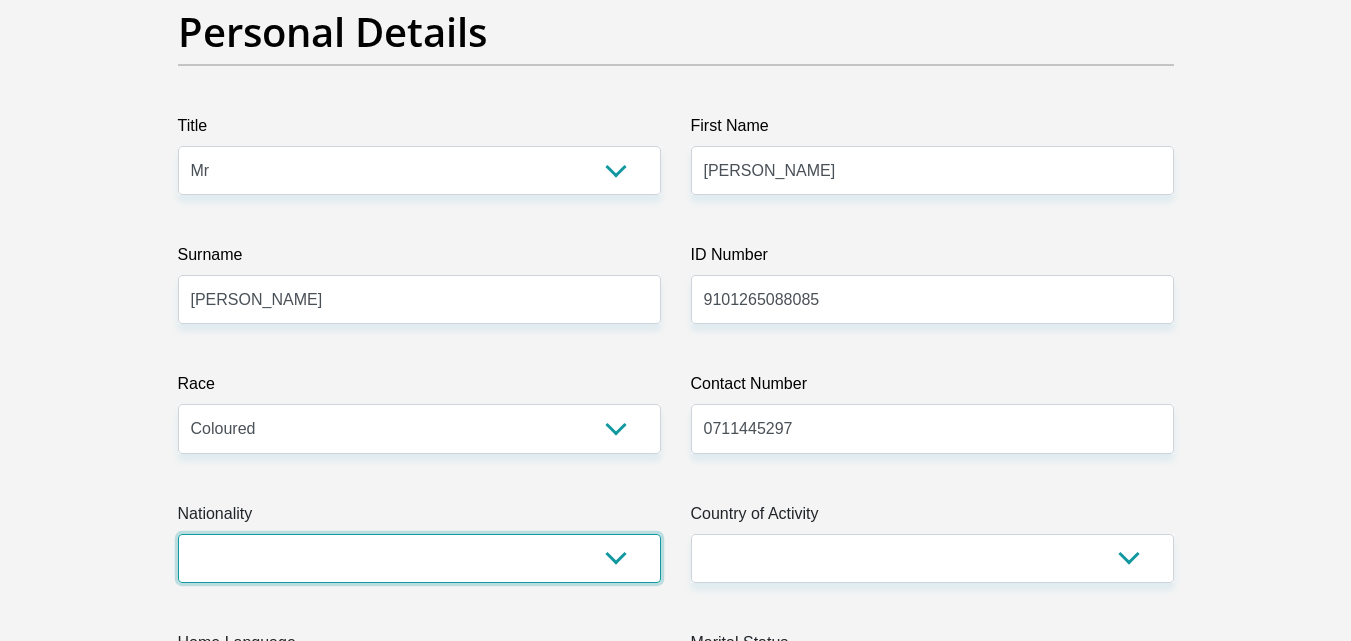 select on "ZAF" 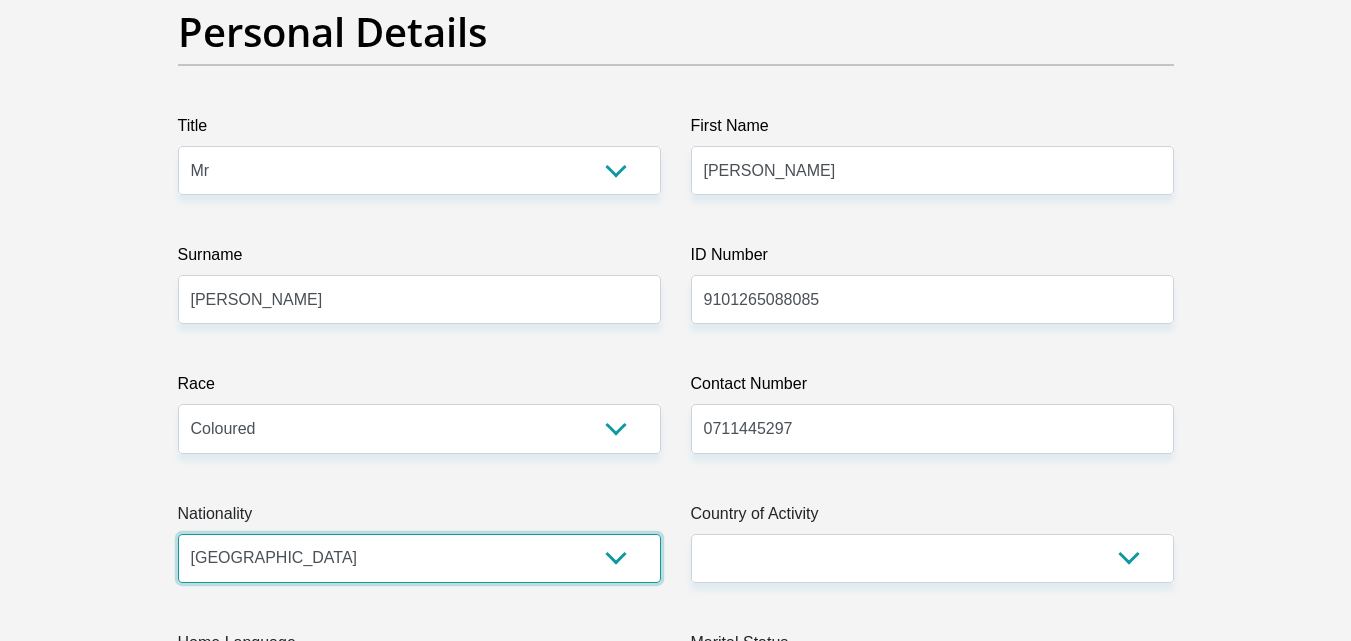 click on "South Africa
Afghanistan
Aland Islands
Albania
Algeria
America Samoa
American Virgin Islands
Andorra
Angola
Anguilla
Antarctica
Antigua and Barbuda
Argentina
Armenia
Aruba
Ascension Island
Australia
Austria
Azerbaijan
Bahamas
Bahrain
Bangladesh
Barbados
Chad" at bounding box center [419, 558] 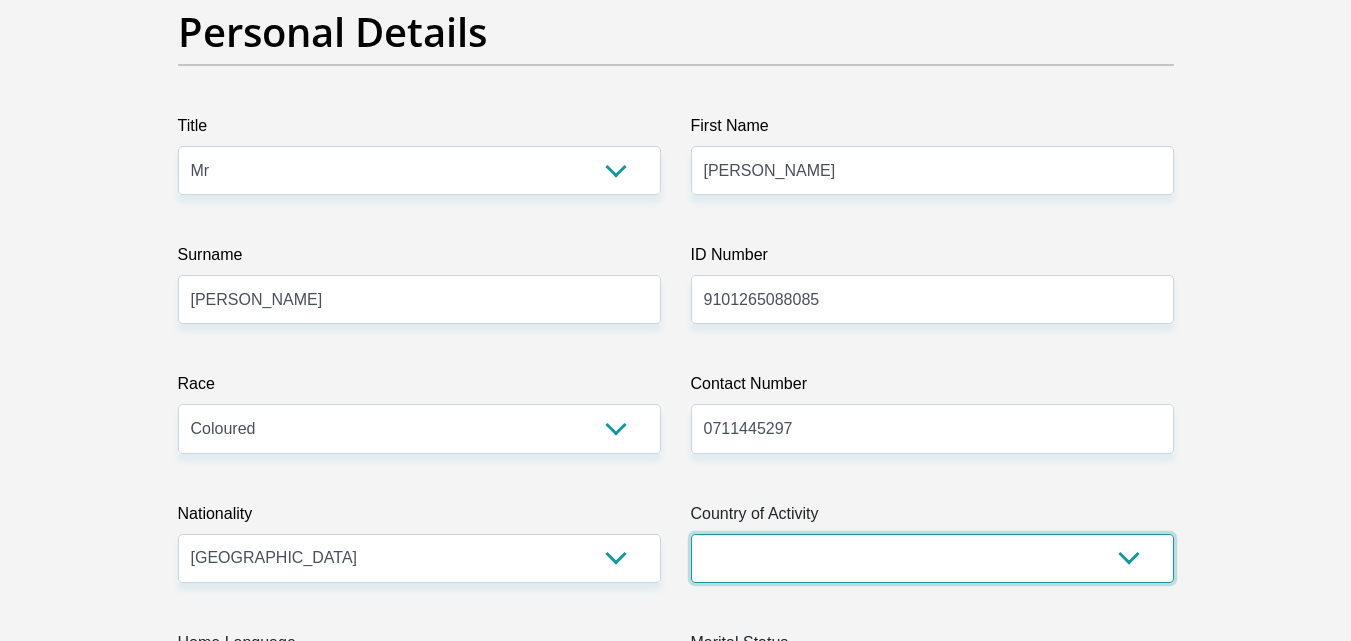 click on "South Africa
Afghanistan
Aland Islands
Albania
Algeria
America Samoa
American Virgin Islands
Andorra
Angola
Anguilla
Antarctica
Antigua and Barbuda
Argentina
Armenia
Aruba
Ascension Island
Australia
Austria
Azerbaijan
Chad" at bounding box center [932, 558] 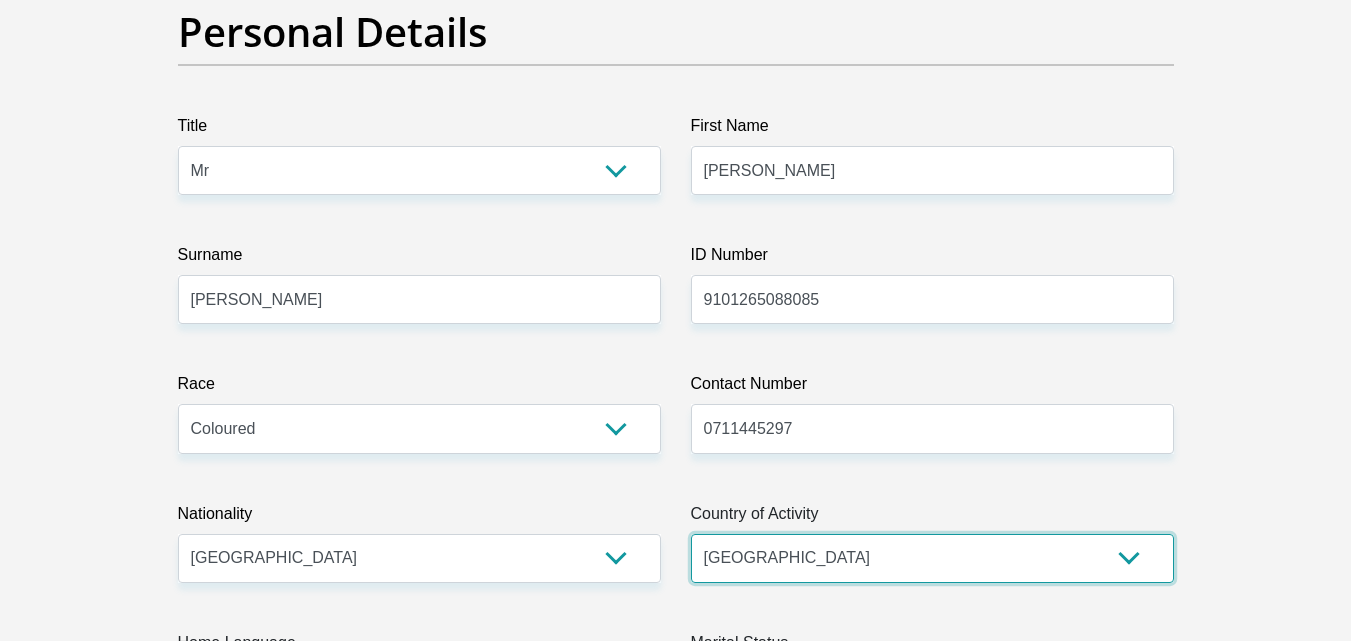 click on "South Africa
Afghanistan
Aland Islands
Albania
Algeria
America Samoa
American Virgin Islands
Andorra
Angola
Anguilla
Antarctica
Antigua and Barbuda
Argentina
Armenia
Aruba
Ascension Island
Australia
Austria
Azerbaijan
Chad" at bounding box center (932, 558) 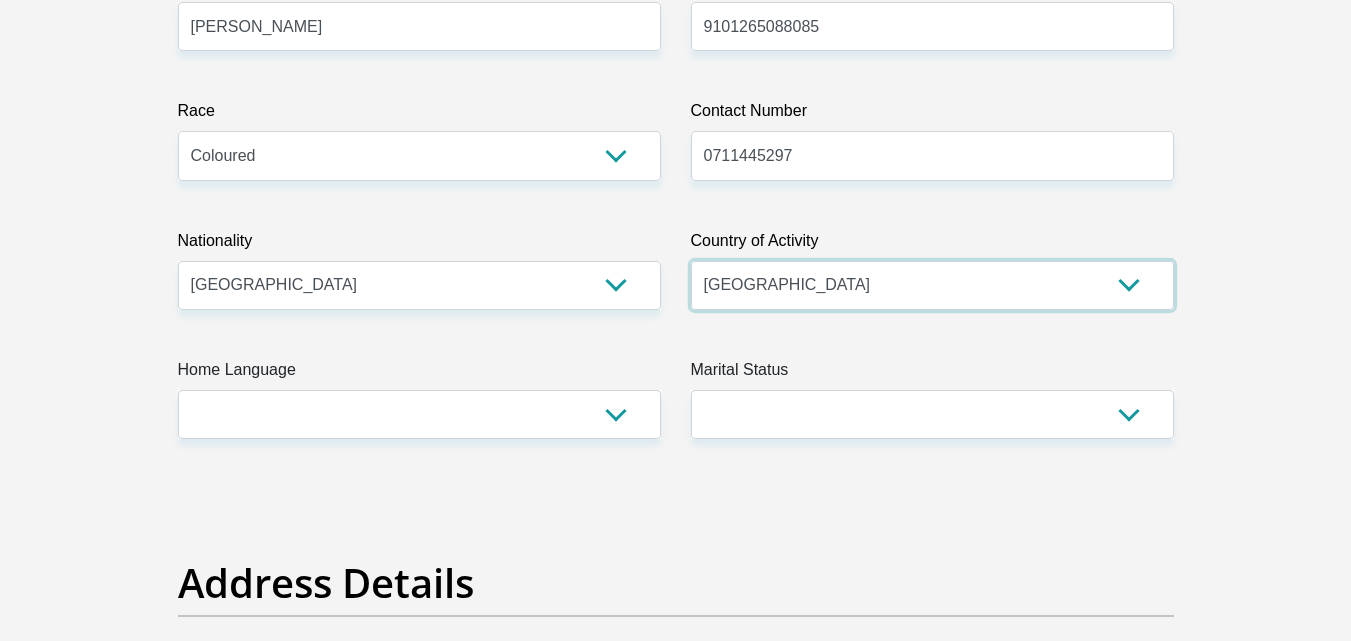 scroll, scrollTop: 600, scrollLeft: 0, axis: vertical 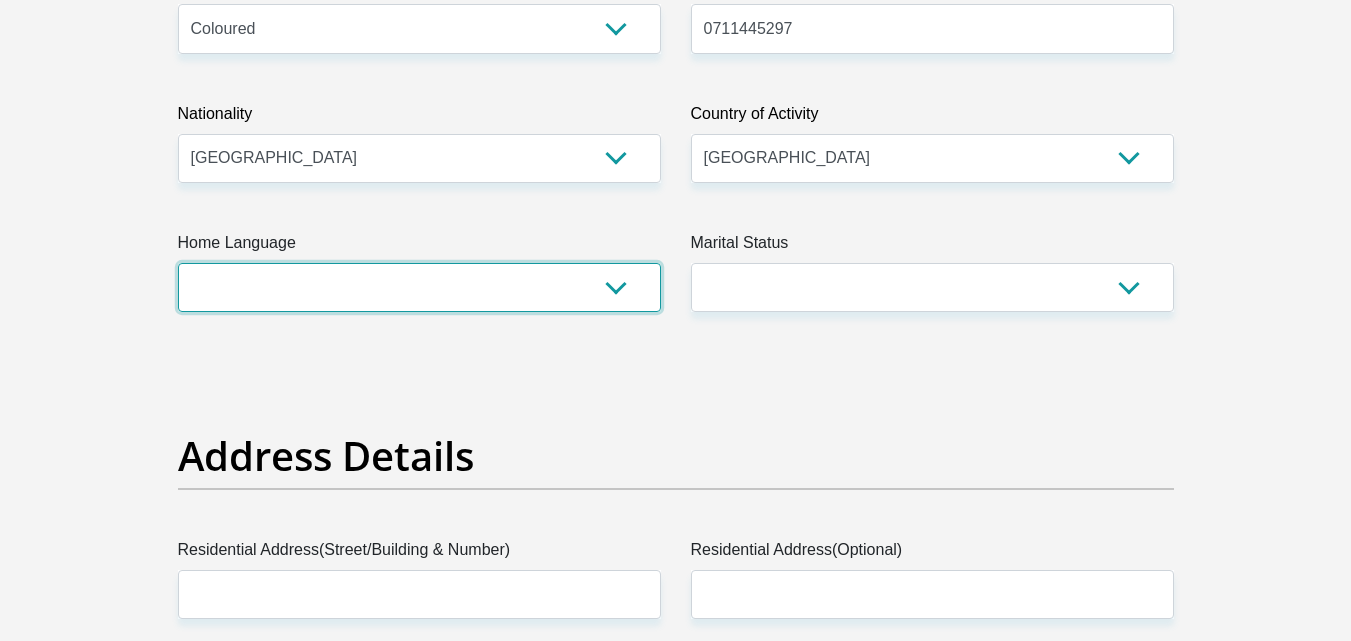 click on "Afrikaans
English
Sepedi
South Ndebele
Southern Sotho
Swati
Tsonga
Tswana
Venda
Xhosa
Zulu
Other" at bounding box center (419, 287) 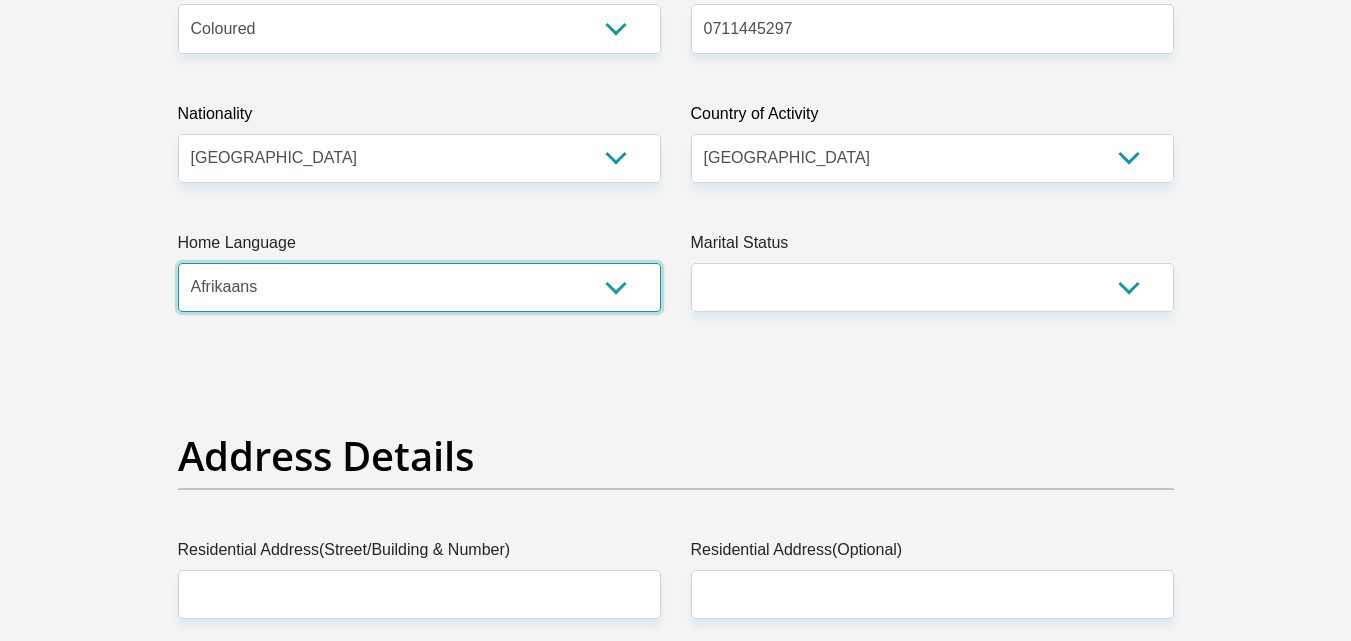 click on "Afrikaans
English
Sepedi
South Ndebele
Southern Sotho
Swati
Tsonga
Tswana
Venda
Xhosa
Zulu
Other" at bounding box center [419, 287] 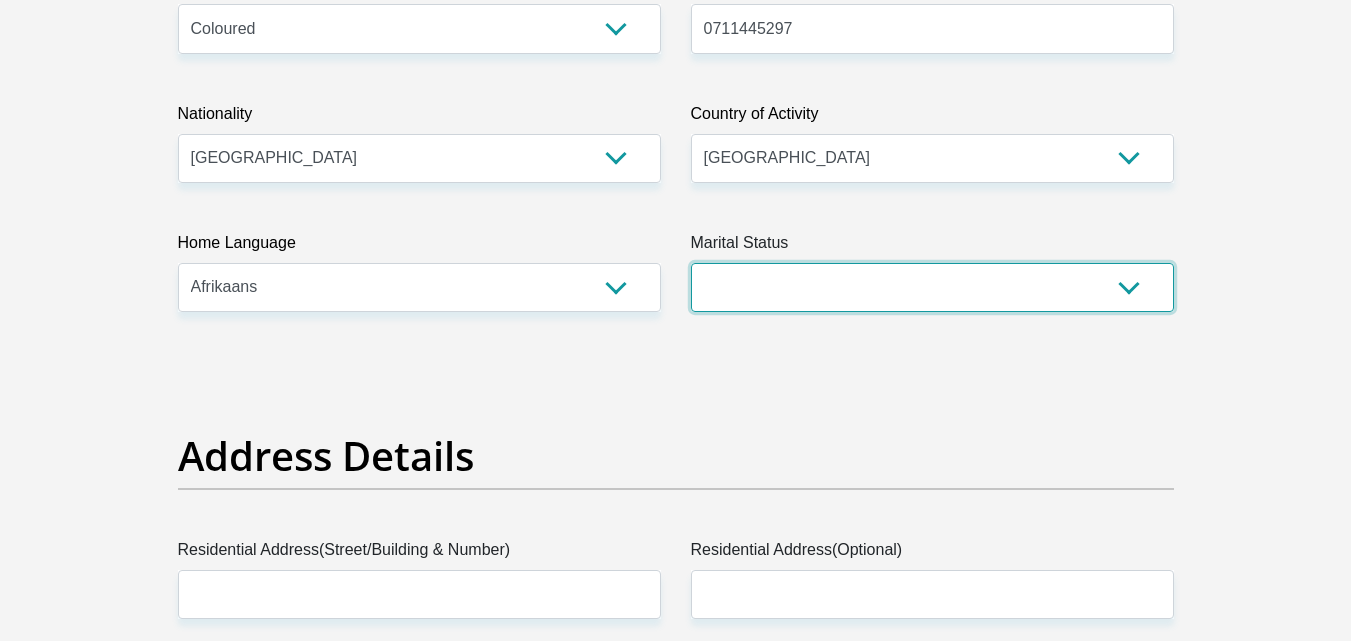 click on "Married ANC
Single
Divorced
Widowed
Married COP or Customary Law" at bounding box center (932, 287) 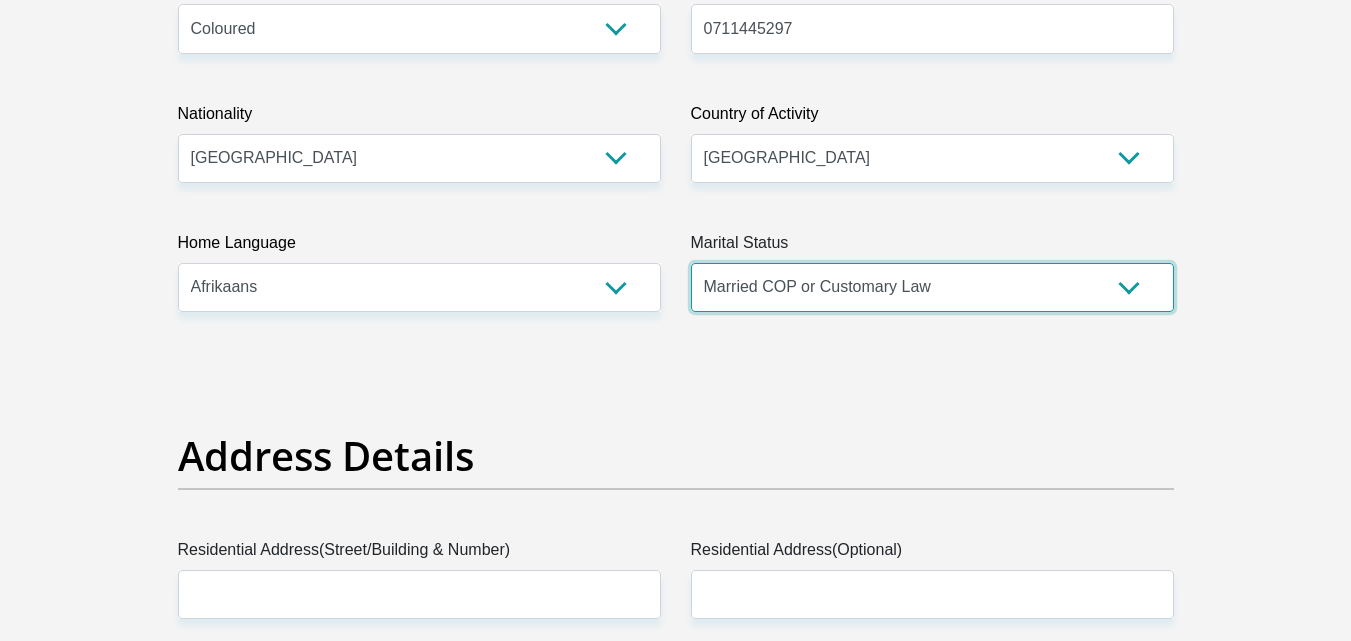 click on "Married ANC
Single
Divorced
Widowed
Married COP or Customary Law" at bounding box center (932, 287) 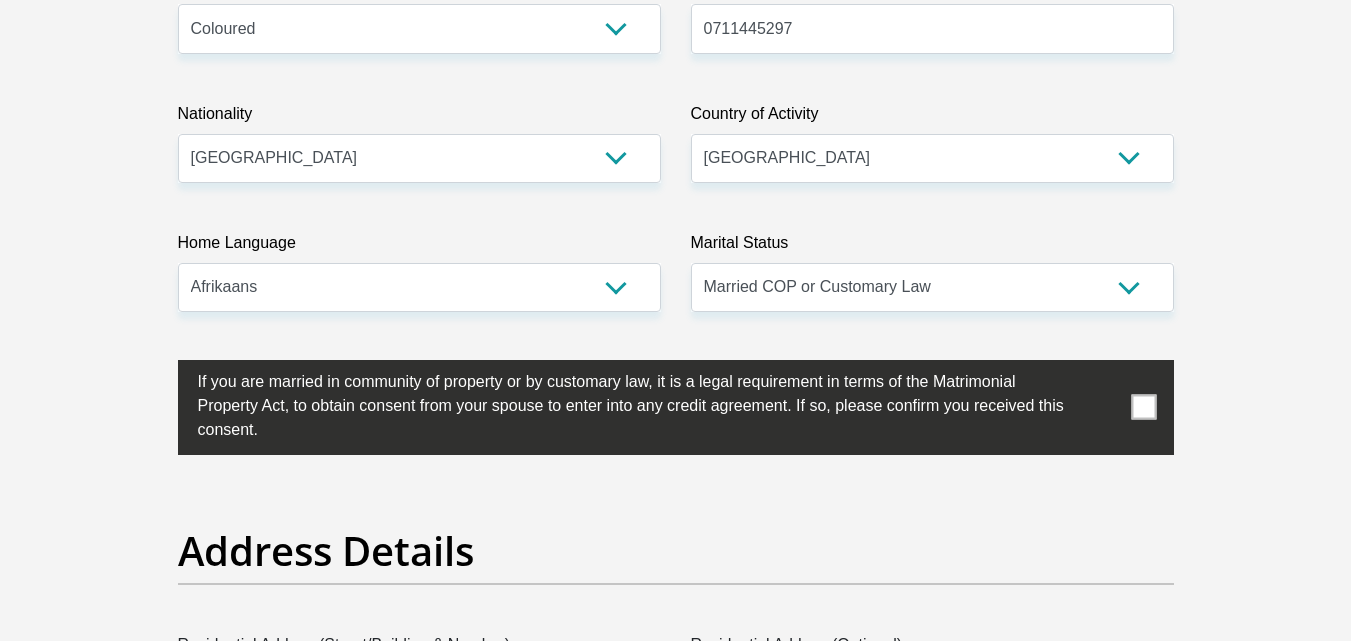 click at bounding box center [1143, 407] 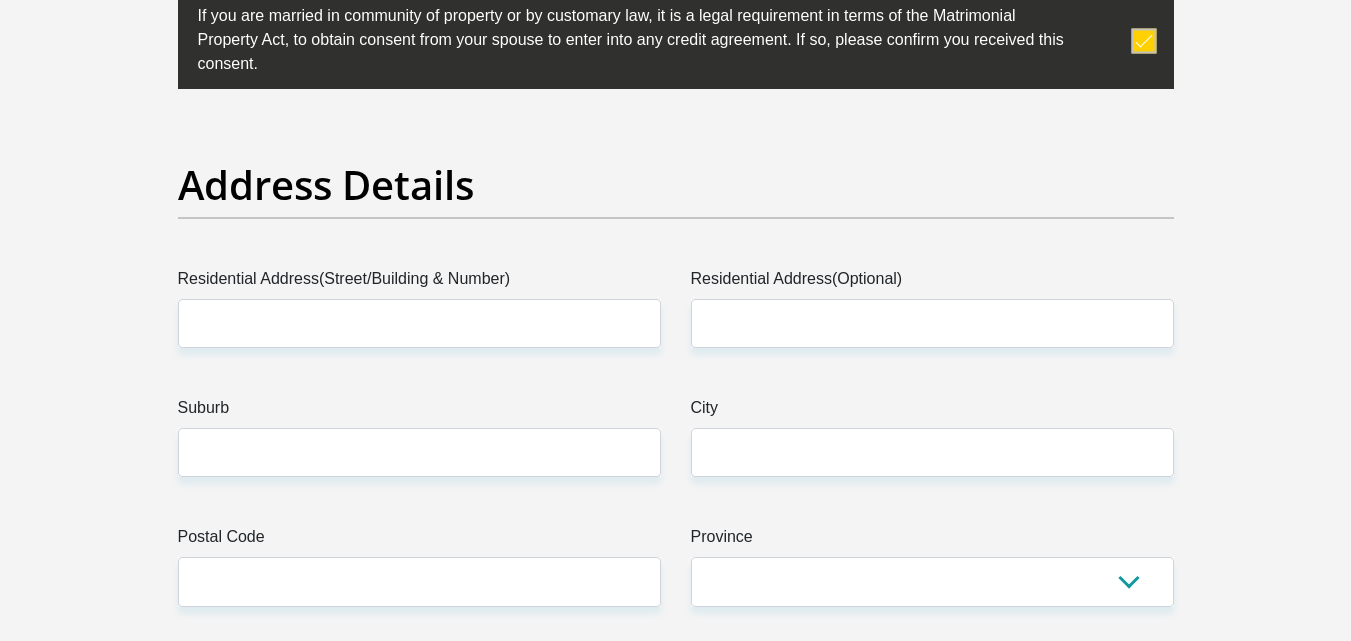 scroll, scrollTop: 1000, scrollLeft: 0, axis: vertical 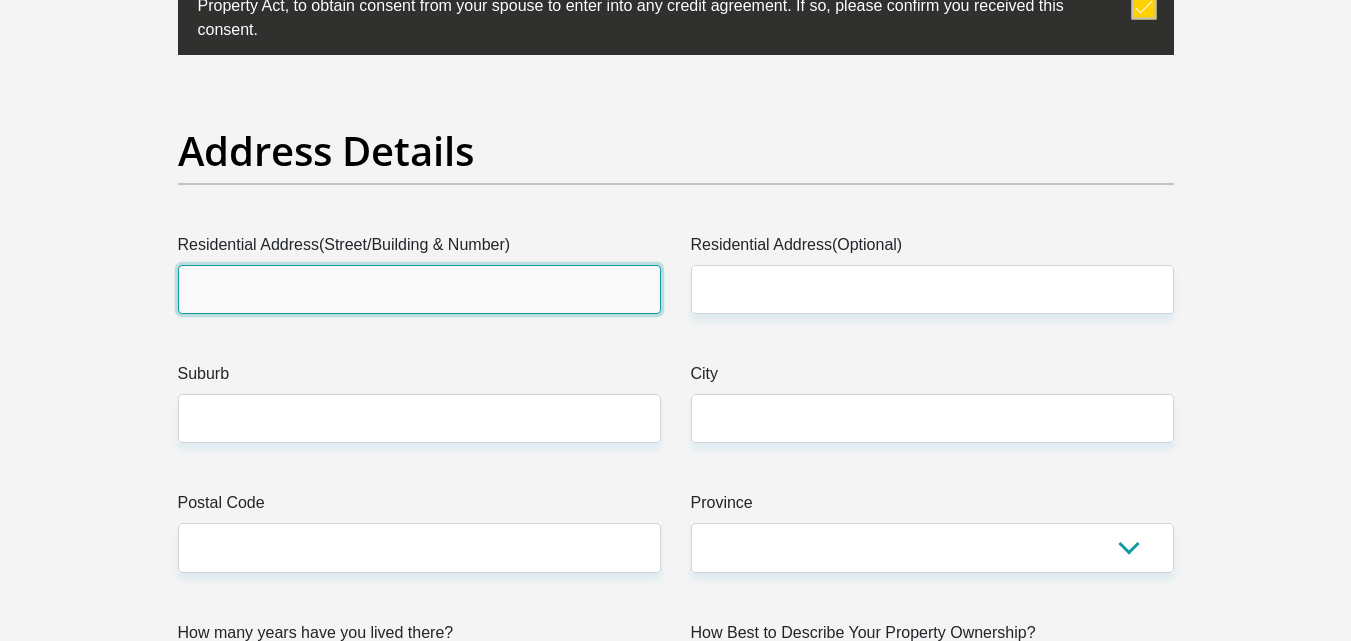click on "Residential Address(Street/Building & Number)" at bounding box center [419, 289] 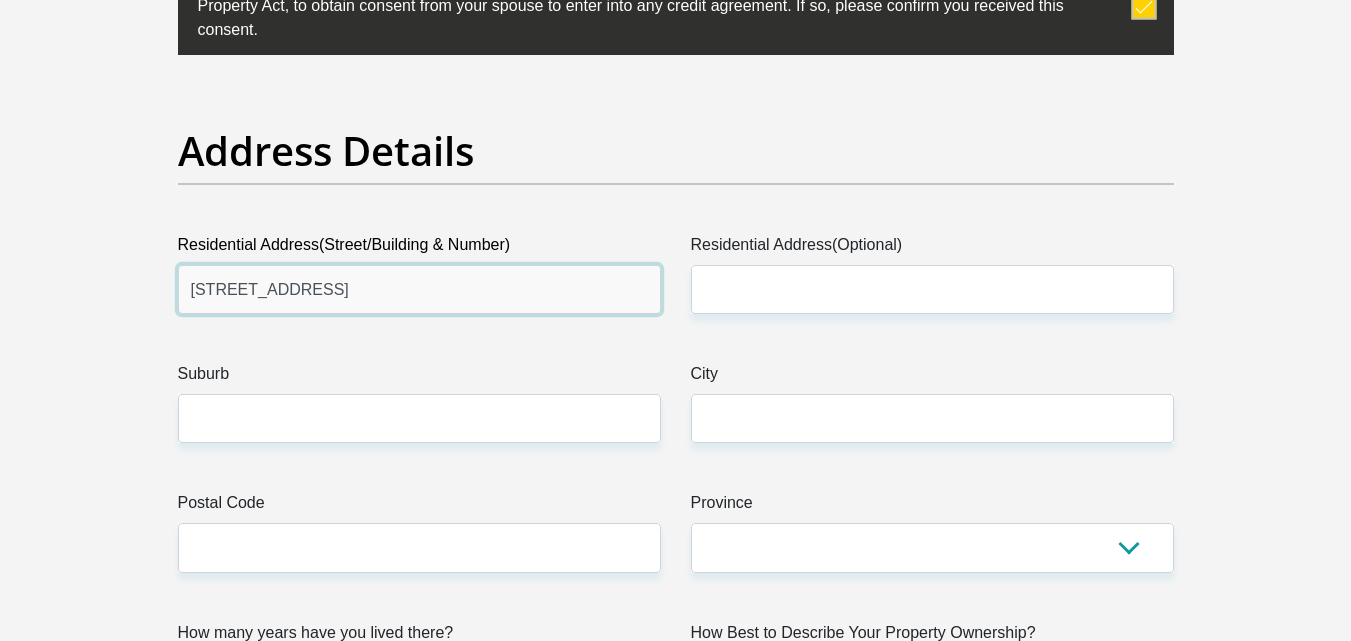 type on "Kareeboom Street 14" 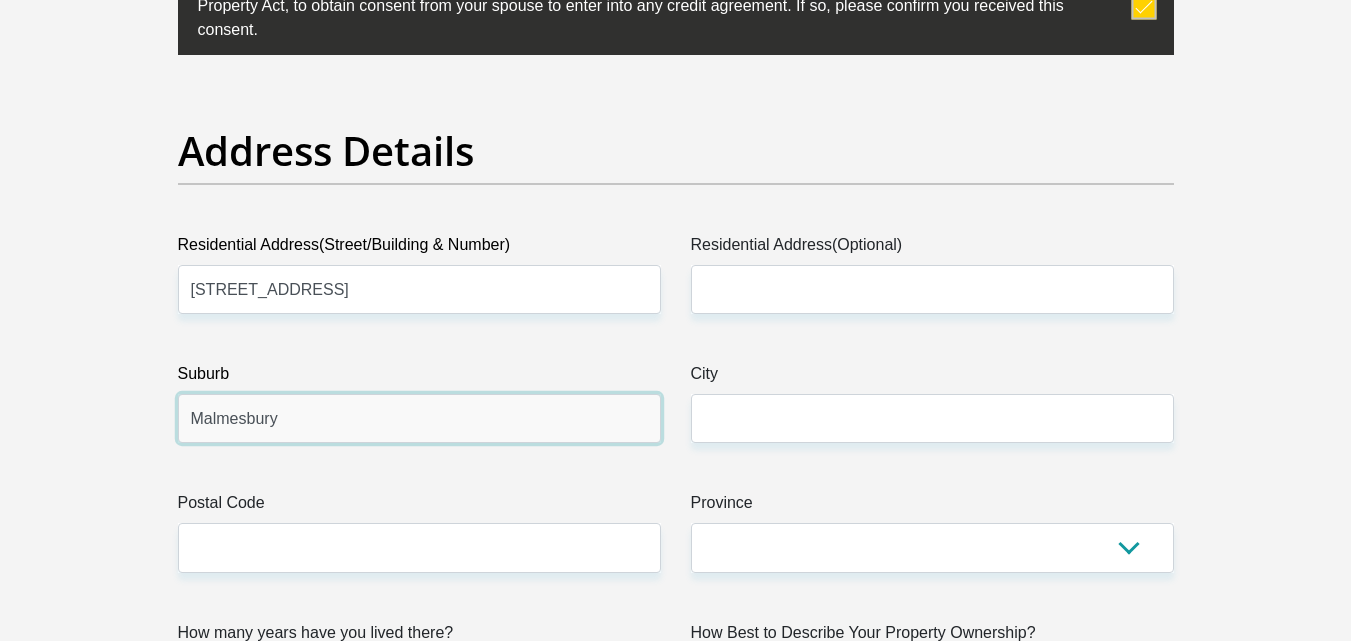 type on "Malmesbury" 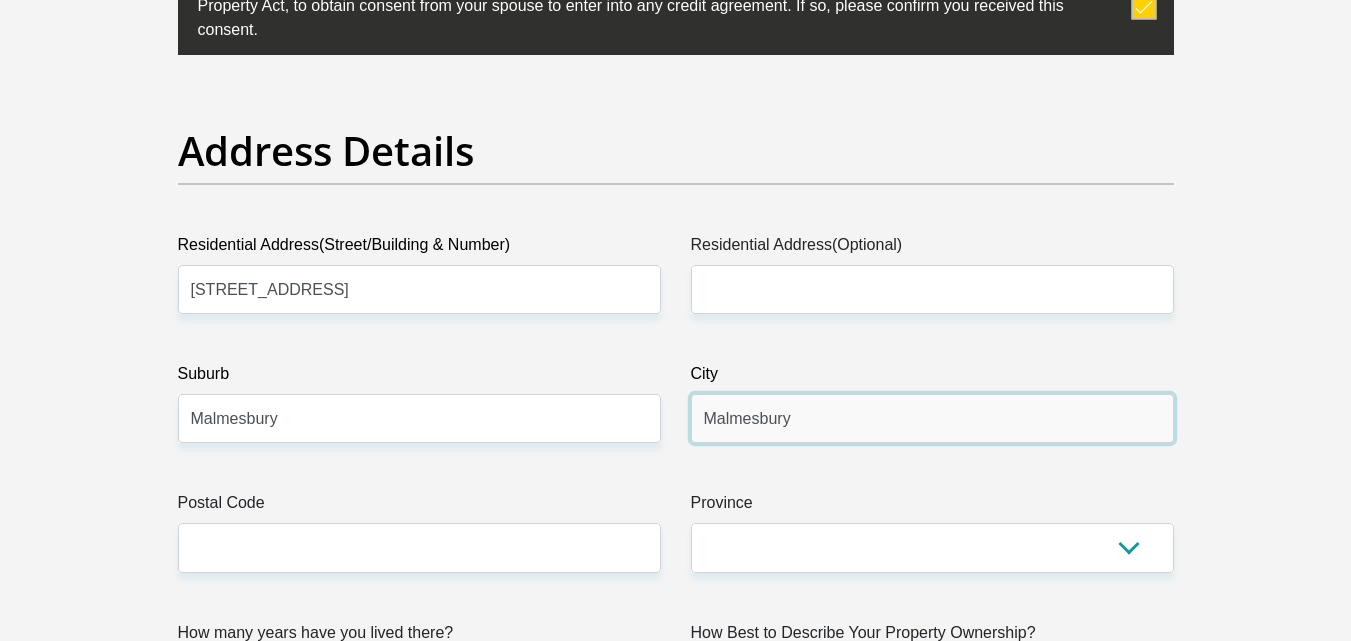 type on "Malmesbury" 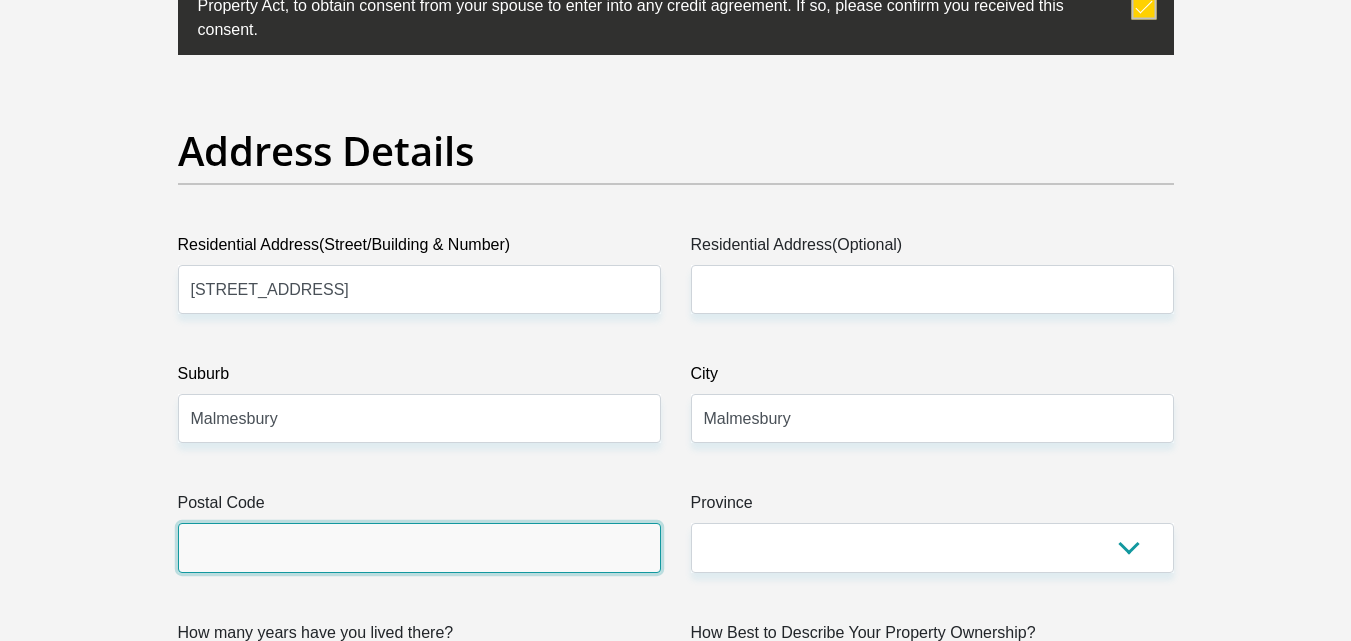 click on "Postal Code" at bounding box center (419, 547) 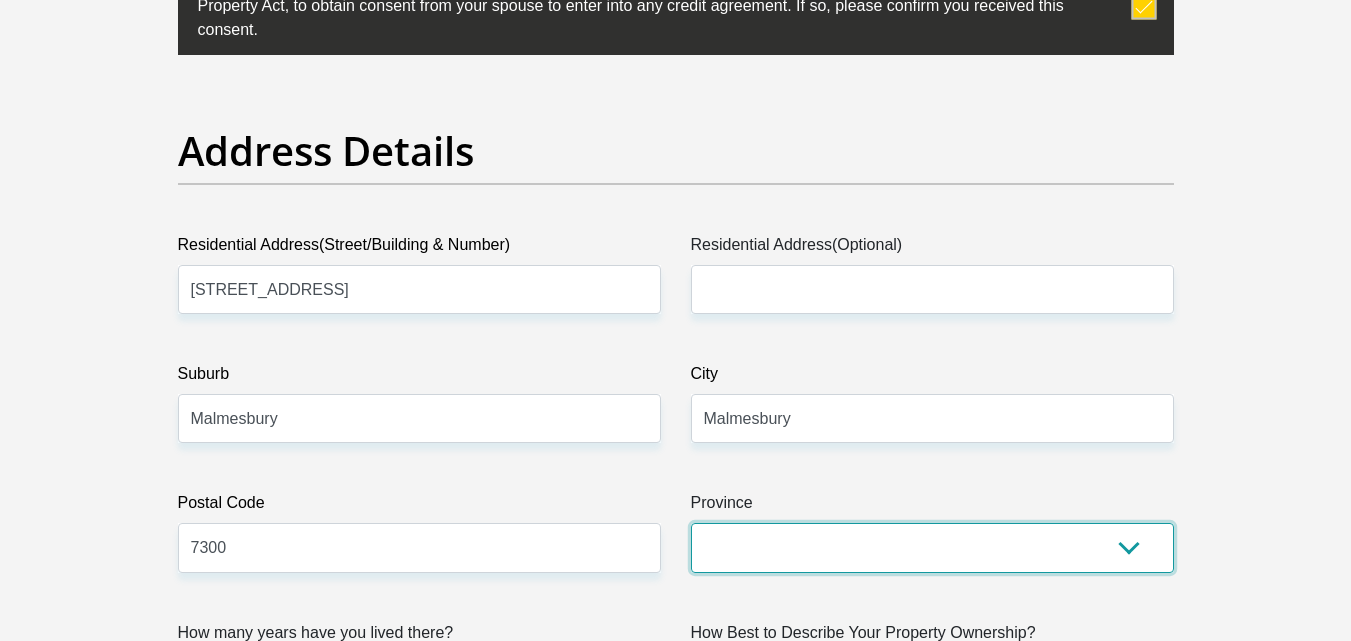 click on "Eastern Cape
Free State
Gauteng
KwaZulu-Natal
Limpopo
Mpumalanga
Northern Cape
North West
Western Cape" at bounding box center [932, 547] 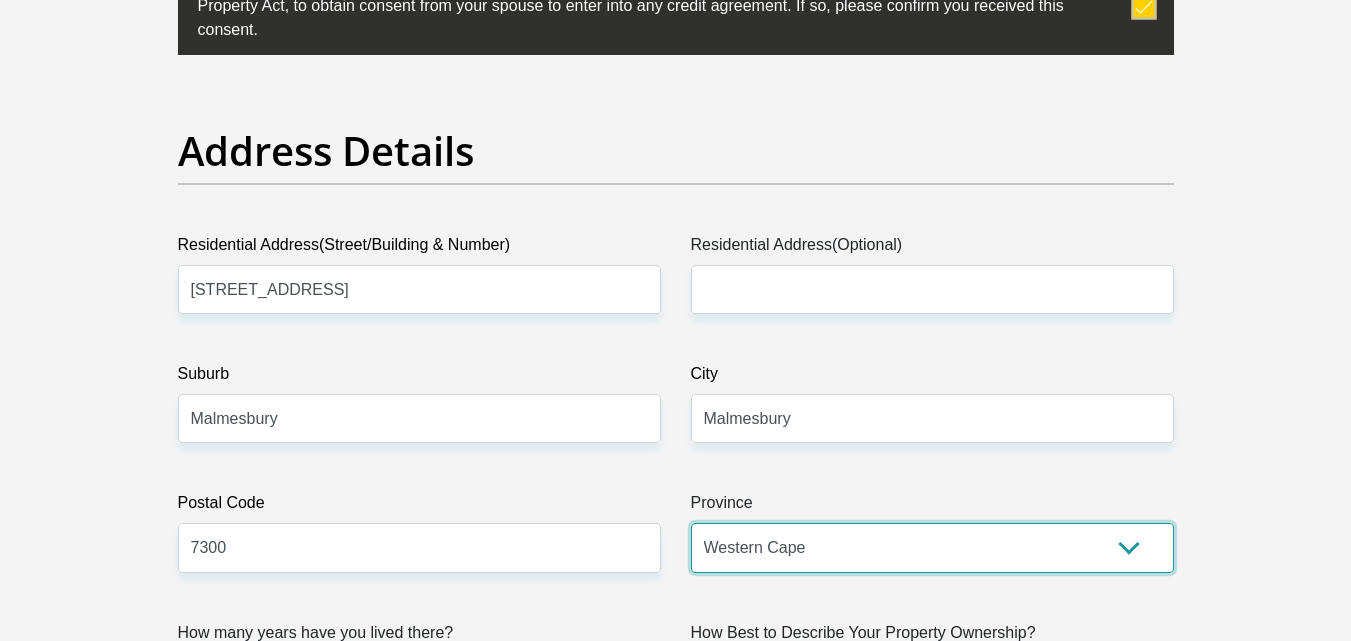 click on "Eastern Cape
Free State
Gauteng
KwaZulu-Natal
Limpopo
Mpumalanga
Northern Cape
North West
Western Cape" at bounding box center [932, 547] 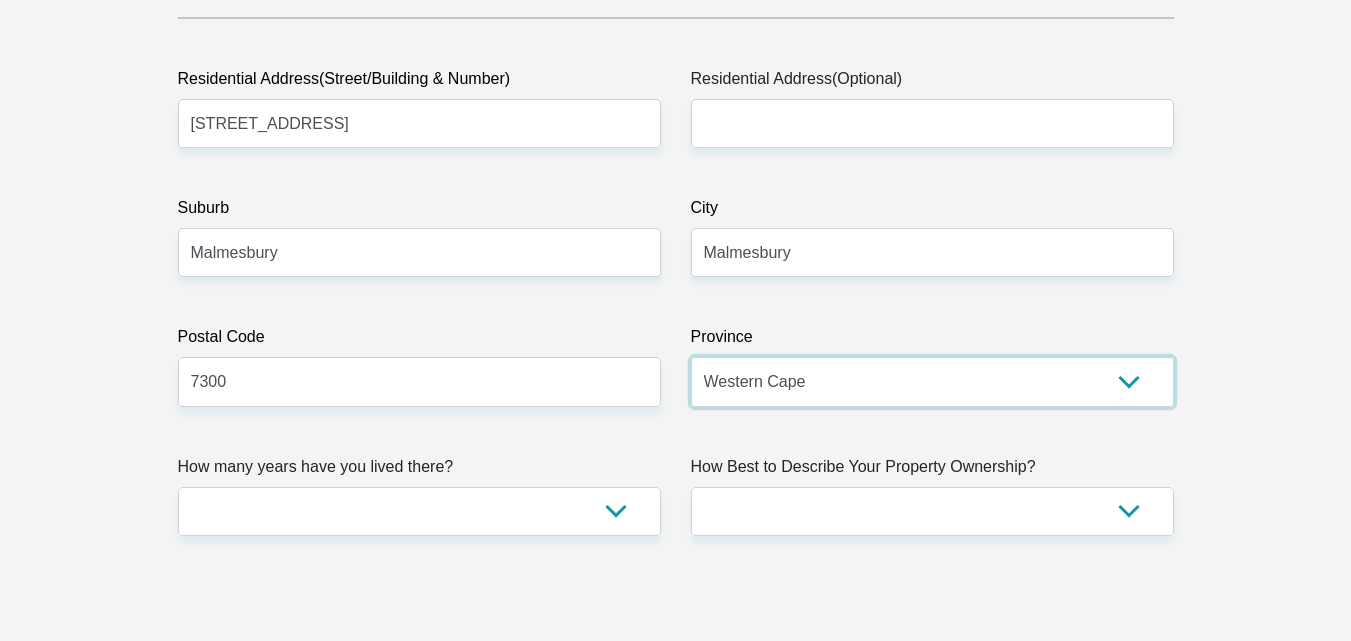 scroll, scrollTop: 1200, scrollLeft: 0, axis: vertical 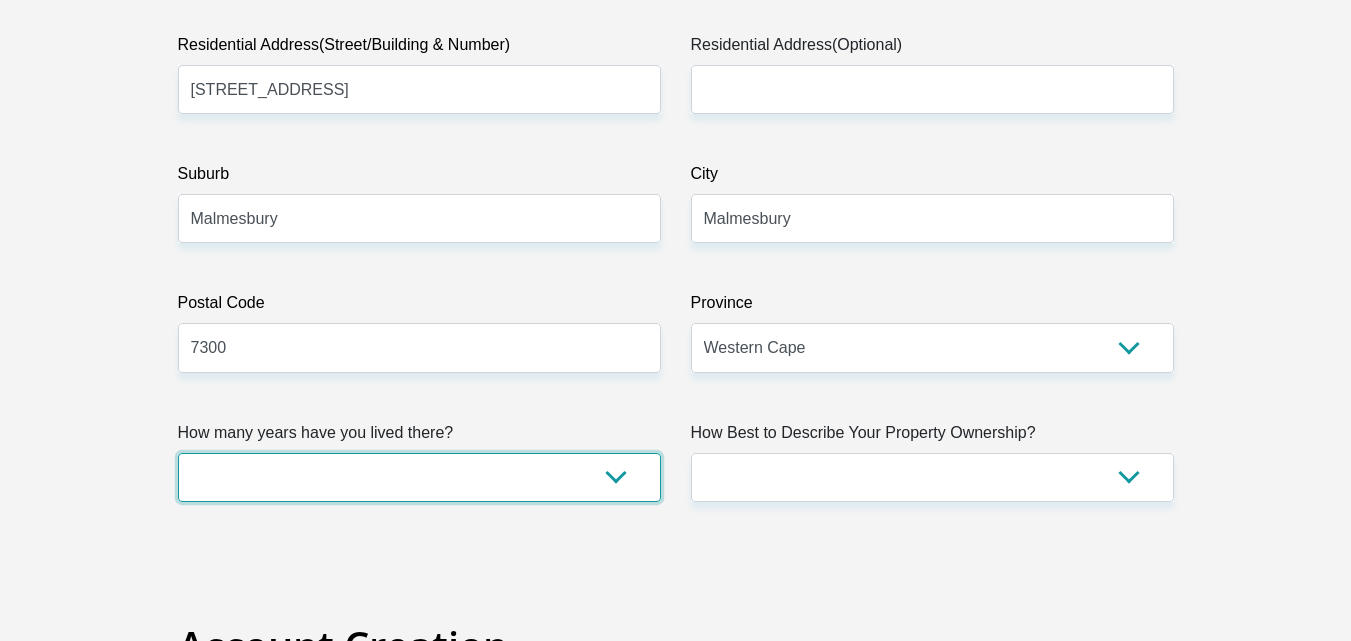 click on "less than 1 year
1-3 years
3-5 years
5+ years" at bounding box center [419, 477] 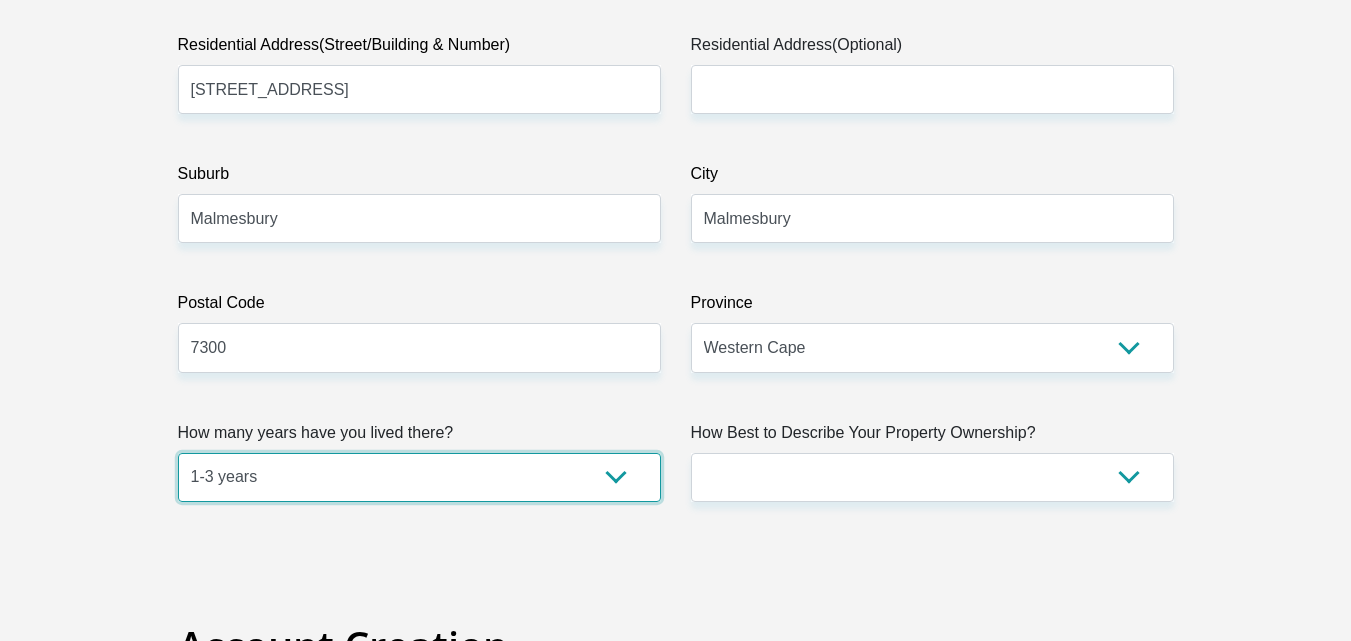 click on "less than 1 year
1-3 years
3-5 years
5+ years" at bounding box center (419, 477) 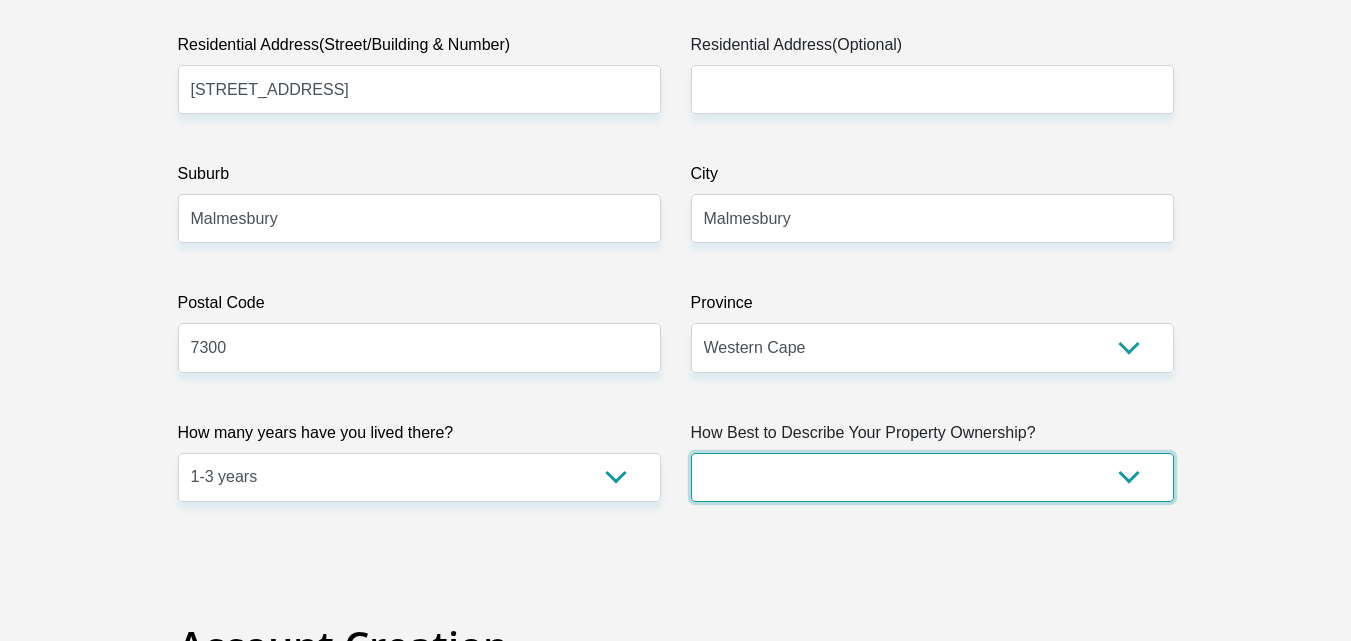 click on "Owned
Rented
Family Owned
Company Dwelling" at bounding box center [932, 477] 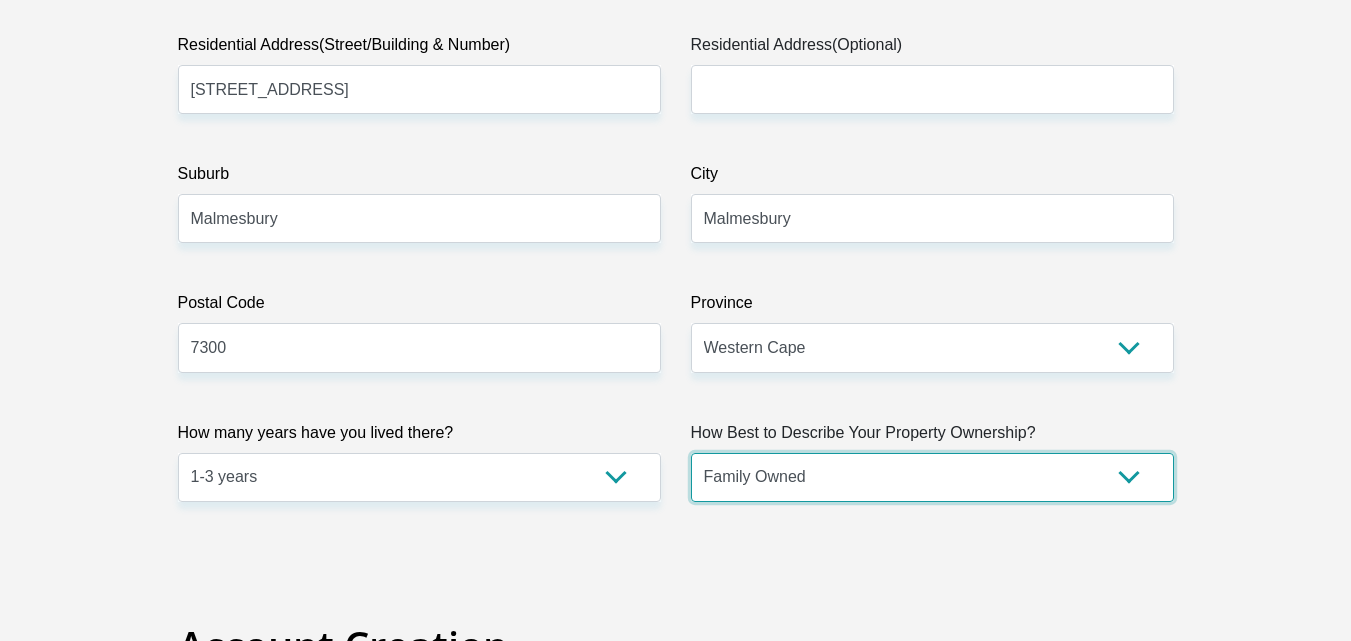 click on "Owned
Rented
Family Owned
Company Dwelling" at bounding box center [932, 477] 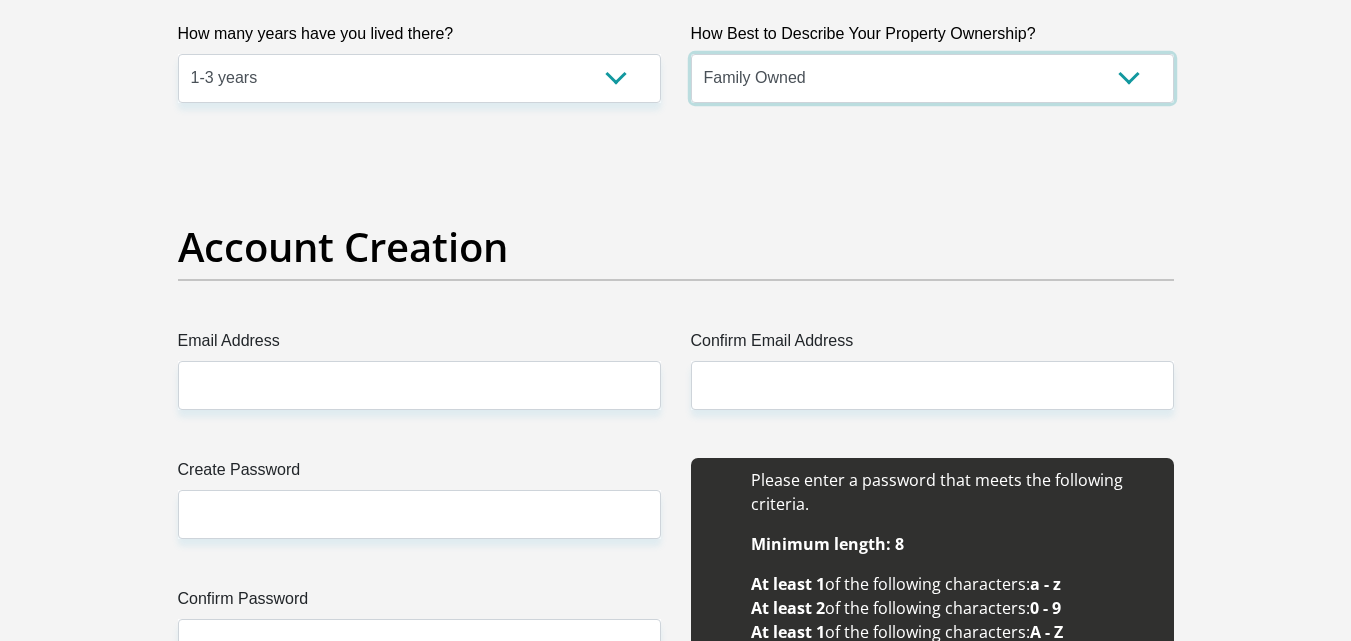 scroll, scrollTop: 1600, scrollLeft: 0, axis: vertical 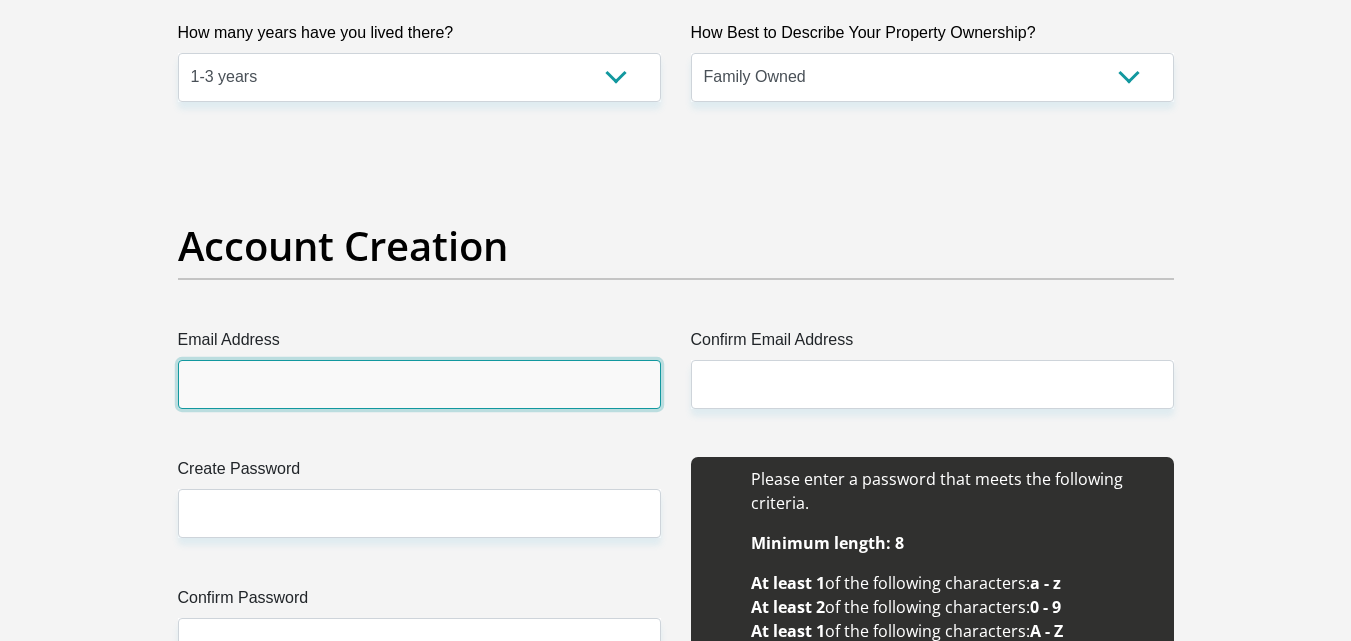 click on "Email Address" at bounding box center [419, 384] 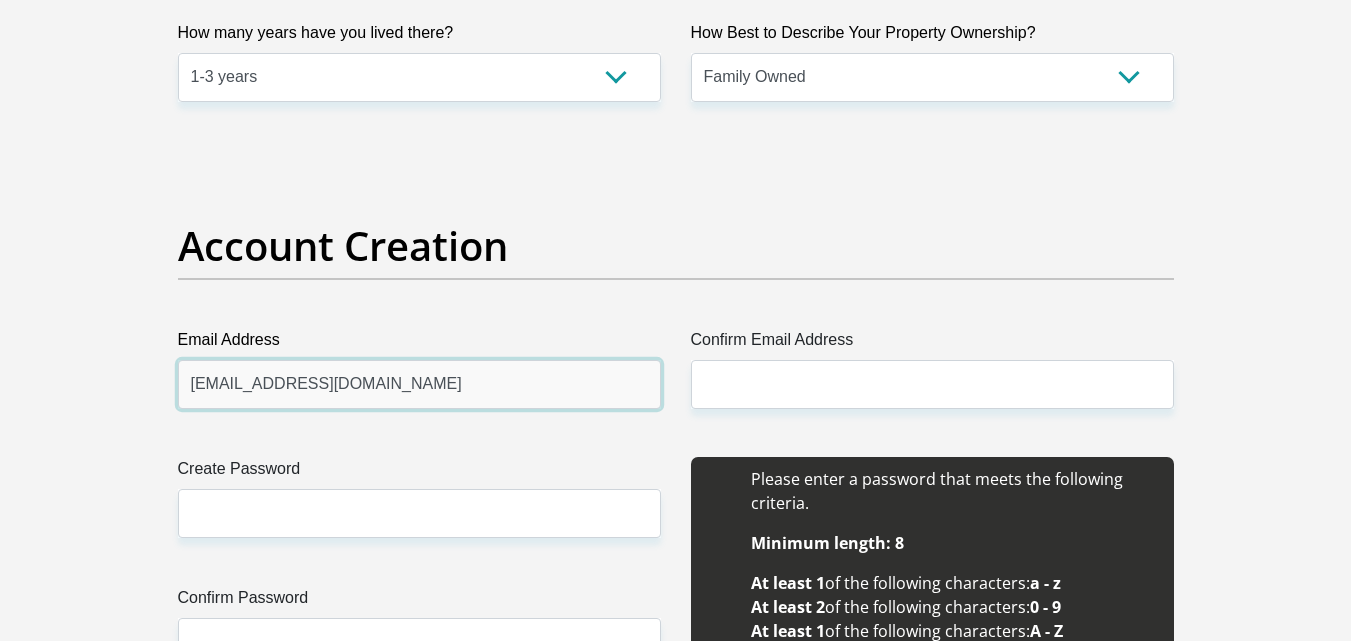 type on "laurenborman94@gmail.com" 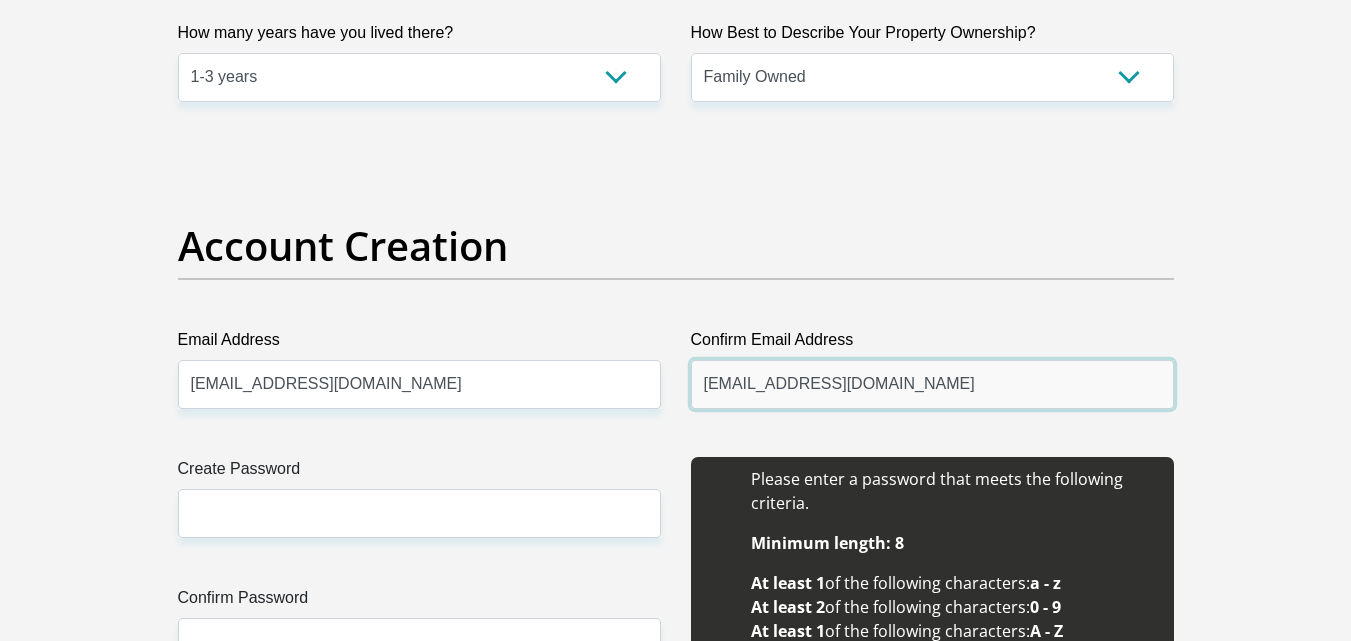 type on "laurenborman94@gmail.com" 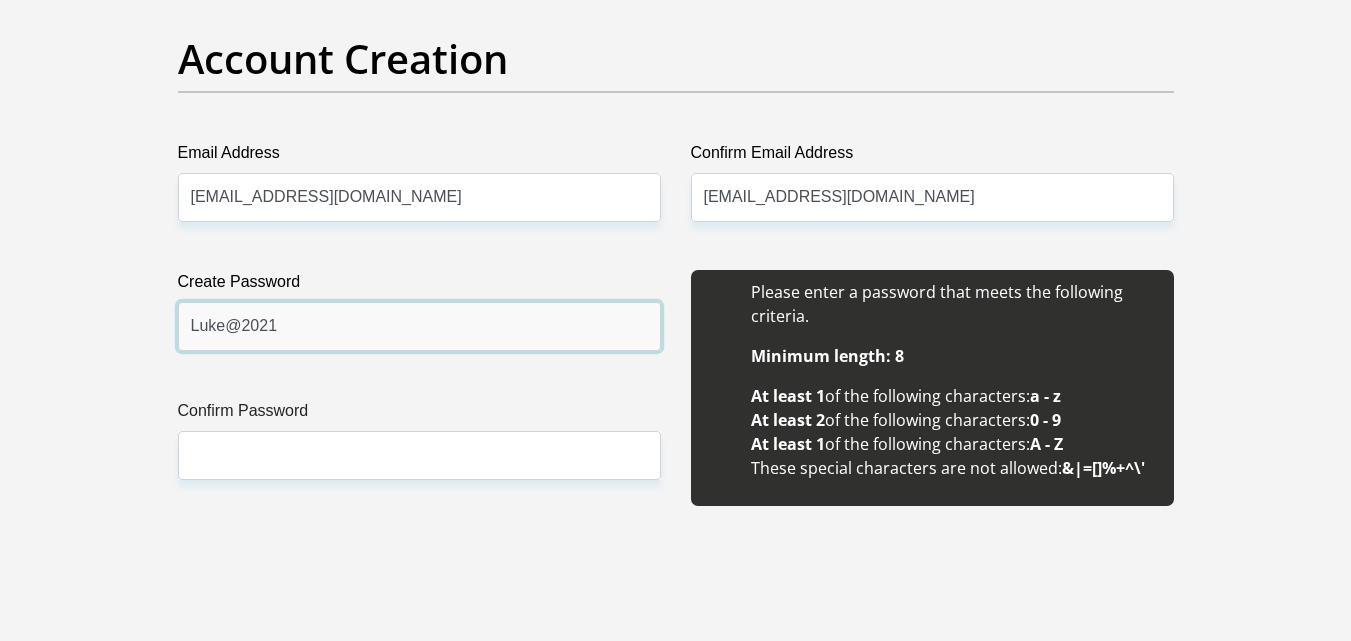 scroll, scrollTop: 1800, scrollLeft: 0, axis: vertical 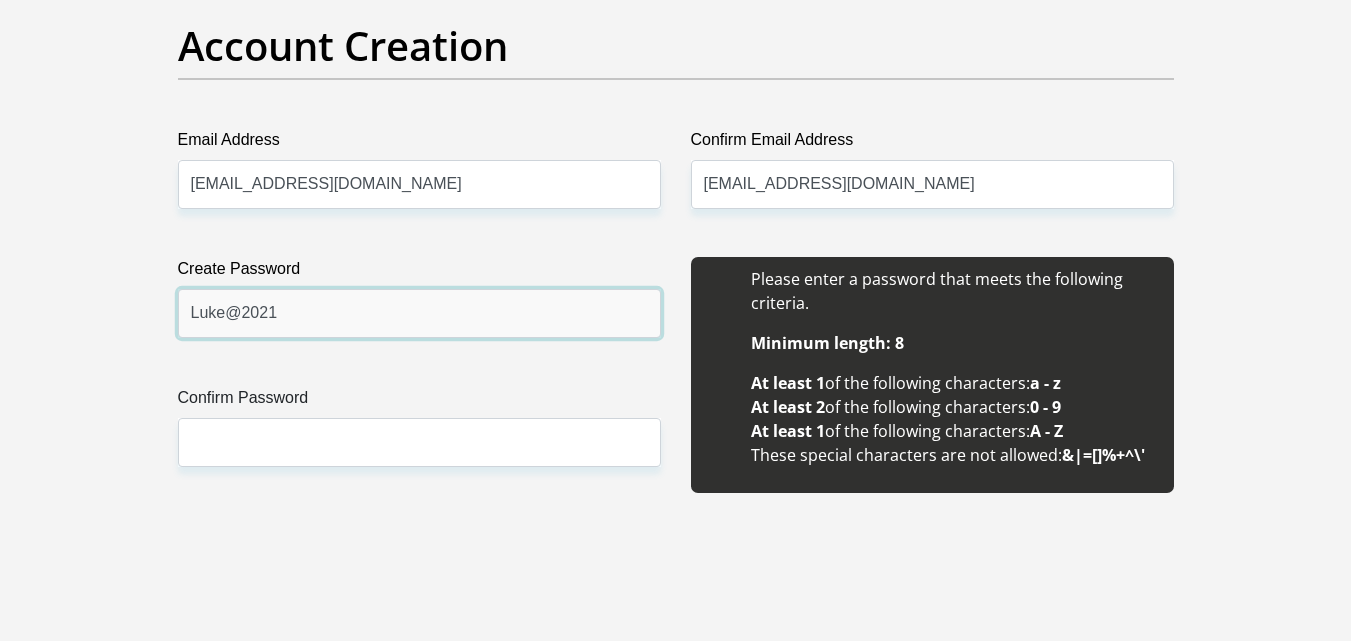 type on "Luke@2021" 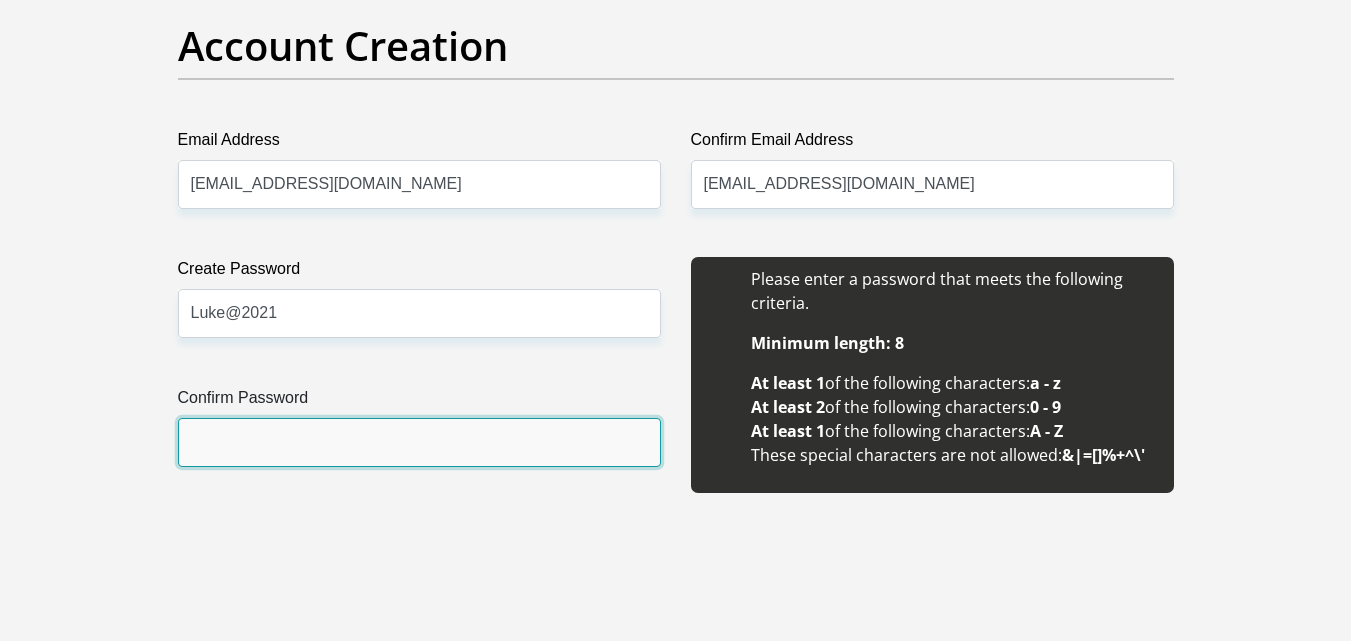 drag, startPoint x: 363, startPoint y: 446, endPoint x: 366, endPoint y: 456, distance: 10.440307 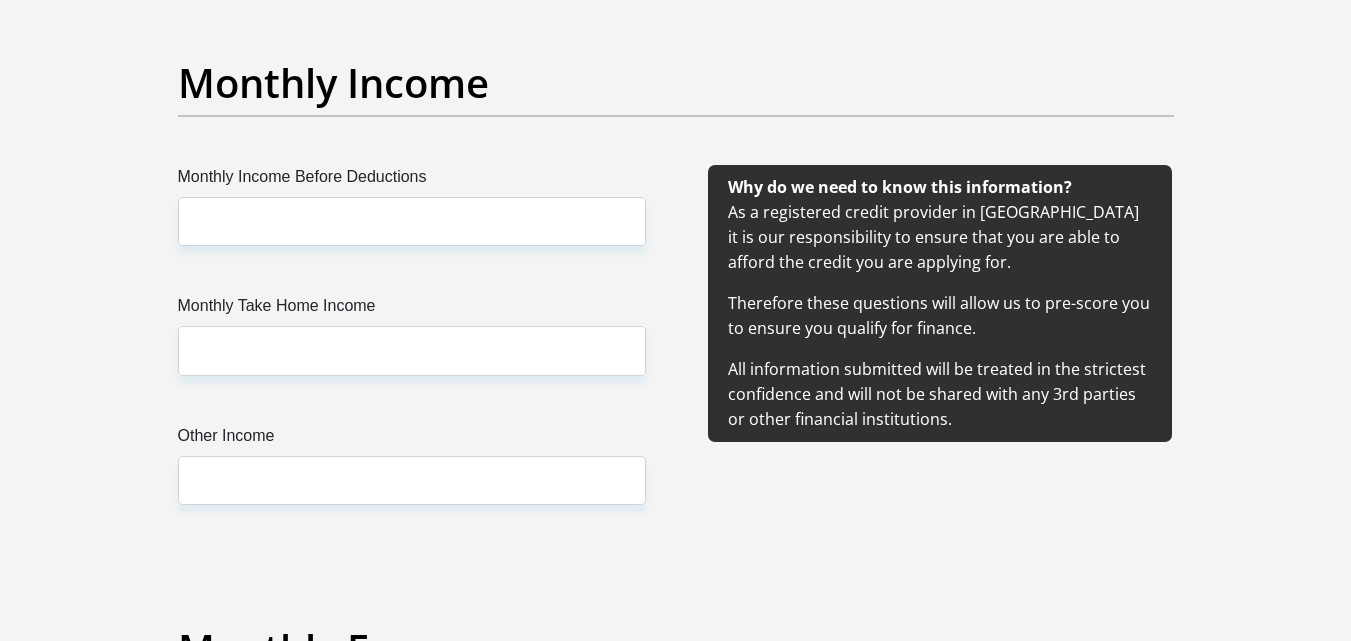 scroll, scrollTop: 2400, scrollLeft: 0, axis: vertical 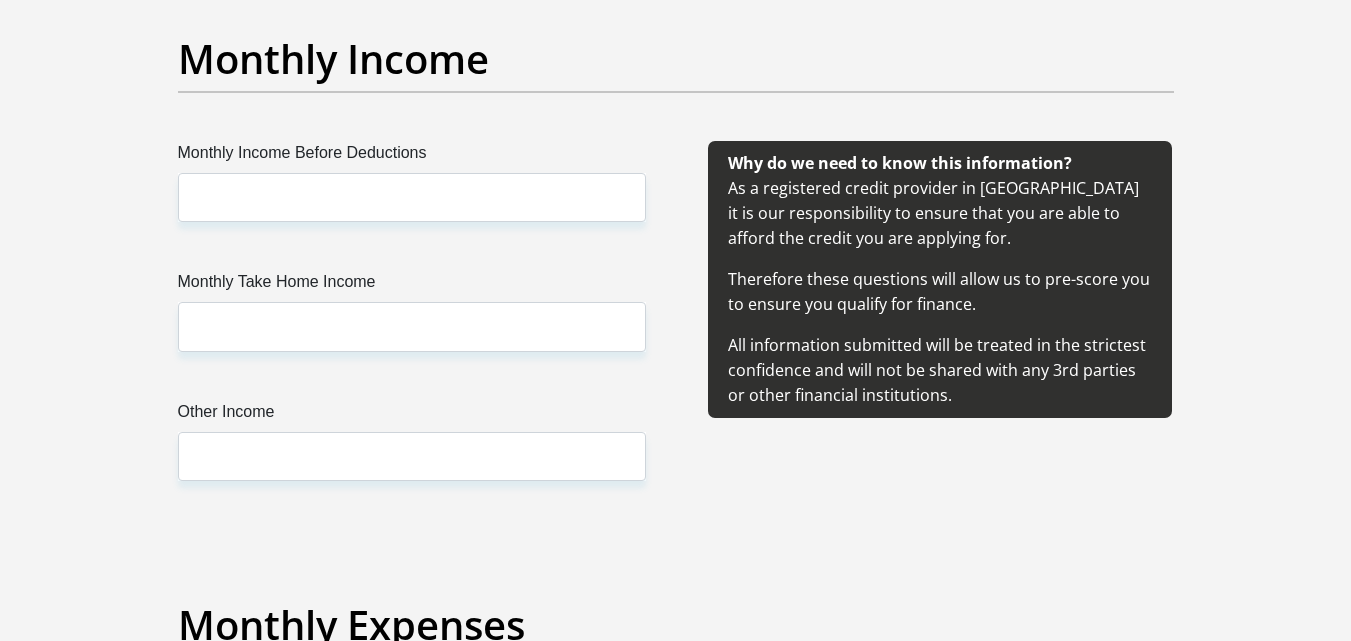 type on "Luke@2021" 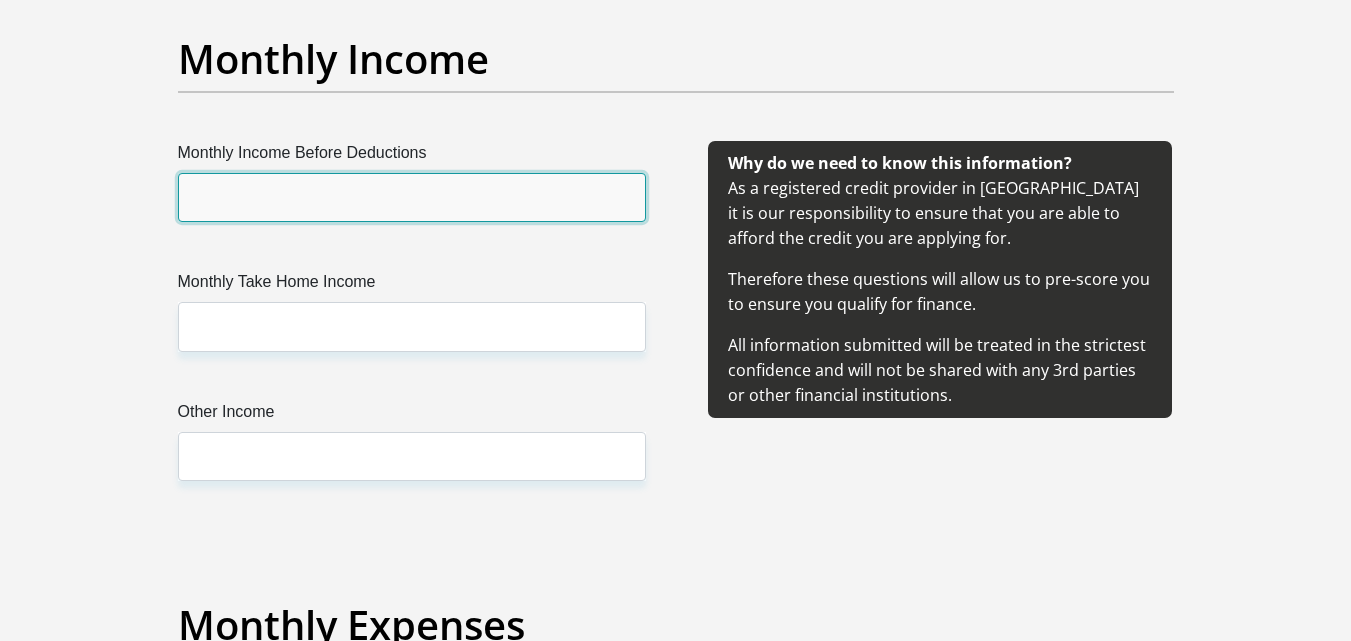 click on "Monthly Income Before Deductions" at bounding box center (412, 197) 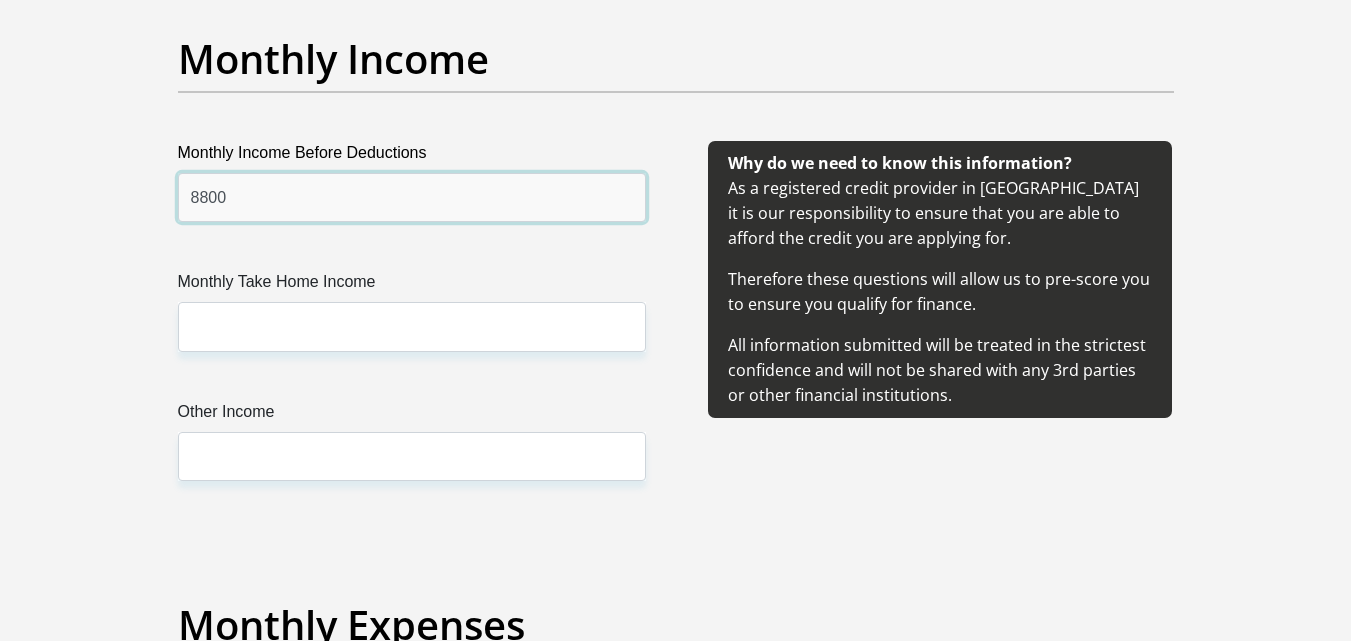 type on "8800" 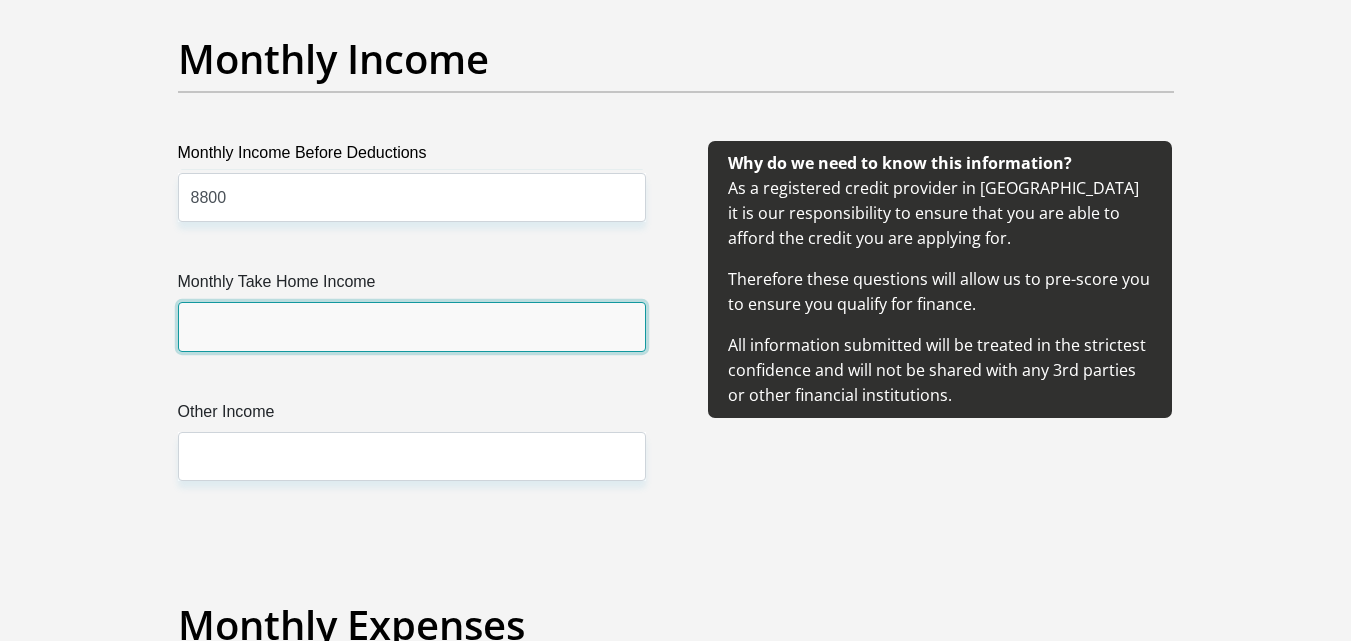 click on "Monthly Take Home Income" at bounding box center (412, 326) 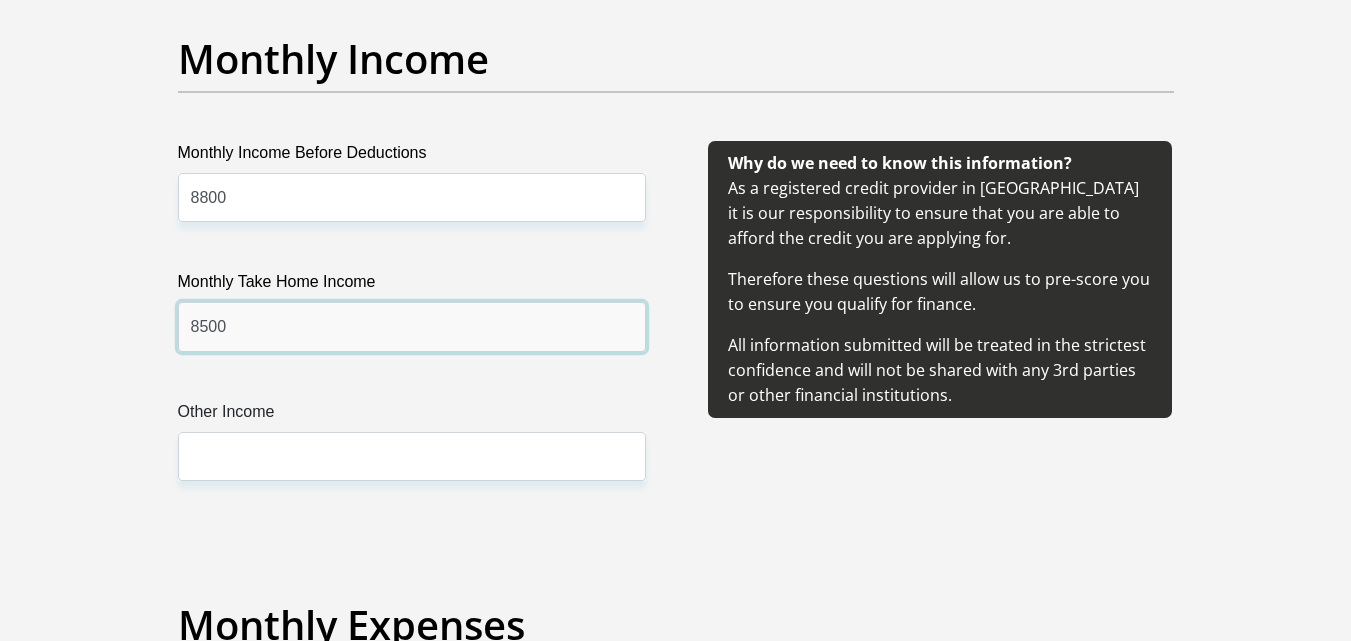 type on "8500" 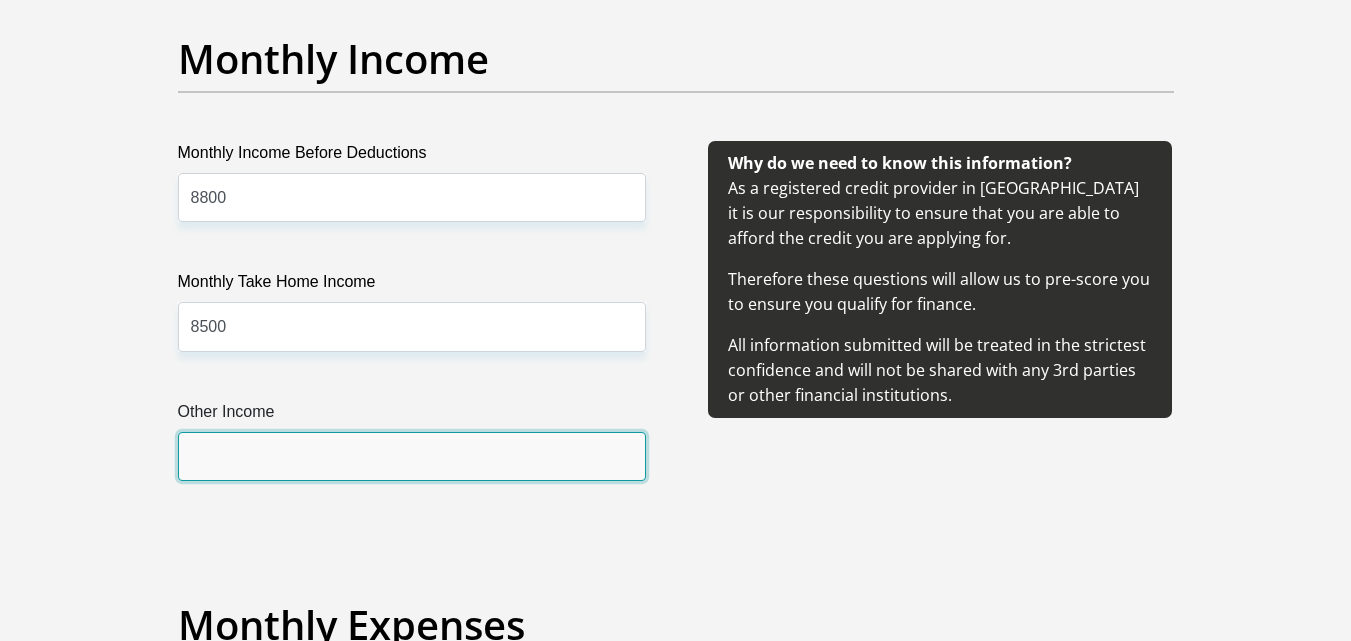 drag, startPoint x: 273, startPoint y: 451, endPoint x: 312, endPoint y: 436, distance: 41.785164 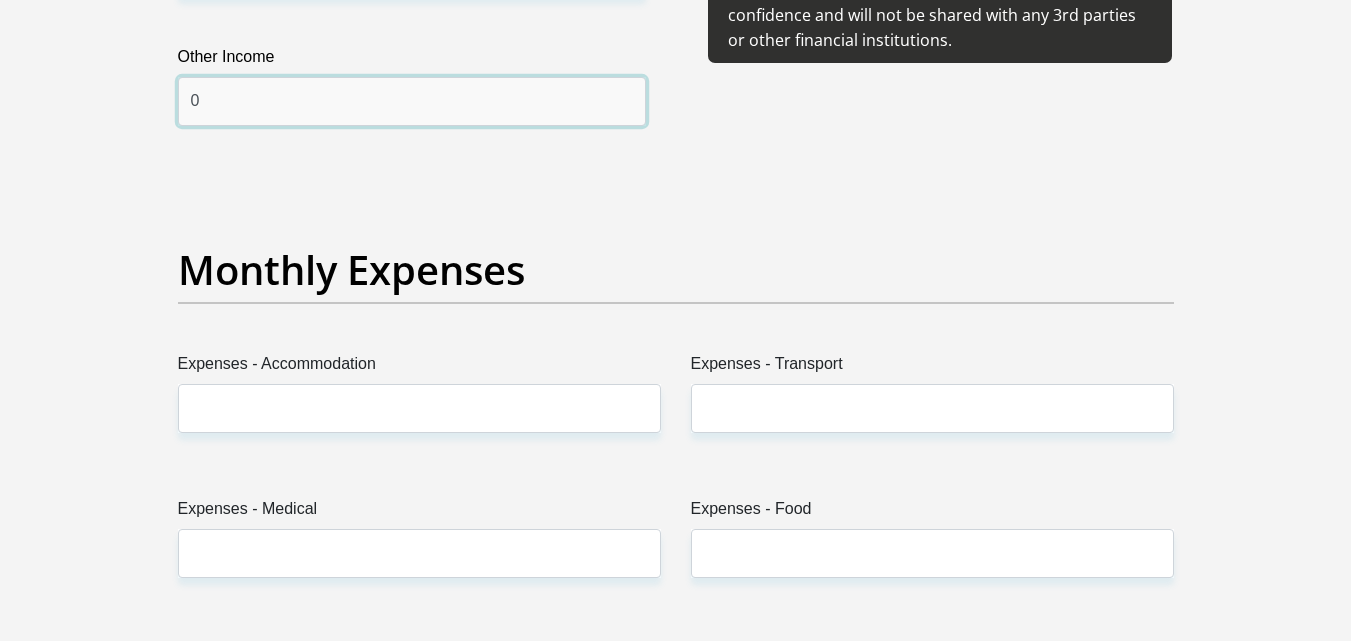 scroll, scrollTop: 2800, scrollLeft: 0, axis: vertical 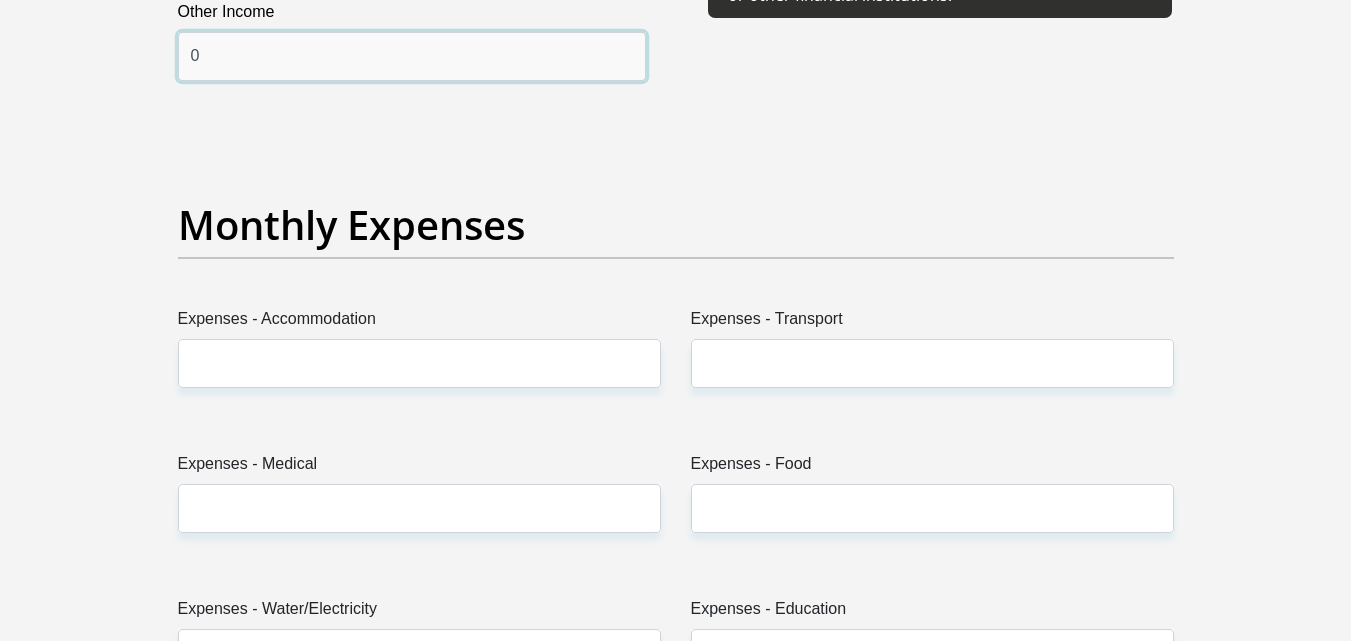 type on "0" 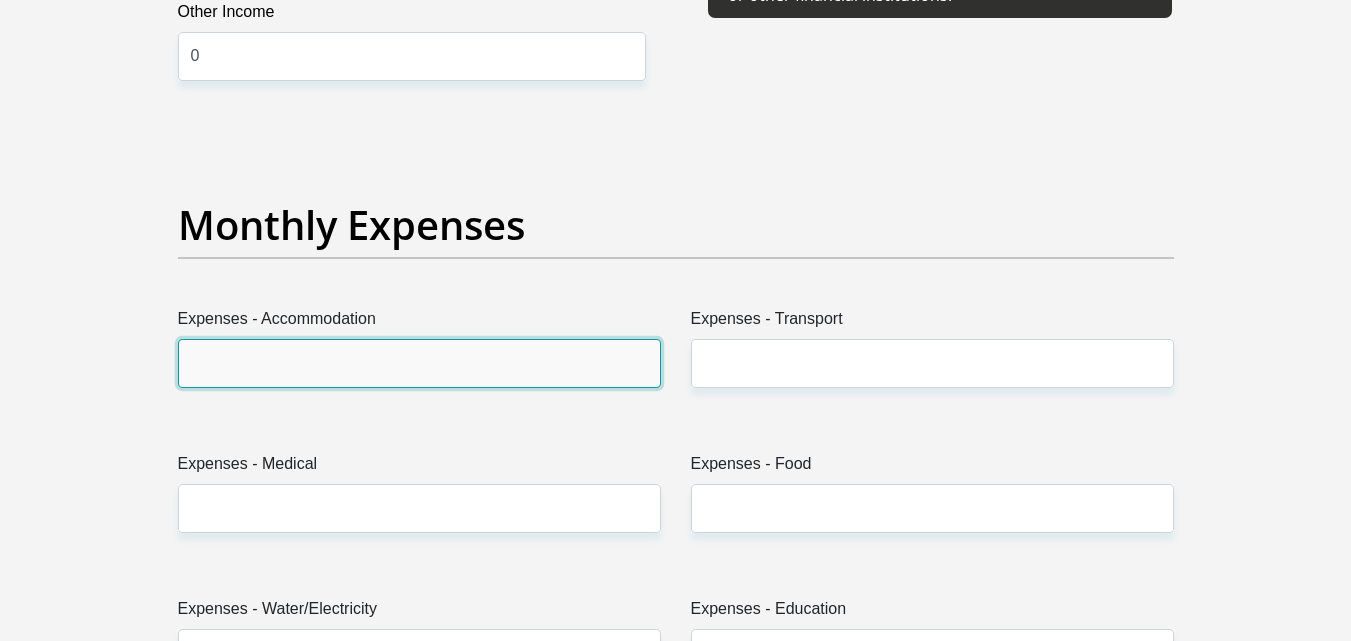 click on "Expenses - Accommodation" at bounding box center [419, 363] 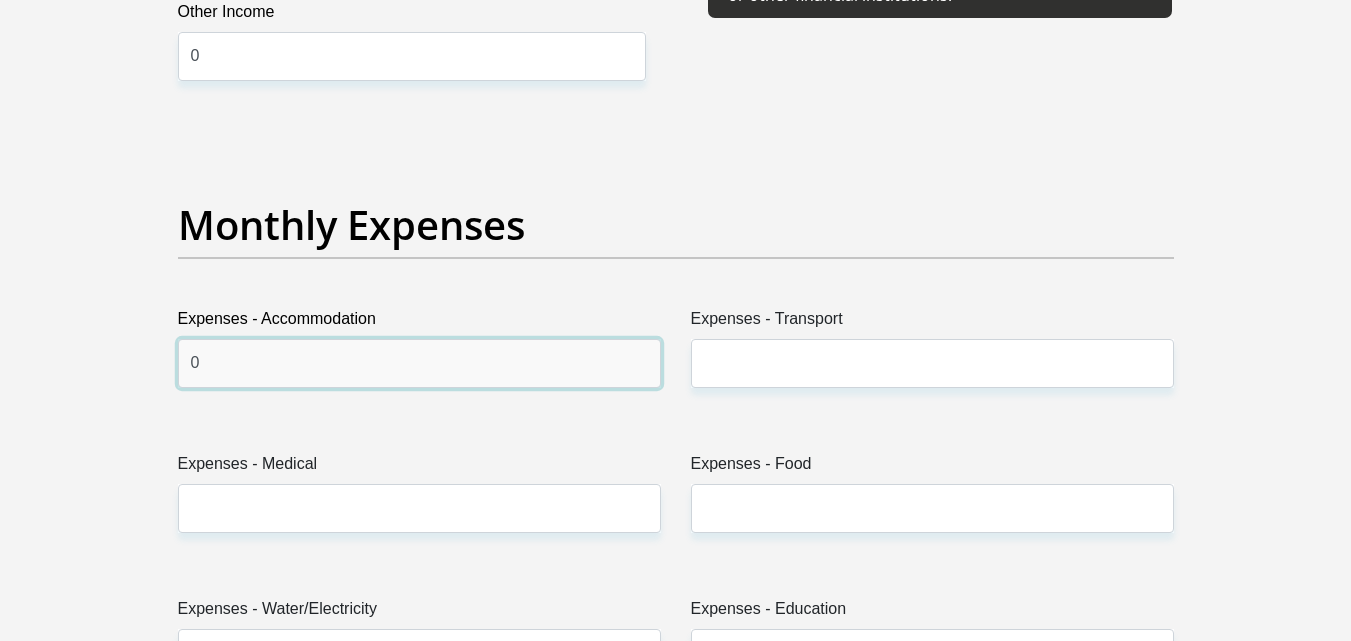 type on "0" 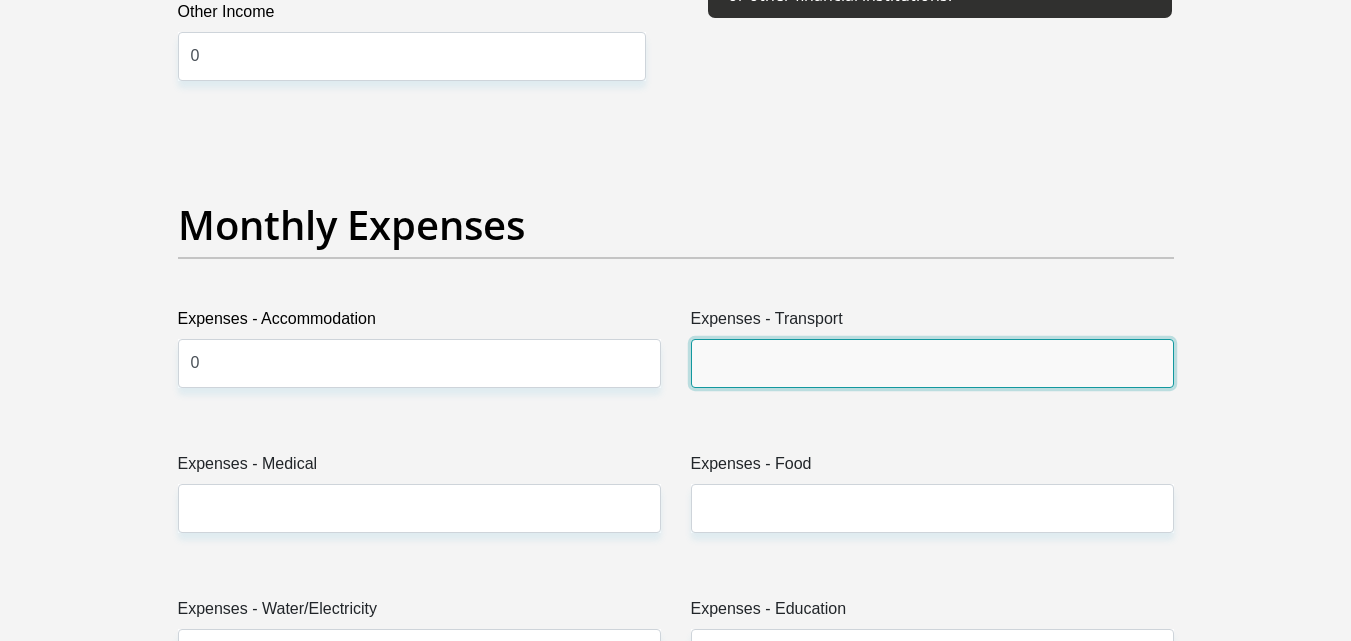 click on "Expenses - Transport" at bounding box center (932, 363) 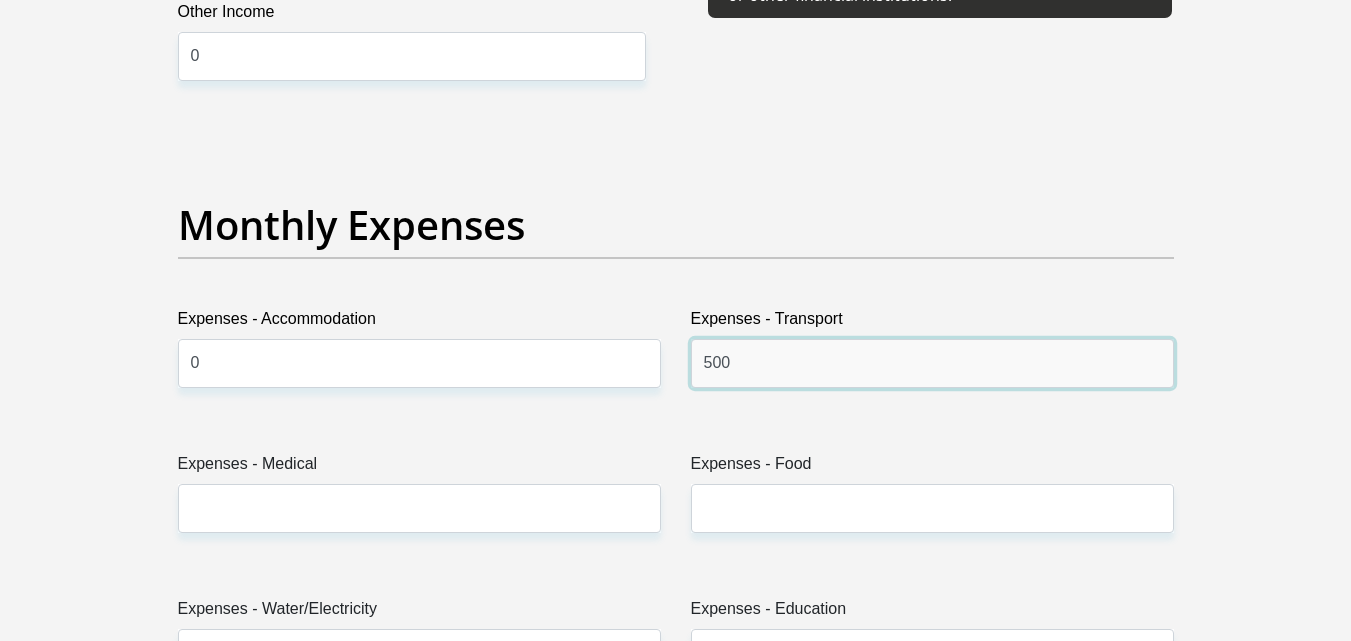 type on "500" 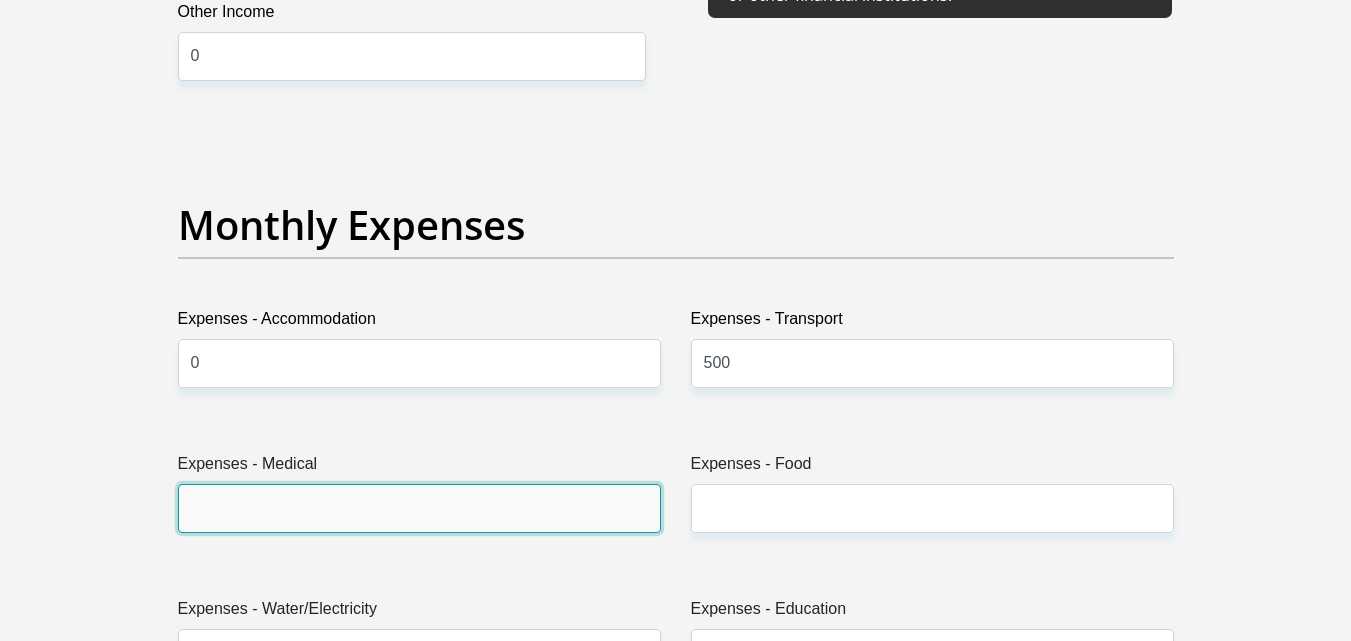 click on "Expenses - Medical" at bounding box center (419, 508) 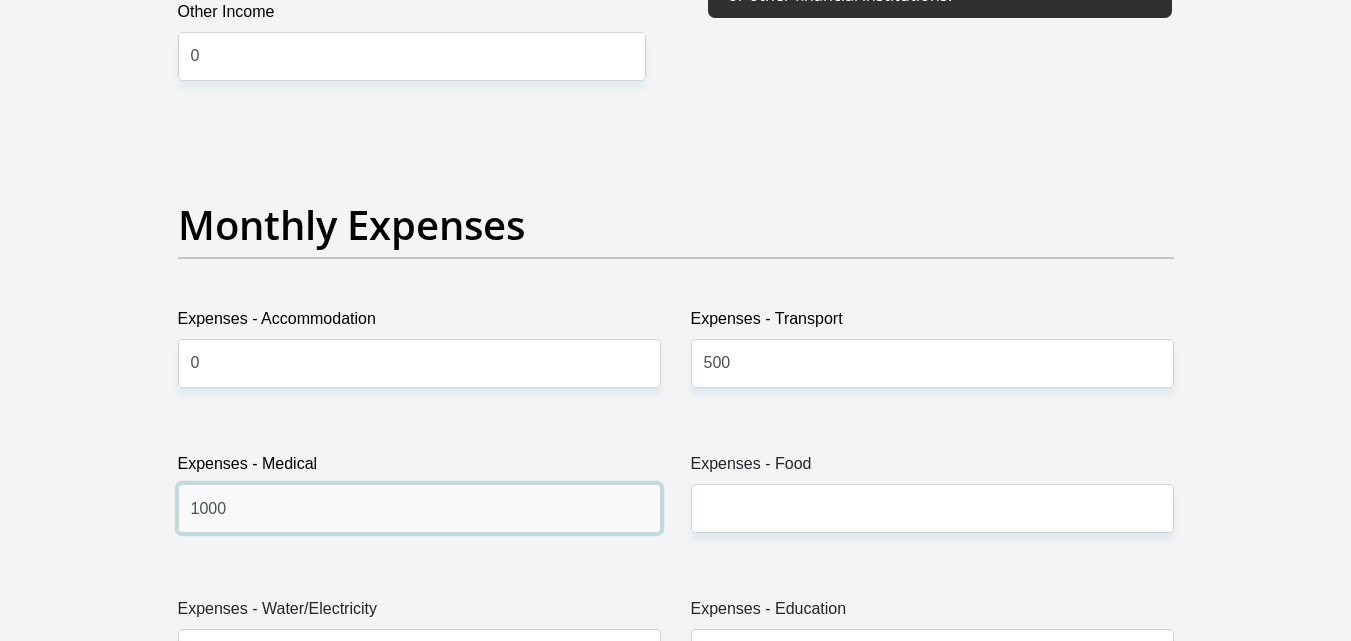 type on "1000" 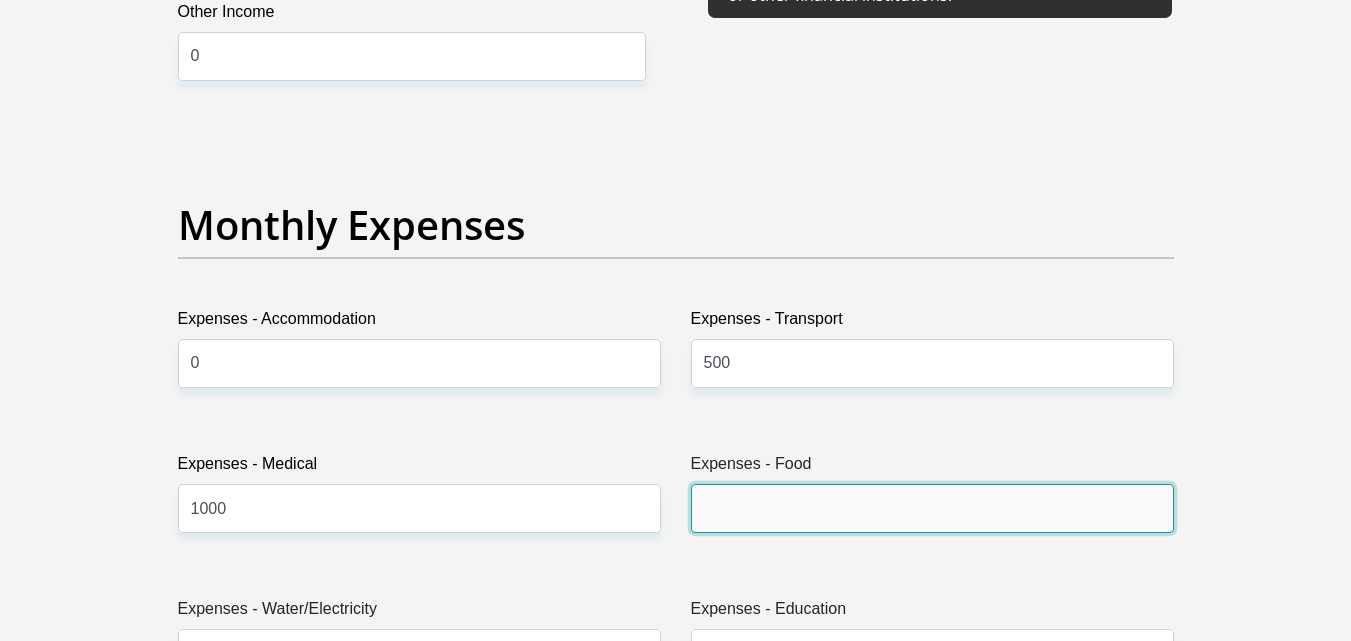 click on "Expenses - Food" at bounding box center [932, 508] 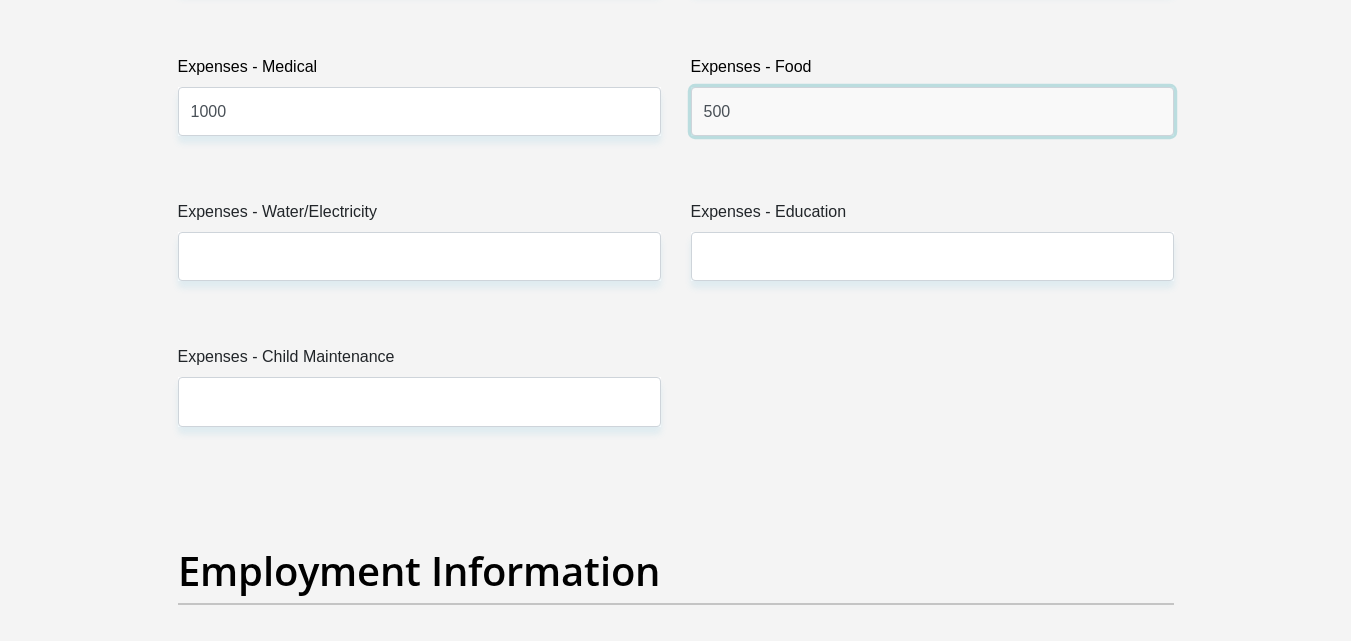 scroll, scrollTop: 3200, scrollLeft: 0, axis: vertical 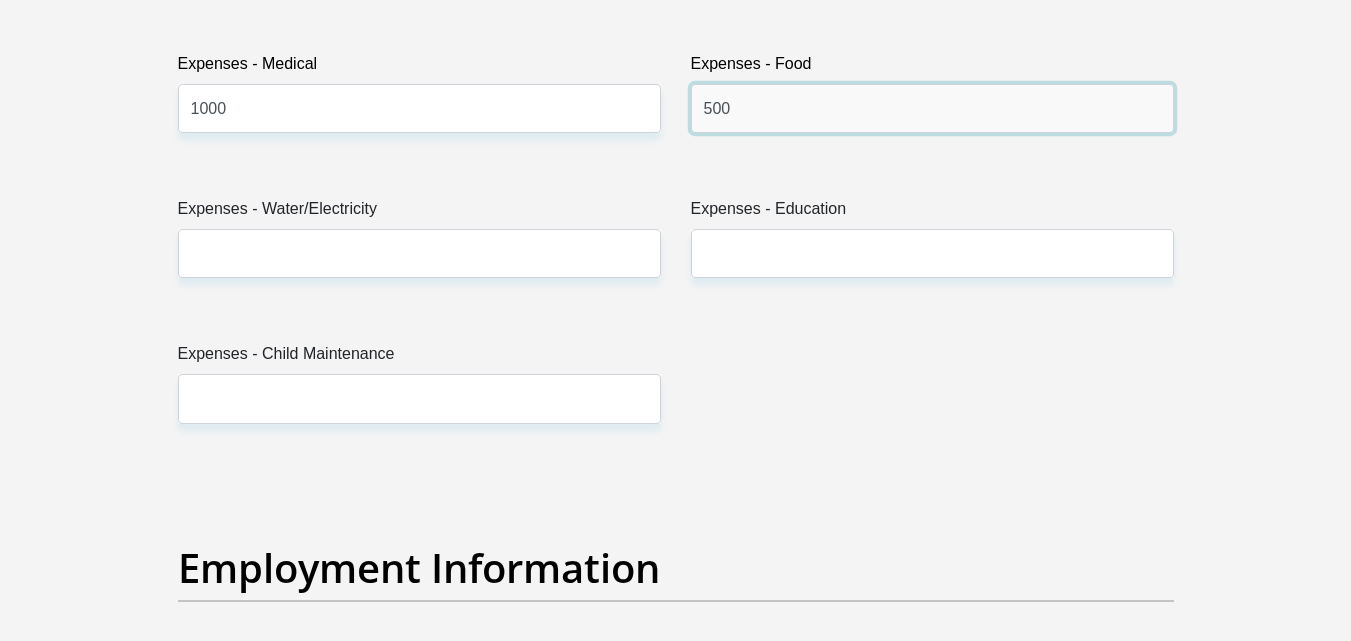 type on "500" 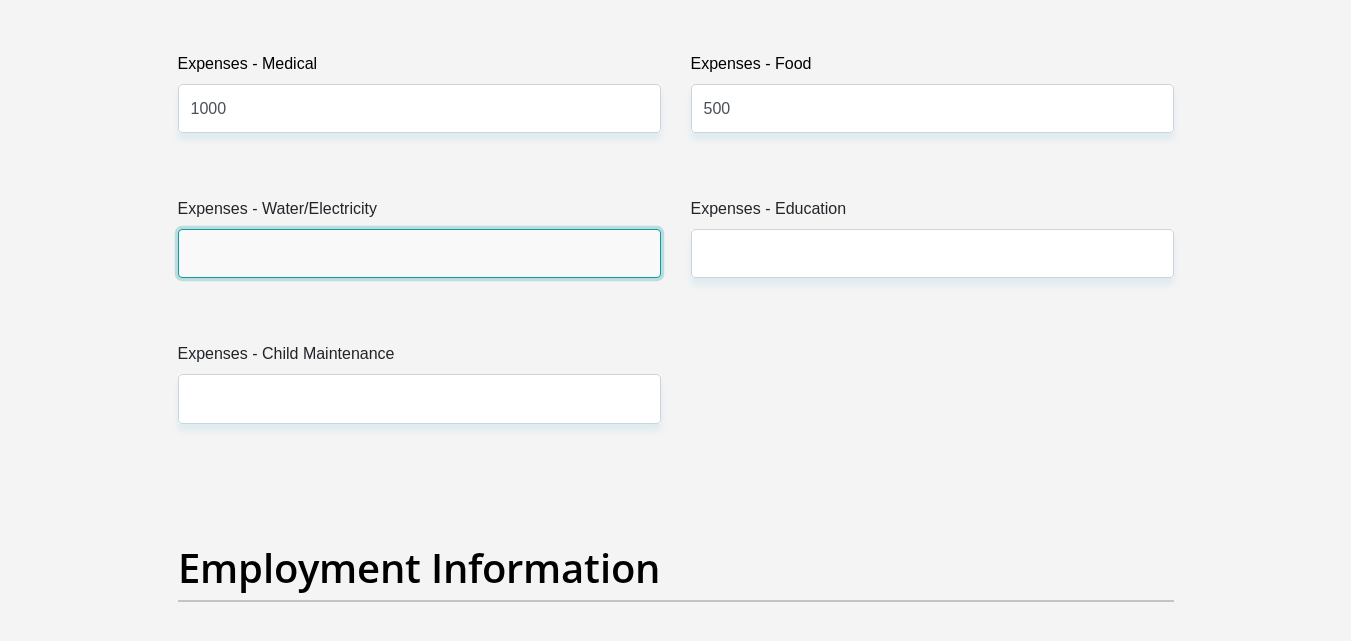 click on "Expenses - Water/Electricity" at bounding box center (419, 253) 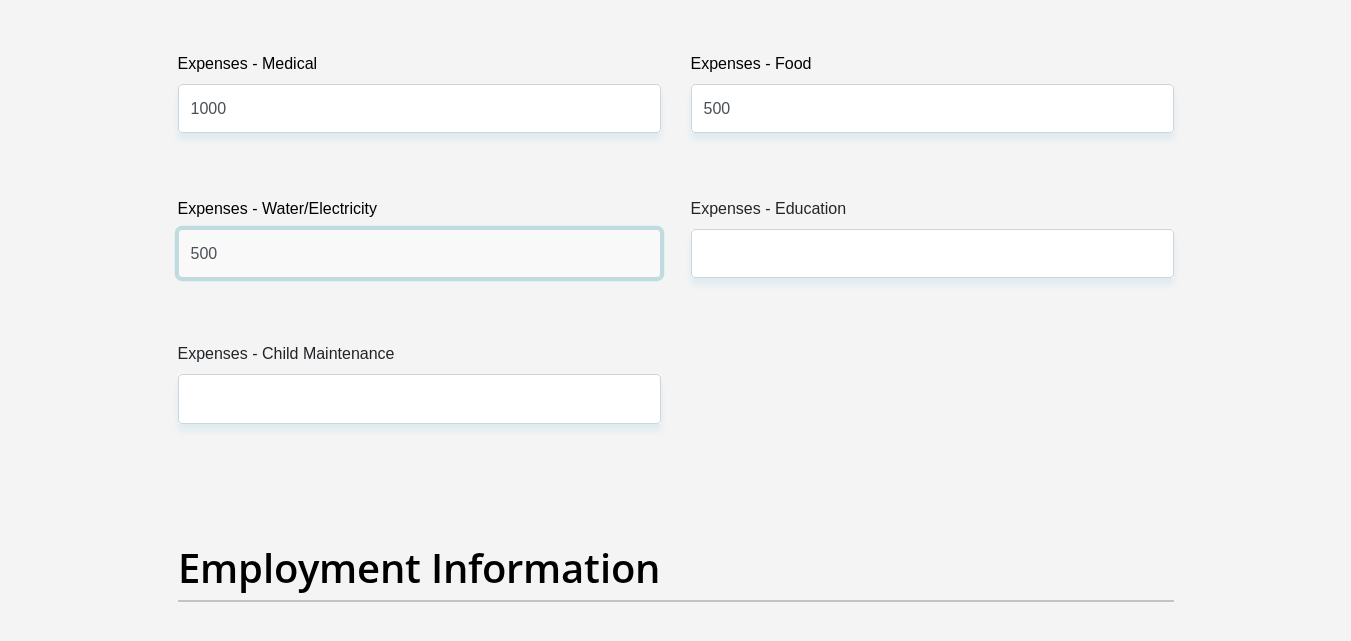 type on "500" 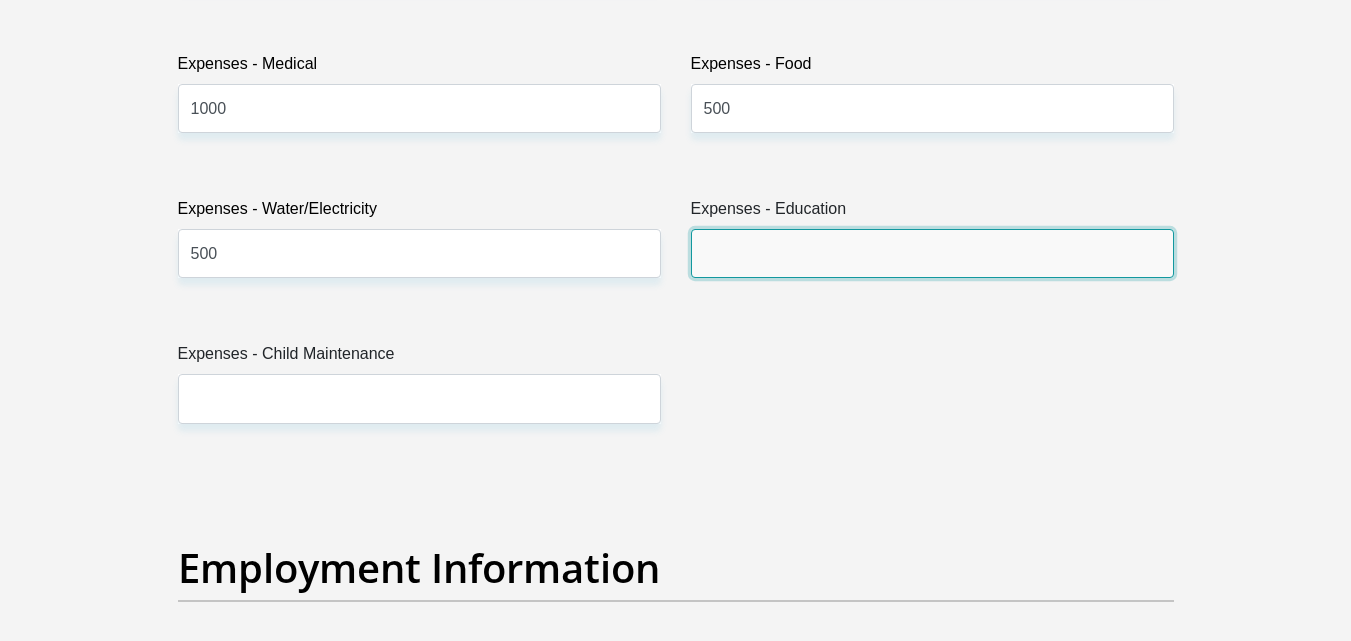 click on "Expenses - Education" at bounding box center (932, 253) 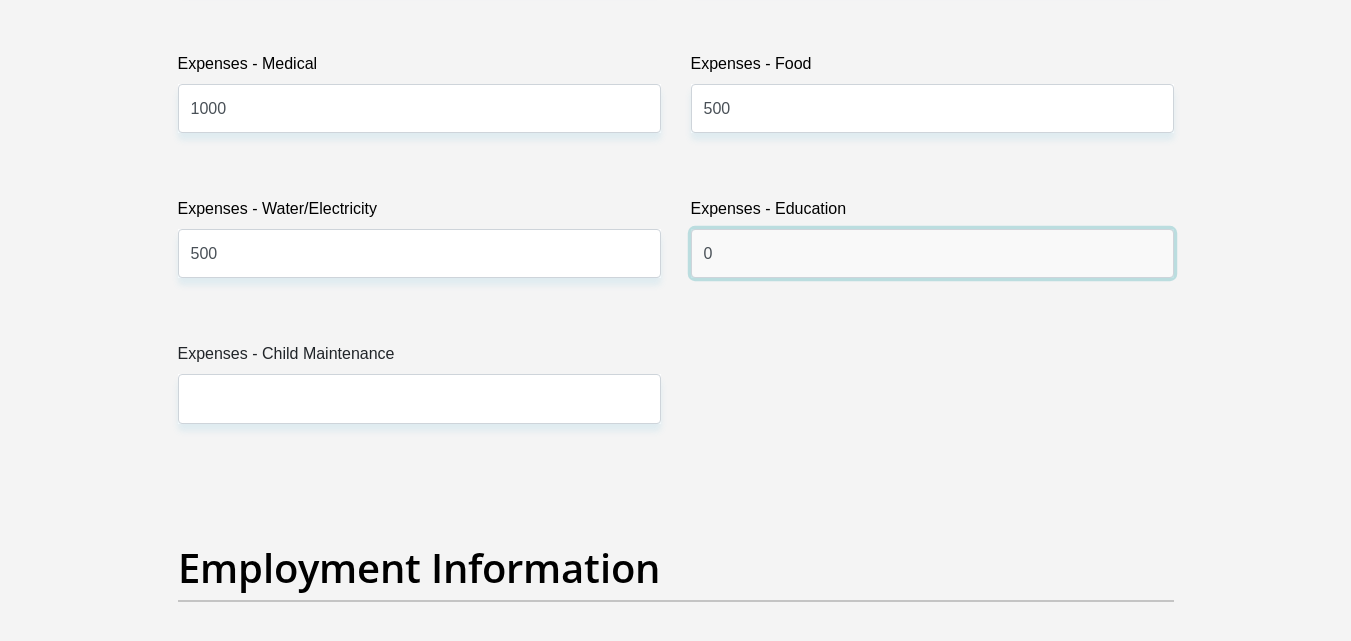 type on "0" 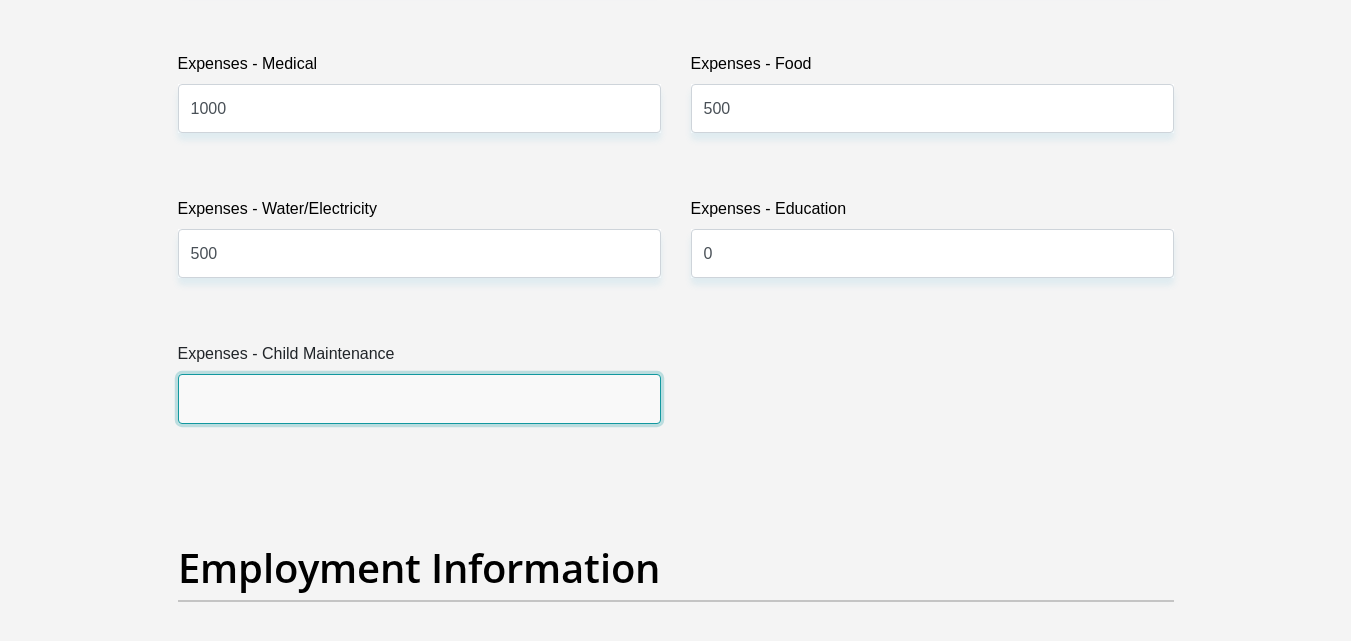 click on "Expenses - Child Maintenance" at bounding box center [419, 398] 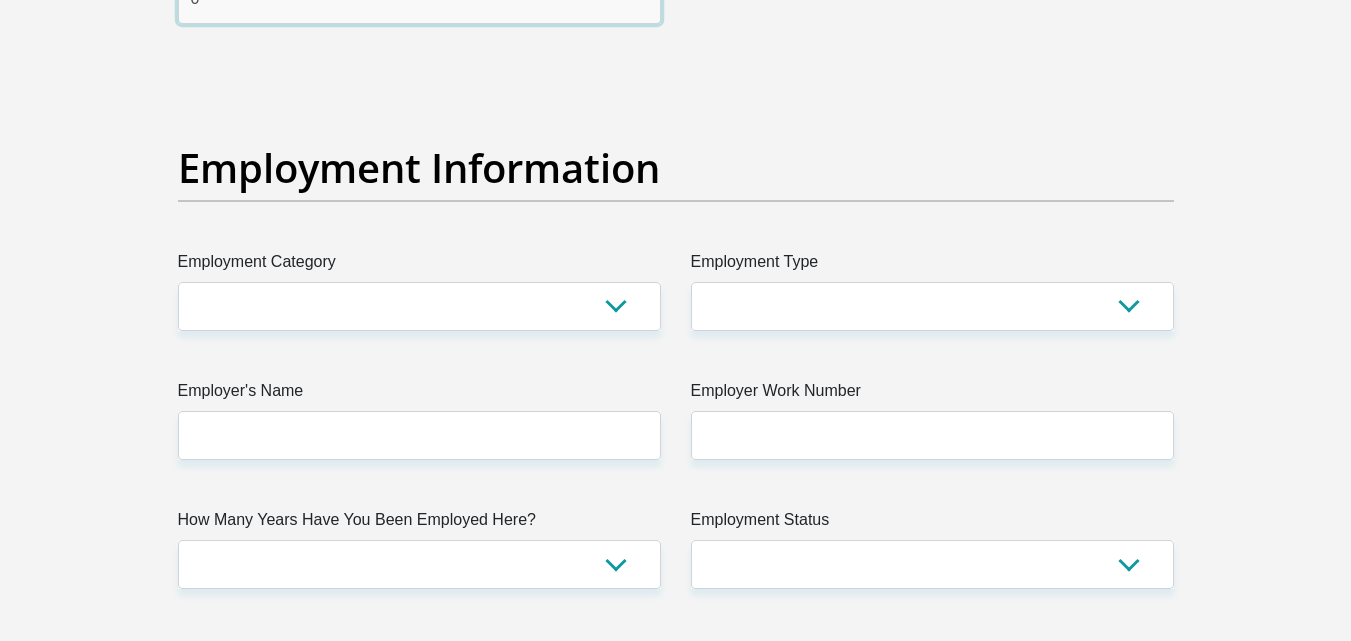type on "0" 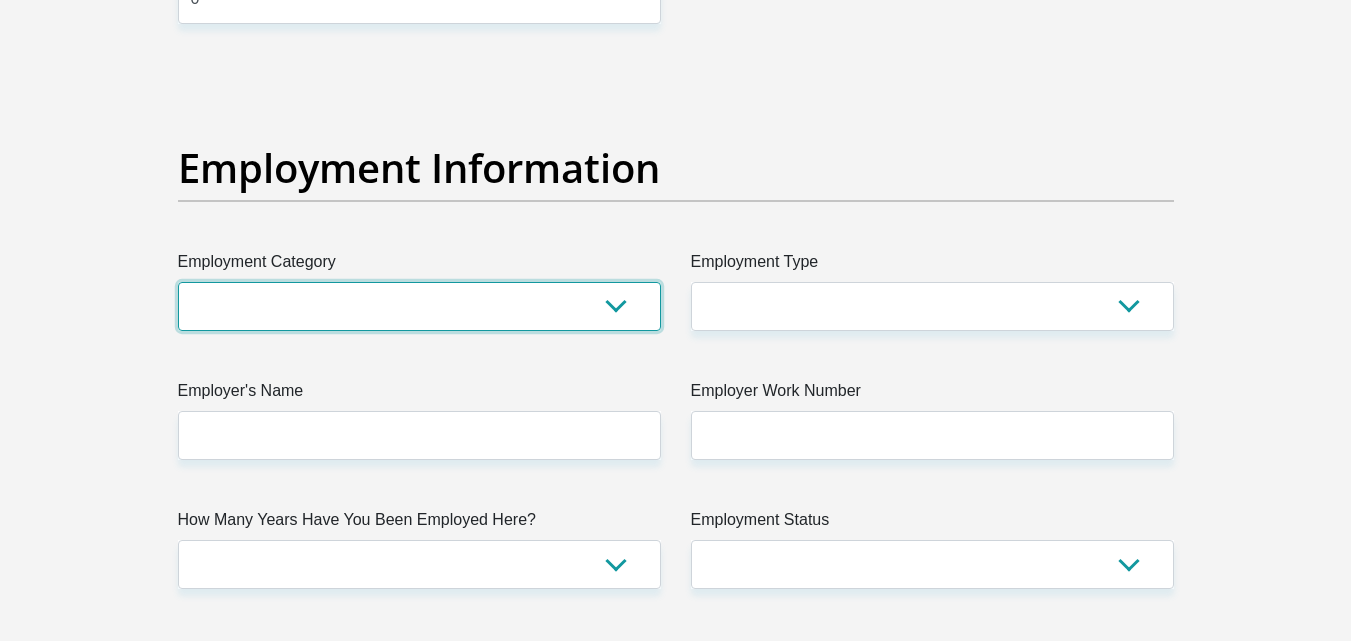 click on "AGRICULTURE
ALCOHOL & TOBACCO
CONSTRUCTION MATERIALS
METALLURGY
EQUIPMENT FOR RENEWABLE ENERGY
SPECIALIZED CONTRACTORS
CAR
GAMING (INCL. INTERNET
OTHER WHOLESALE
UNLICENSED PHARMACEUTICALS
CURRENCY EXCHANGE HOUSES
OTHER FINANCIAL INSTITUTIONS & INSURANCE
REAL ESTATE AGENTS
OIL & GAS
OTHER MATERIALS (E.G. IRON ORE)
PRECIOUS STONES & PRECIOUS METALS
POLITICAL ORGANIZATIONS
RELIGIOUS ORGANIZATIONS(NOT SECTS)
ACTI. HAVING BUSINESS DEAL WITH PUBLIC ADMINISTRATION
LAUNDROMATS" at bounding box center [419, 306] 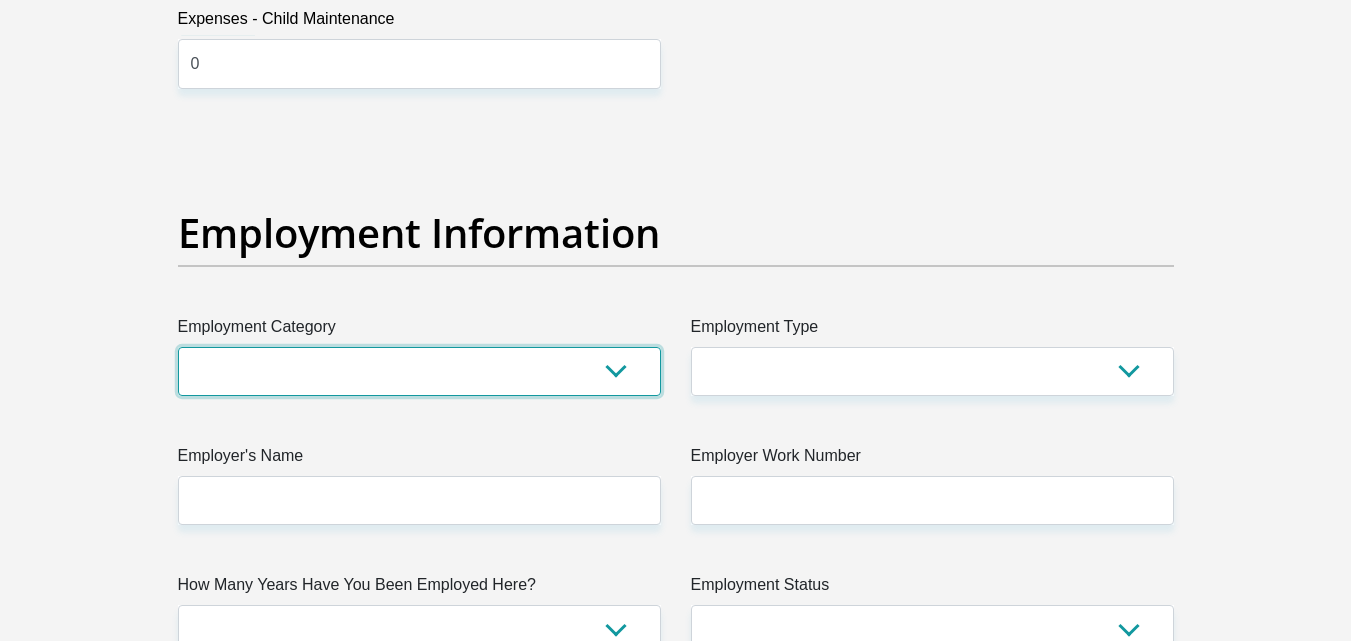 scroll, scrollTop: 3500, scrollLeft: 0, axis: vertical 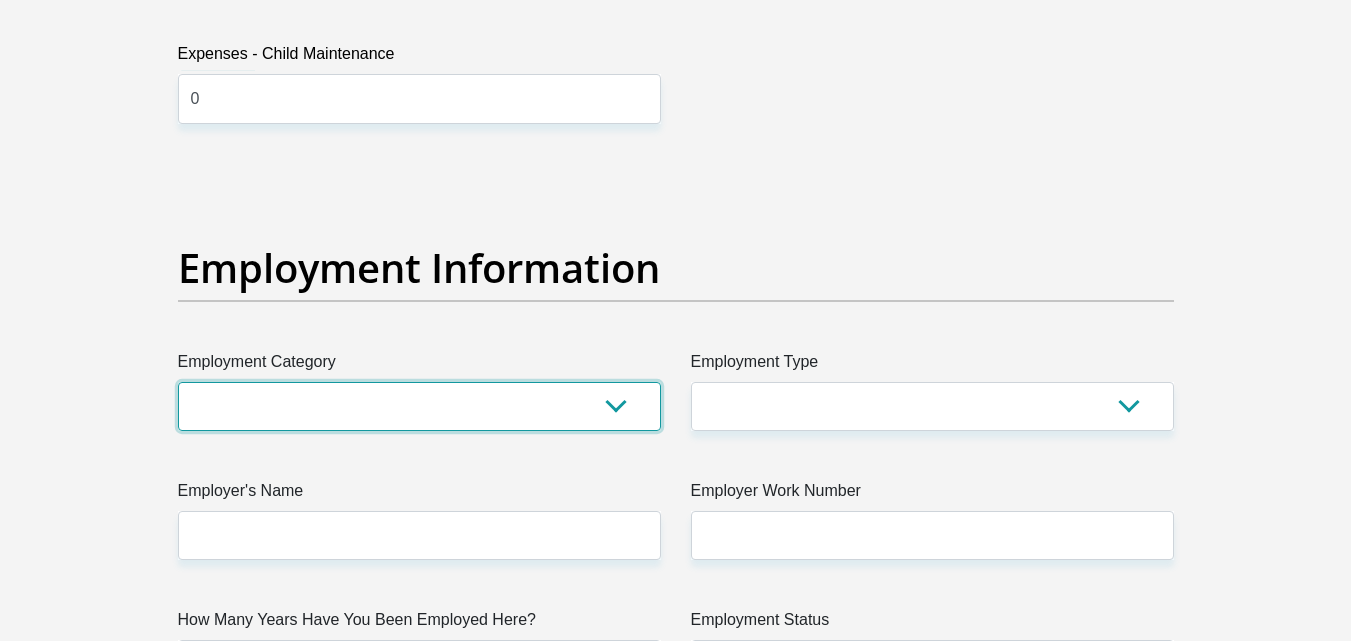click on "AGRICULTURE
ALCOHOL & TOBACCO
CONSTRUCTION MATERIALS
METALLURGY
EQUIPMENT FOR RENEWABLE ENERGY
SPECIALIZED CONTRACTORS
CAR
GAMING (INCL. INTERNET
OTHER WHOLESALE
UNLICENSED PHARMACEUTICALS
CURRENCY EXCHANGE HOUSES
OTHER FINANCIAL INSTITUTIONS & INSURANCE
REAL ESTATE AGENTS
OIL & GAS
OTHER MATERIALS (E.G. IRON ORE)
PRECIOUS STONES & PRECIOUS METALS
POLITICAL ORGANIZATIONS
RELIGIOUS ORGANIZATIONS(NOT SECTS)
ACTI. HAVING BUSINESS DEAL WITH PUBLIC ADMINISTRATION
LAUNDROMATS" at bounding box center [419, 406] 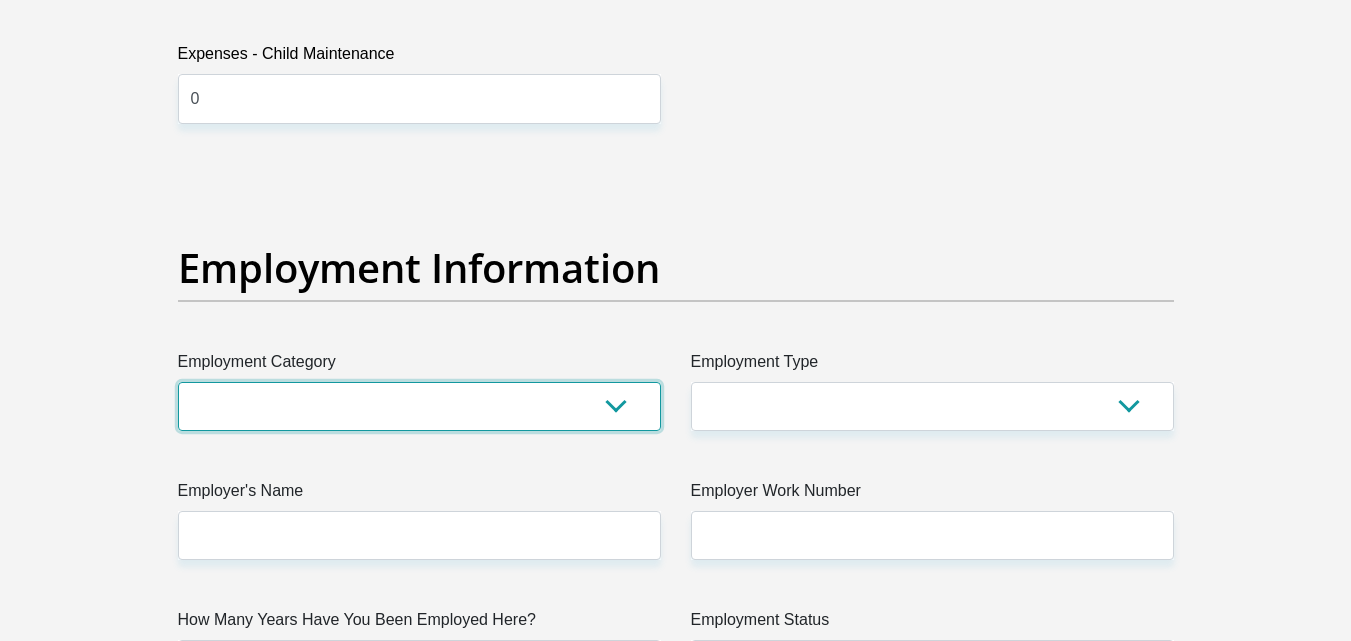 select on "6" 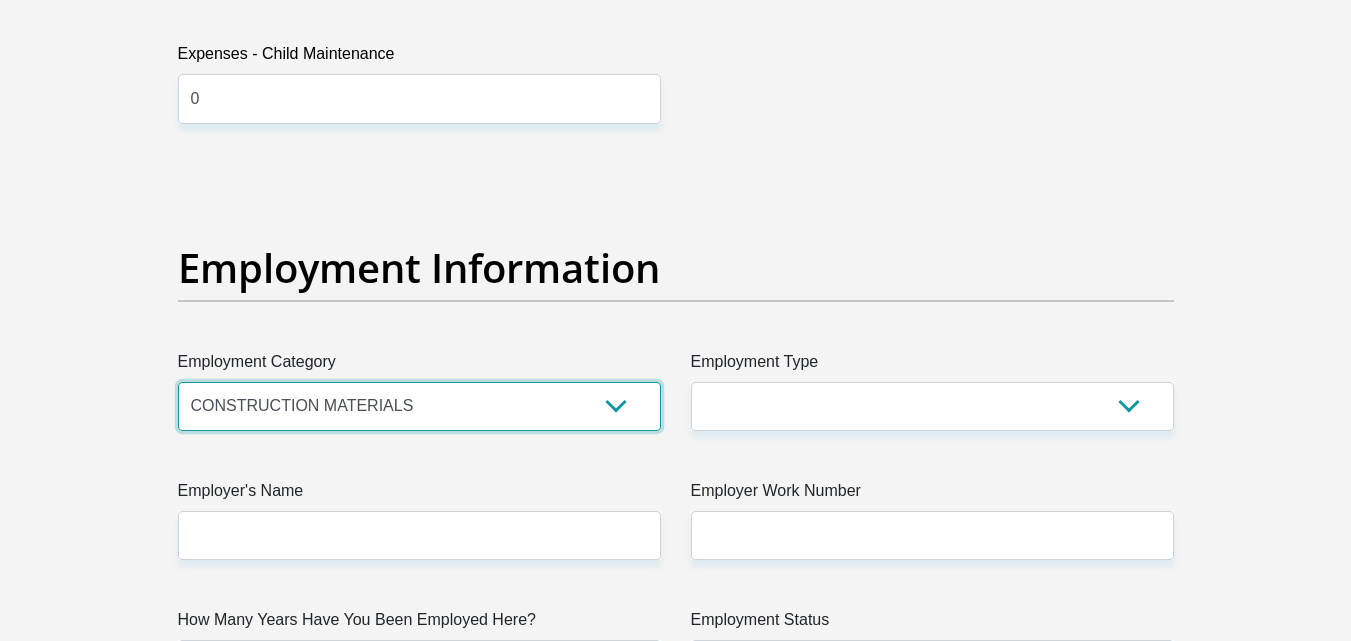 click on "AGRICULTURE
ALCOHOL & TOBACCO
CONSTRUCTION MATERIALS
METALLURGY
EQUIPMENT FOR RENEWABLE ENERGY
SPECIALIZED CONTRACTORS
CAR
GAMING (INCL. INTERNET
OTHER WHOLESALE
UNLICENSED PHARMACEUTICALS
CURRENCY EXCHANGE HOUSES
OTHER FINANCIAL INSTITUTIONS & INSURANCE
REAL ESTATE AGENTS
OIL & GAS
OTHER MATERIALS (E.G. IRON ORE)
PRECIOUS STONES & PRECIOUS METALS
POLITICAL ORGANIZATIONS
RELIGIOUS ORGANIZATIONS(NOT SECTS)
ACTI. HAVING BUSINESS DEAL WITH PUBLIC ADMINISTRATION
LAUNDROMATS" at bounding box center [419, 406] 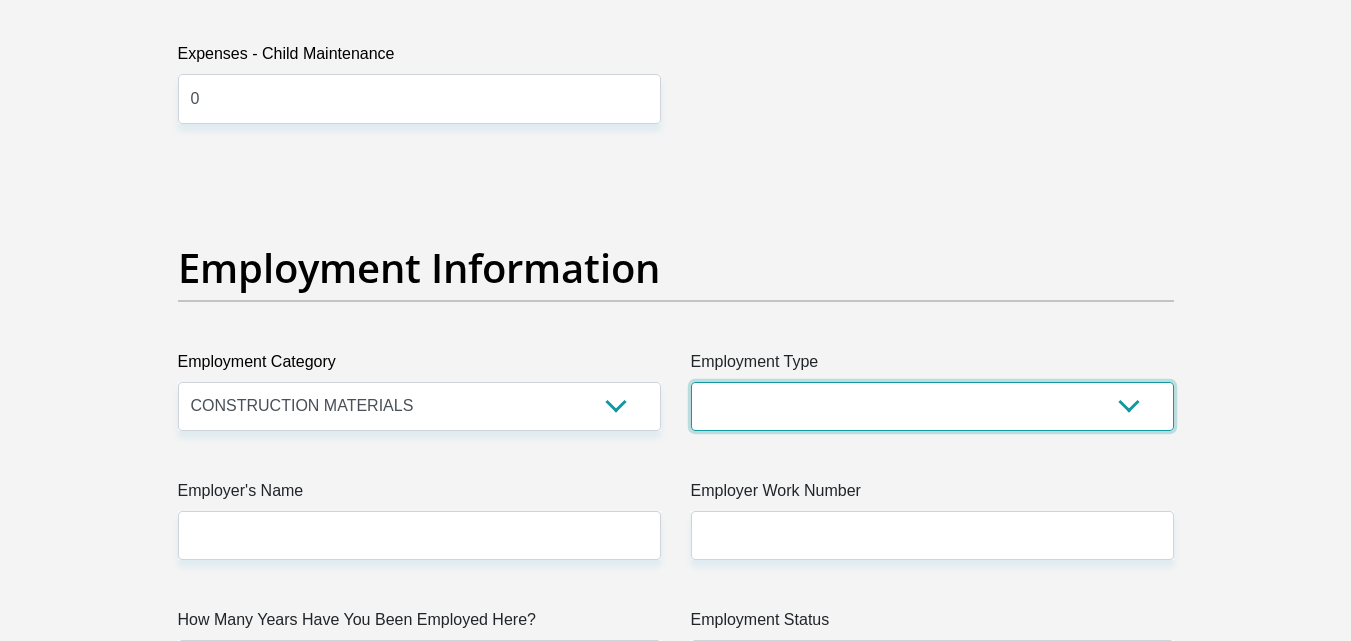 click on "College/Lecturer
Craft Seller
Creative
Driver
Executive
Farmer
Forces - Non Commissioned
Forces - Officer
Hawker
Housewife
Labourer
Licenced Professional
Manager
Miner
Non Licenced Professional
Office Staff/Clerk
Outside Worker
Pensioner
Permanent Teacher
Production/Manufacturing
Sales
Self-Employed
Semi-Professional Worker
Service Industry  Social Worker  Student" at bounding box center (932, 406) 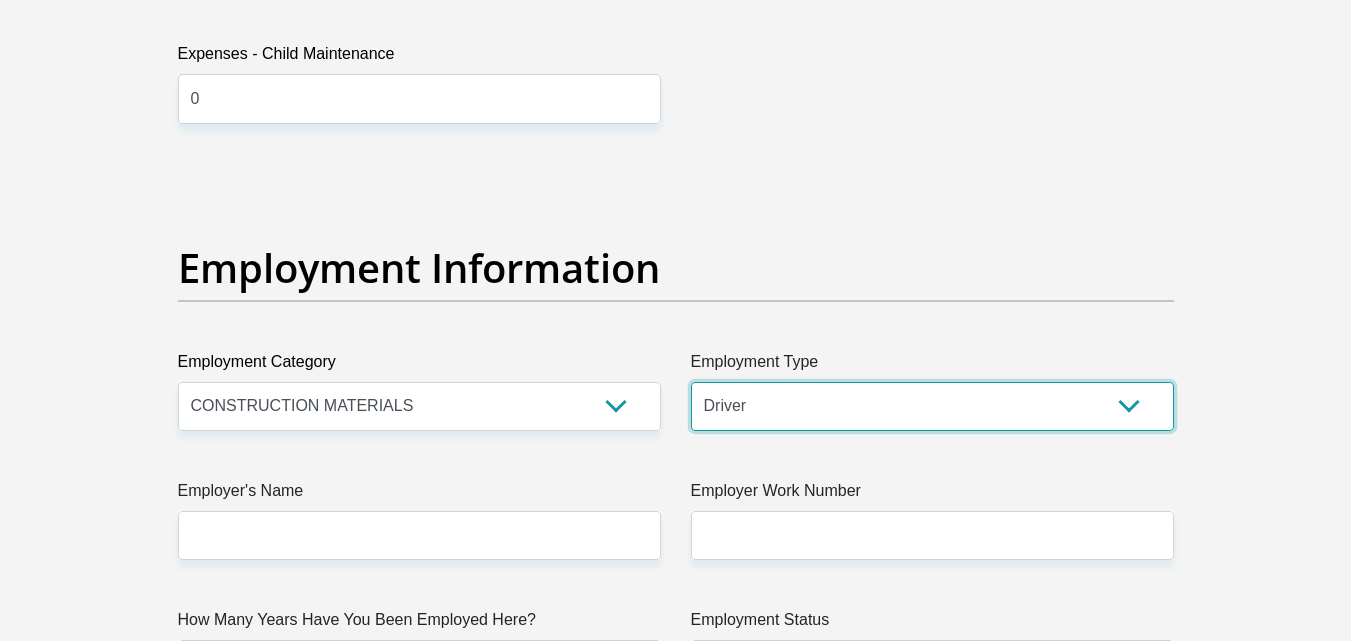 click on "College/Lecturer
Craft Seller
Creative
Driver
Executive
Farmer
Forces - Non Commissioned
Forces - Officer
Hawker
Housewife
Labourer
Licenced Professional
Manager
Miner
Non Licenced Professional
Office Staff/Clerk
Outside Worker
Pensioner
Permanent Teacher
Production/Manufacturing
Sales
Self-Employed
Semi-Professional Worker
Service Industry  Social Worker  Student" at bounding box center [932, 406] 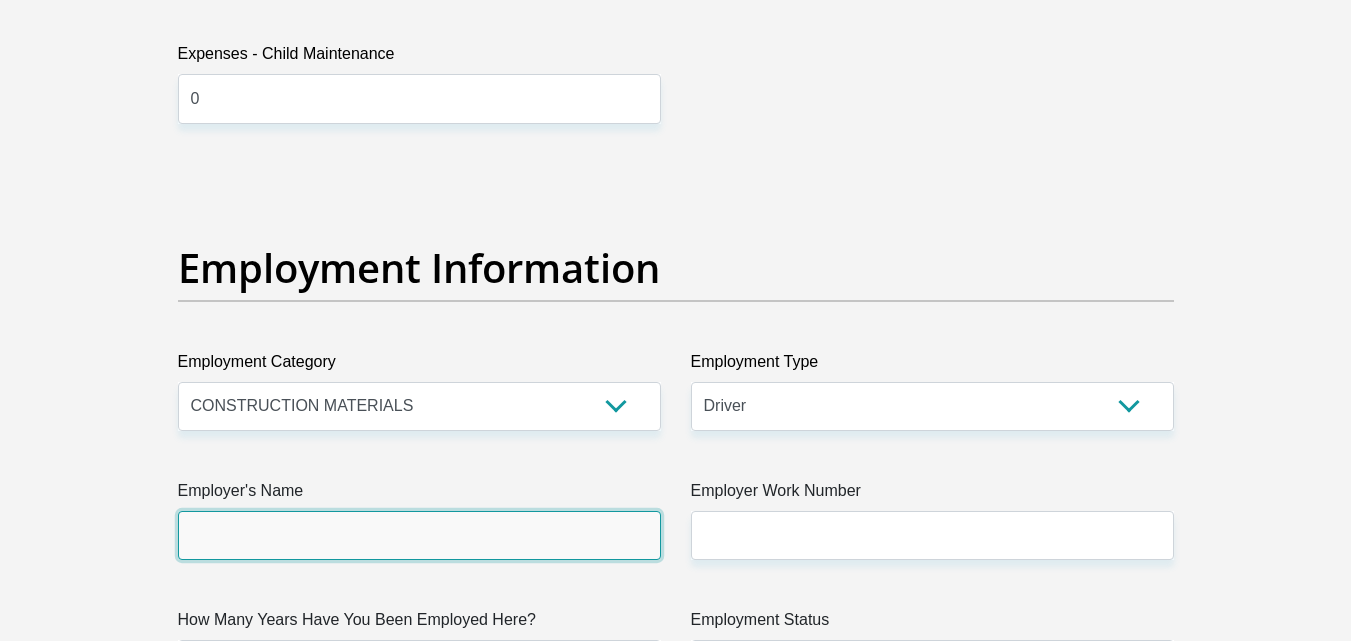 click on "Employer's Name" at bounding box center (419, 535) 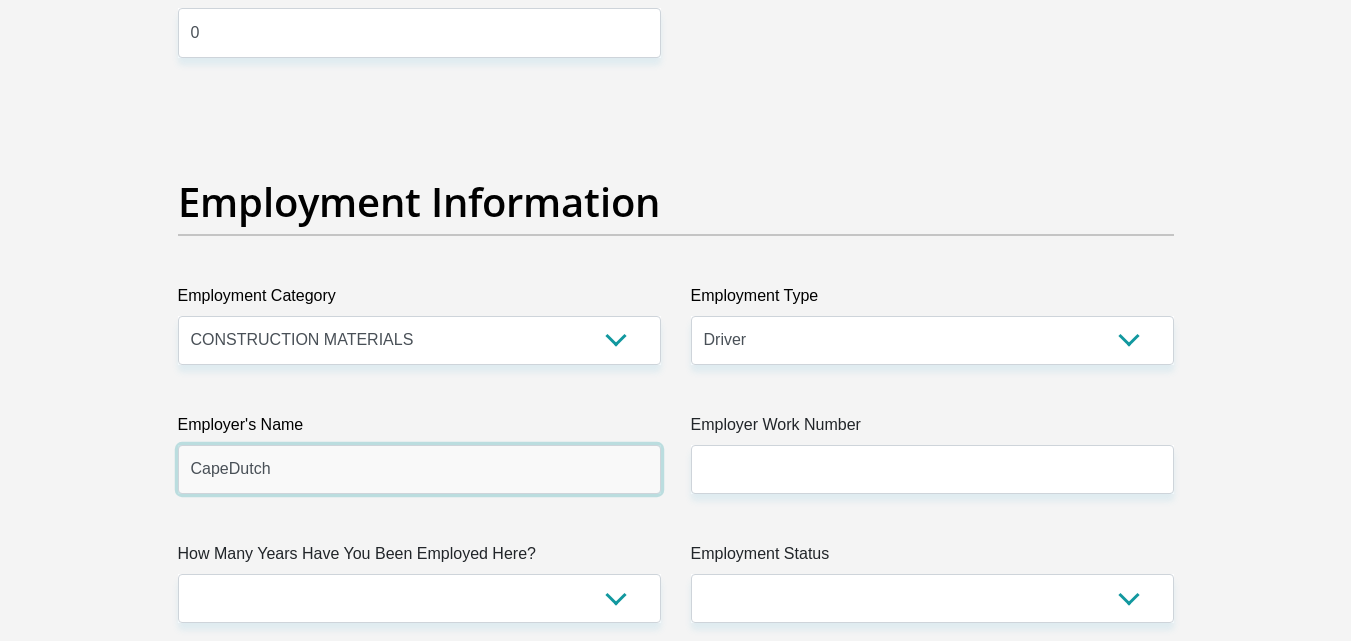 scroll, scrollTop: 3600, scrollLeft: 0, axis: vertical 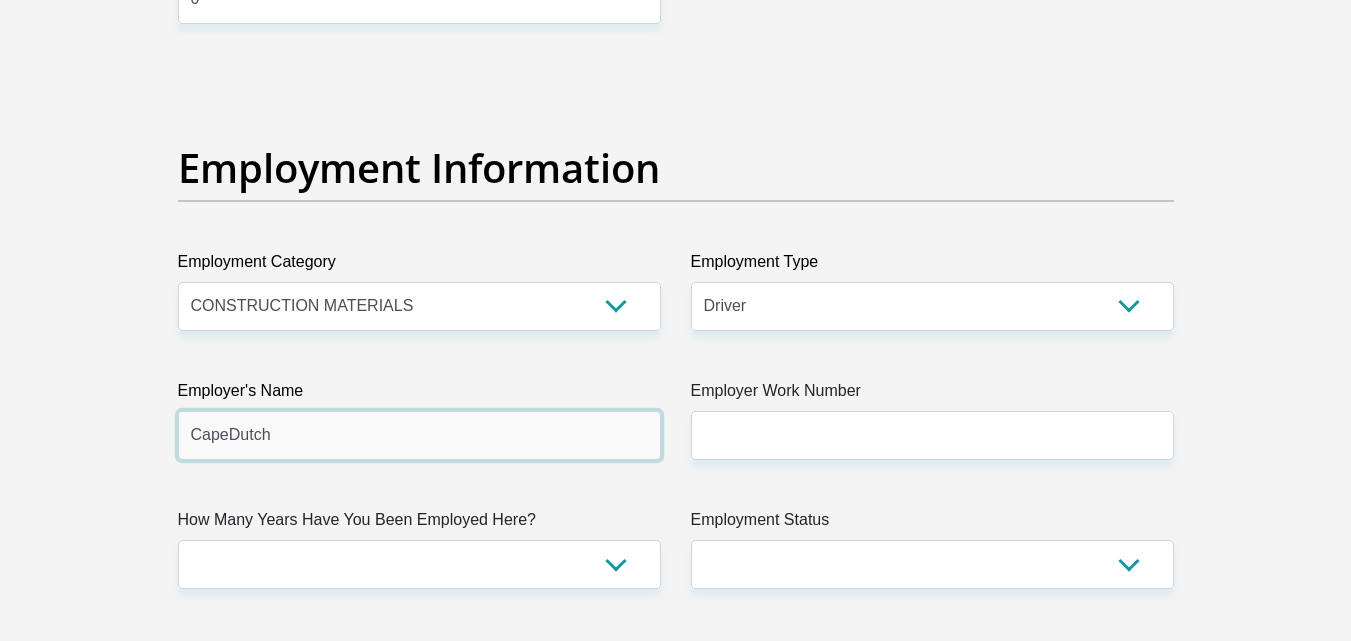 type on "CapeDutch" 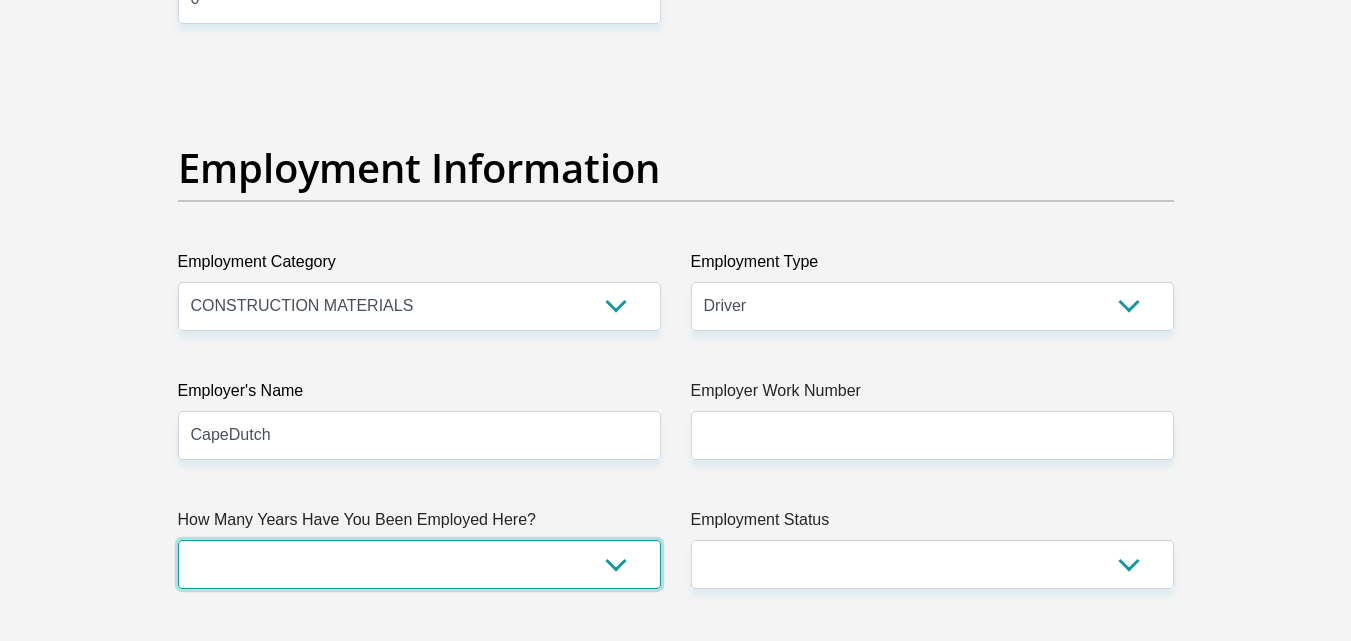 click on "less than 1 year
1-3 years
3-5 years
5+ years" at bounding box center [419, 564] 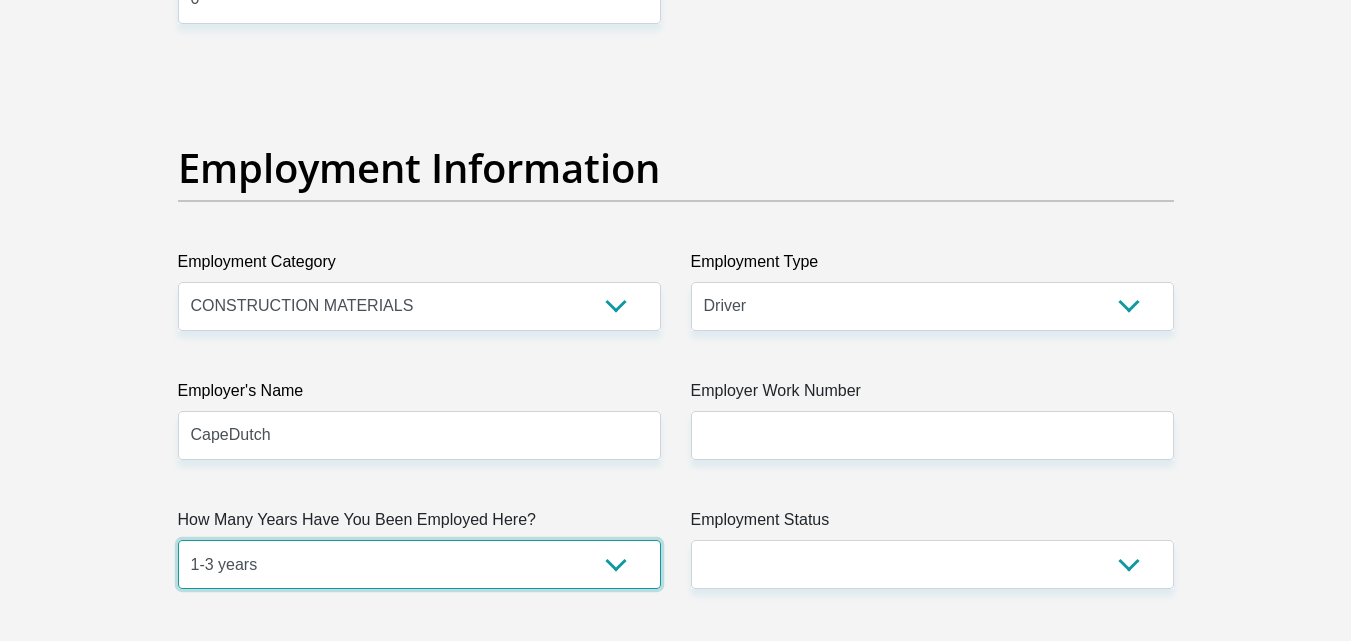 click on "less than 1 year
1-3 years
3-5 years
5+ years" at bounding box center (419, 564) 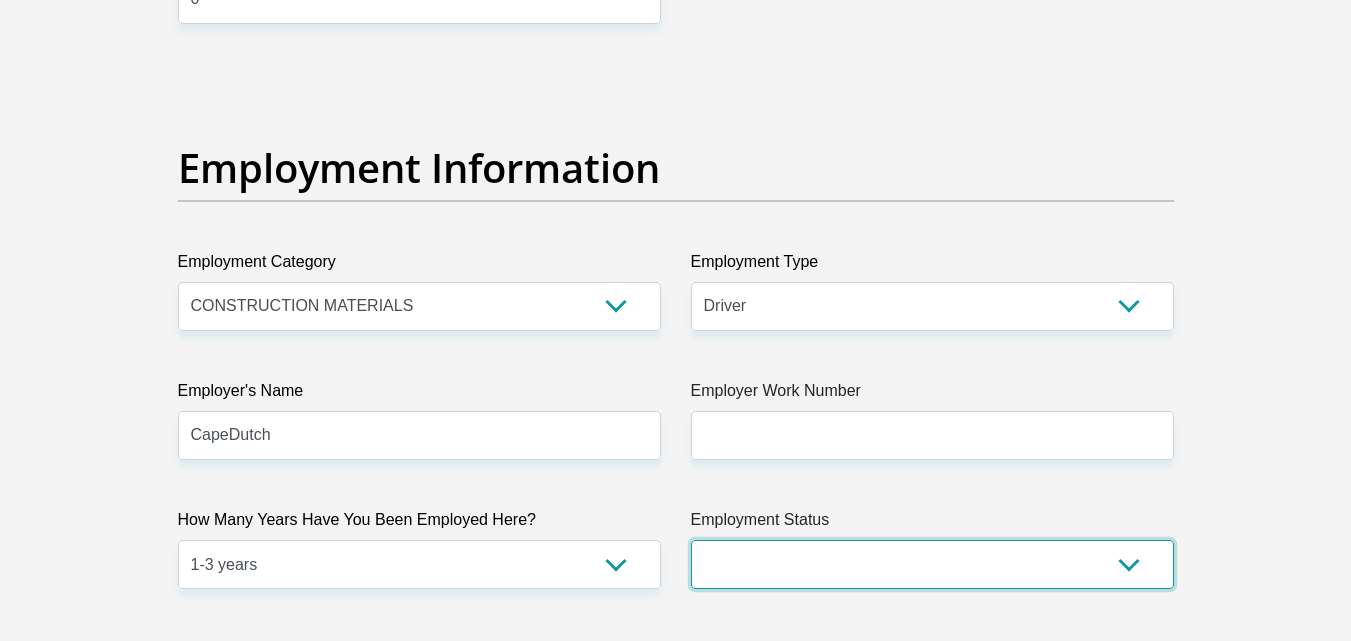 click on "Permanent/Full-time
Part-time/Casual
Contract Worker
Self-Employed
Housewife
Retired
Student
Medically Boarded
Disability
Unemployed" at bounding box center [932, 564] 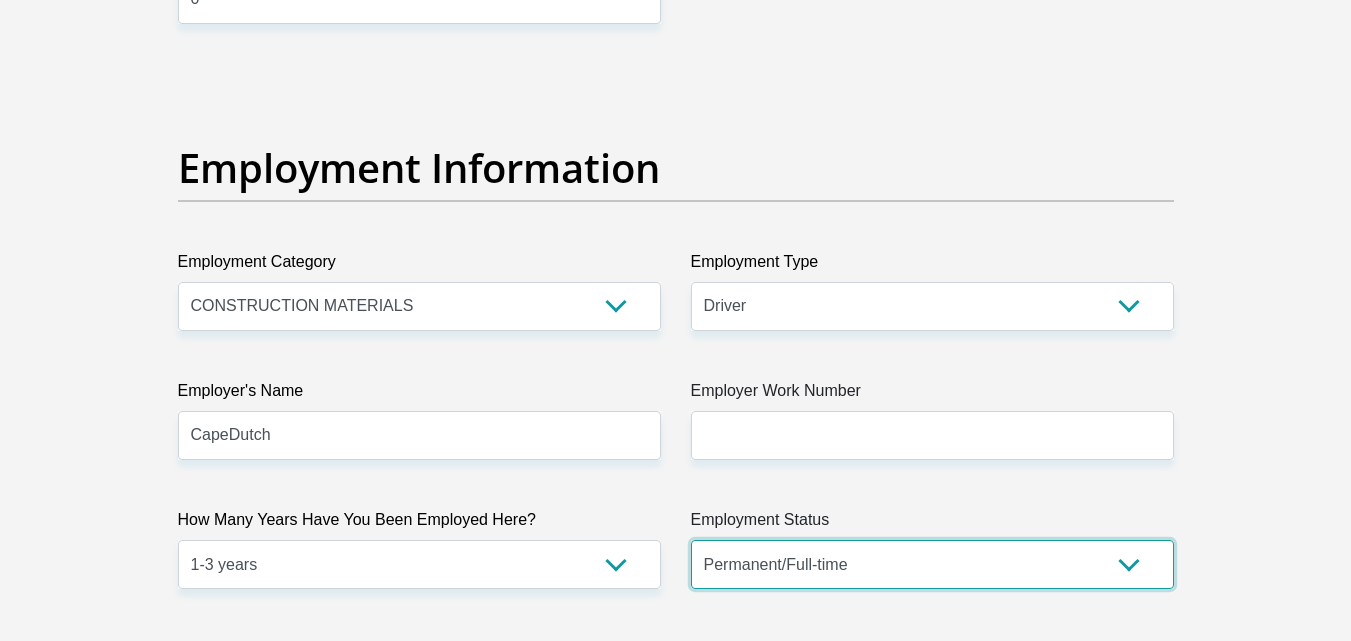 click on "Permanent/Full-time
Part-time/Casual
Contract Worker
Self-Employed
Housewife
Retired
Student
Medically Boarded
Disability
Unemployed" at bounding box center (932, 564) 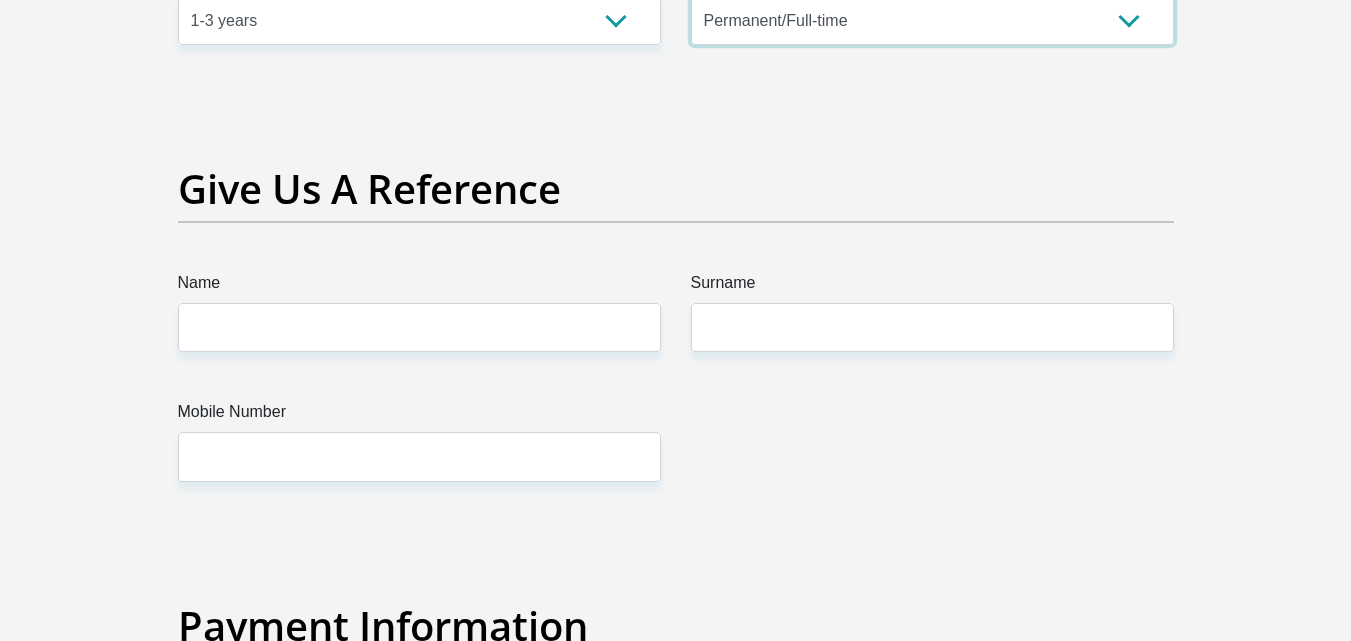 scroll, scrollTop: 4200, scrollLeft: 0, axis: vertical 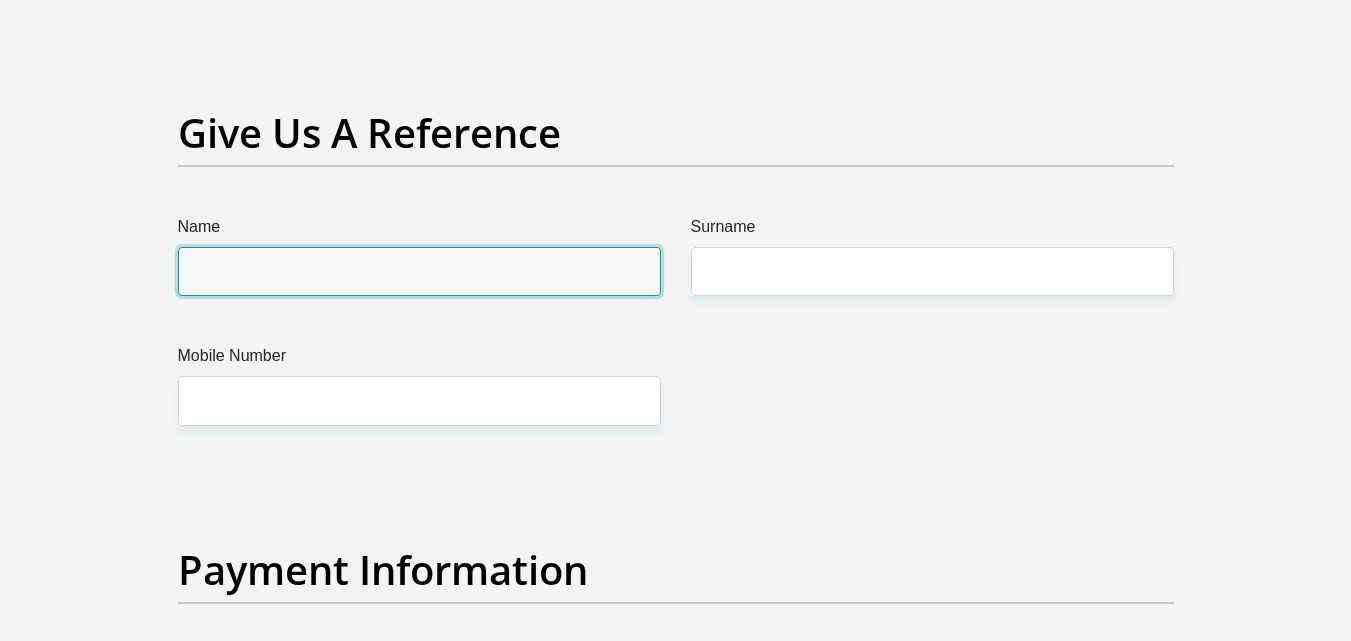 click on "Name" at bounding box center [419, 271] 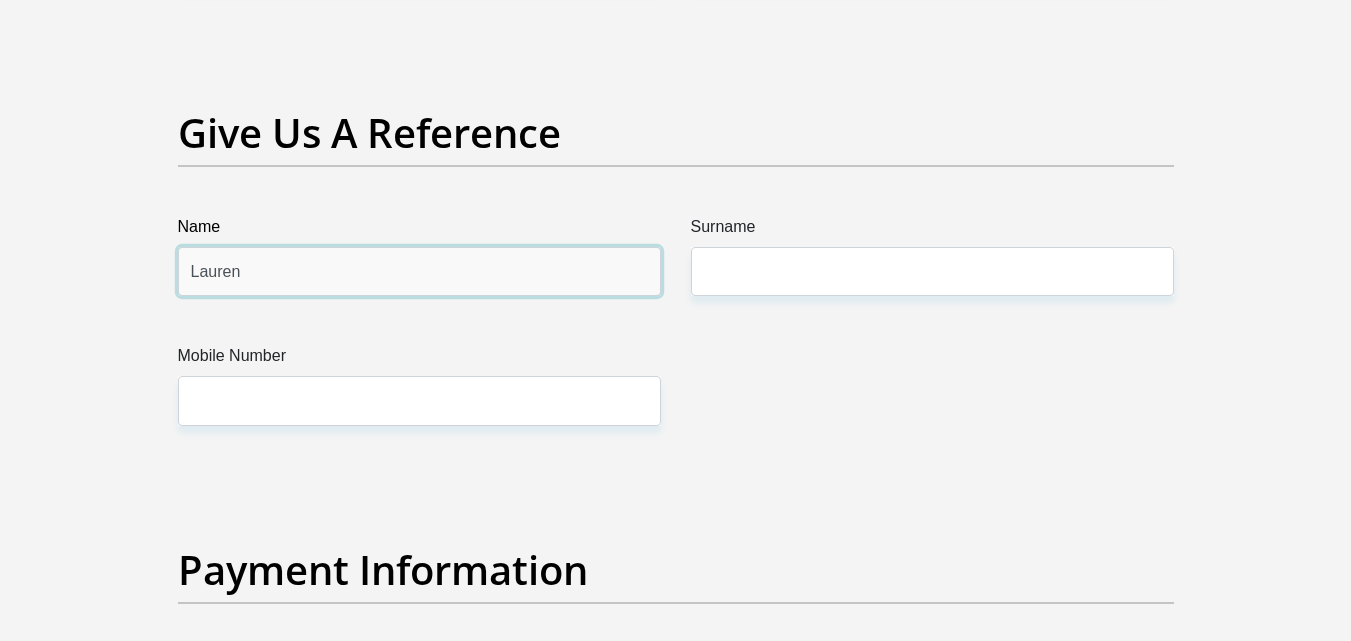 type on "Lauren" 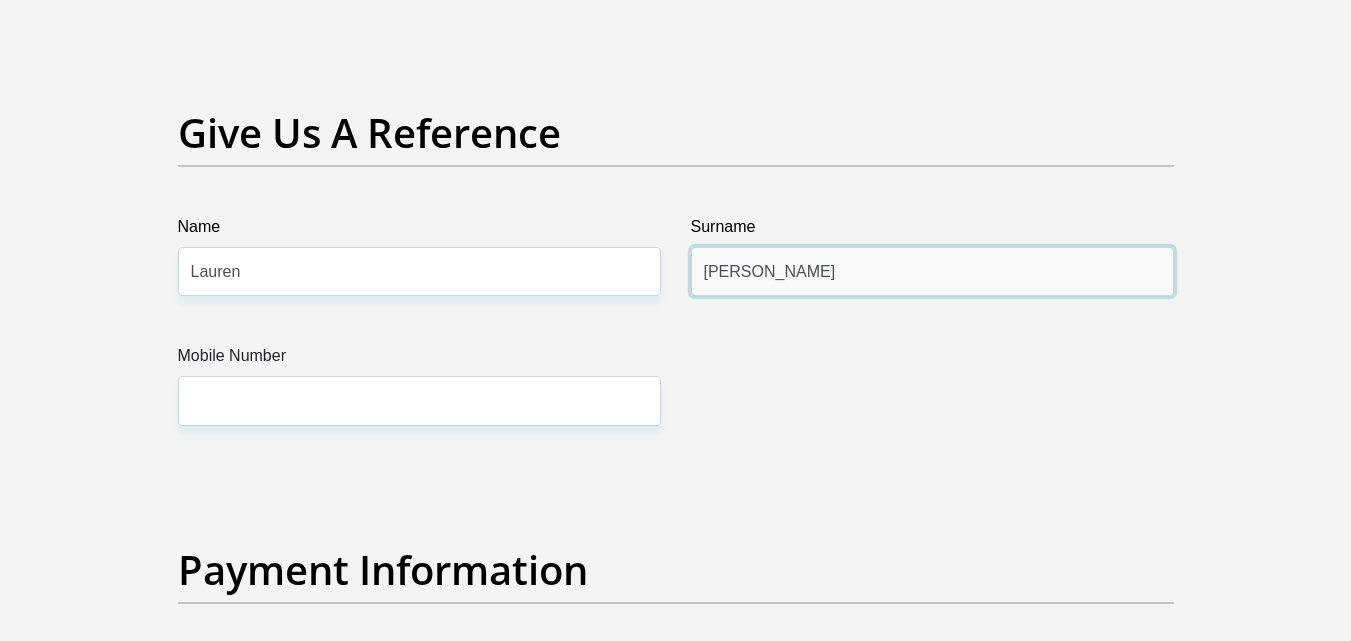type on "Phillips" 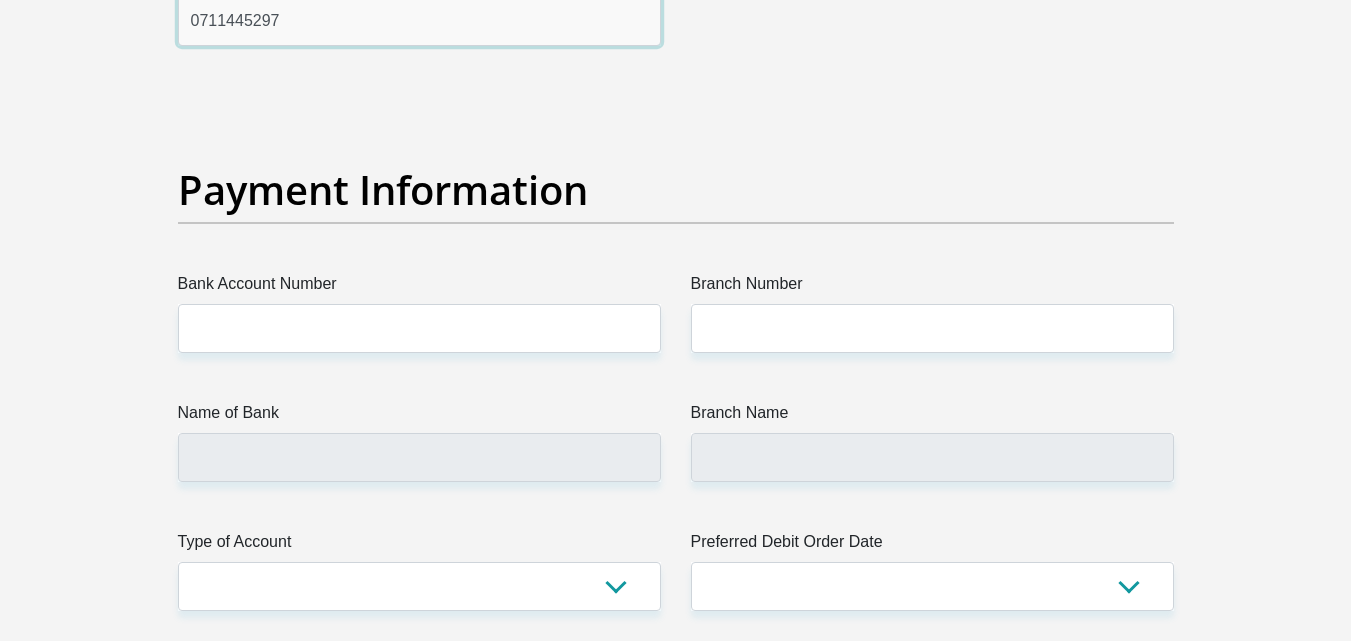 scroll, scrollTop: 4700, scrollLeft: 0, axis: vertical 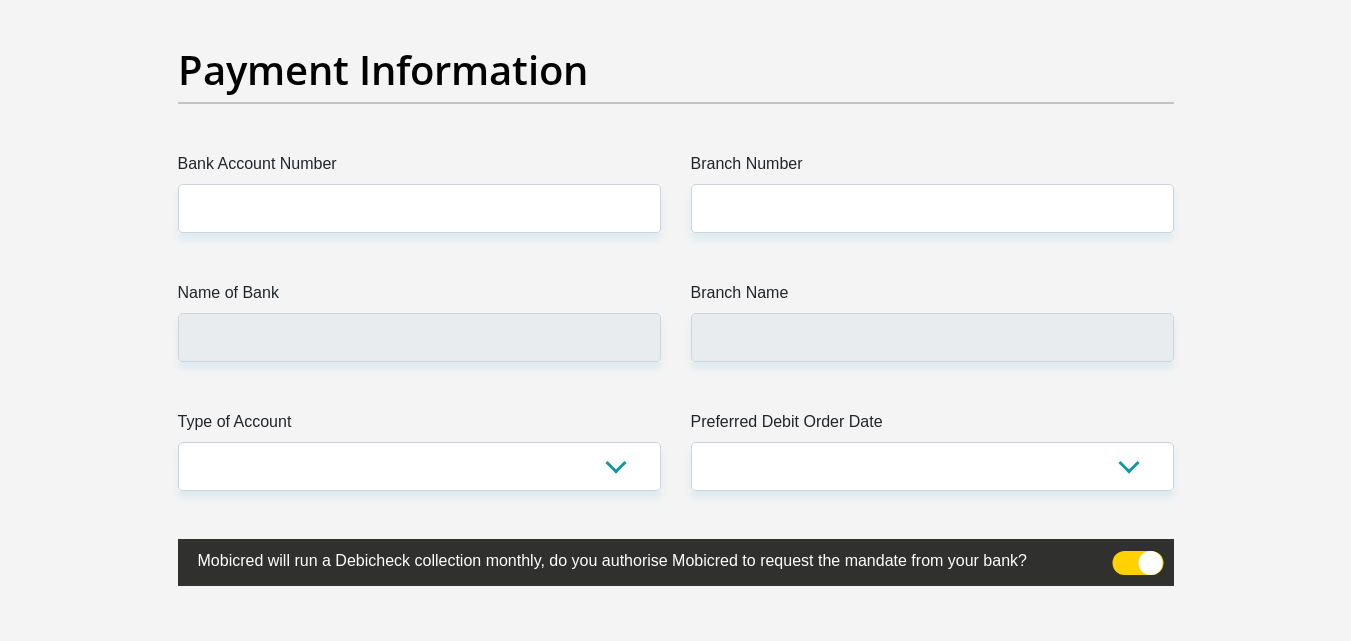 type on "0711445297" 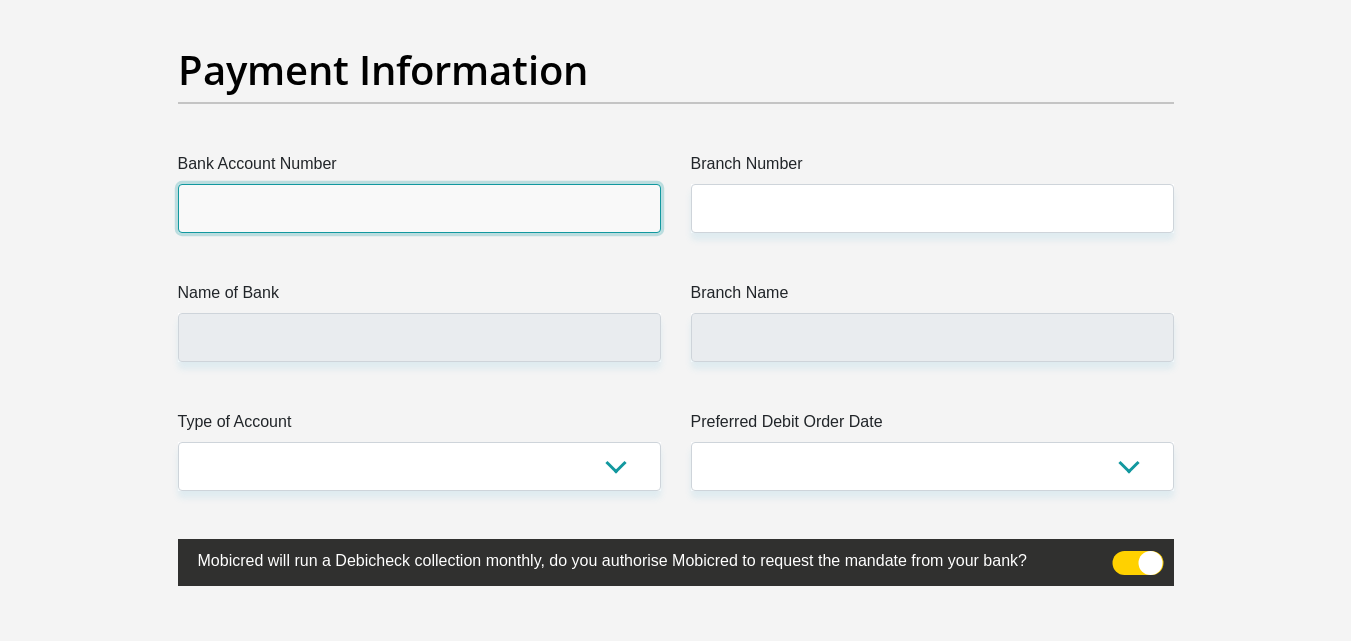 click on "Bank Account Number" at bounding box center [419, 208] 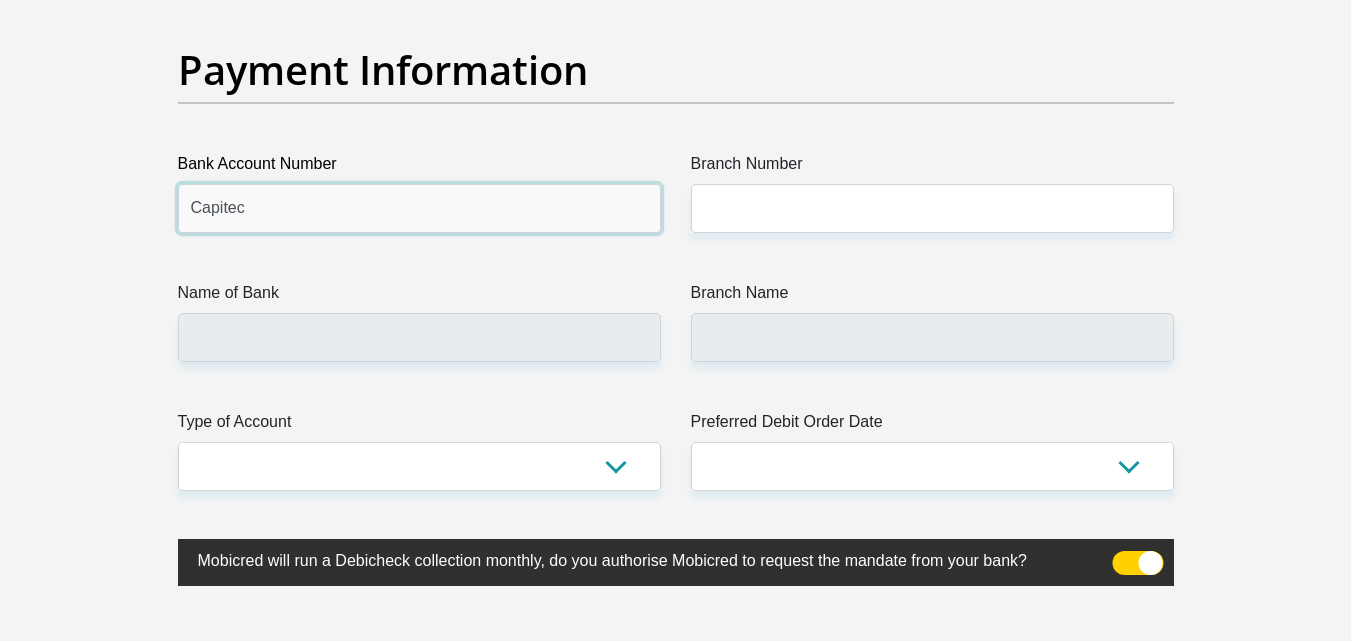 type on "Capitec" 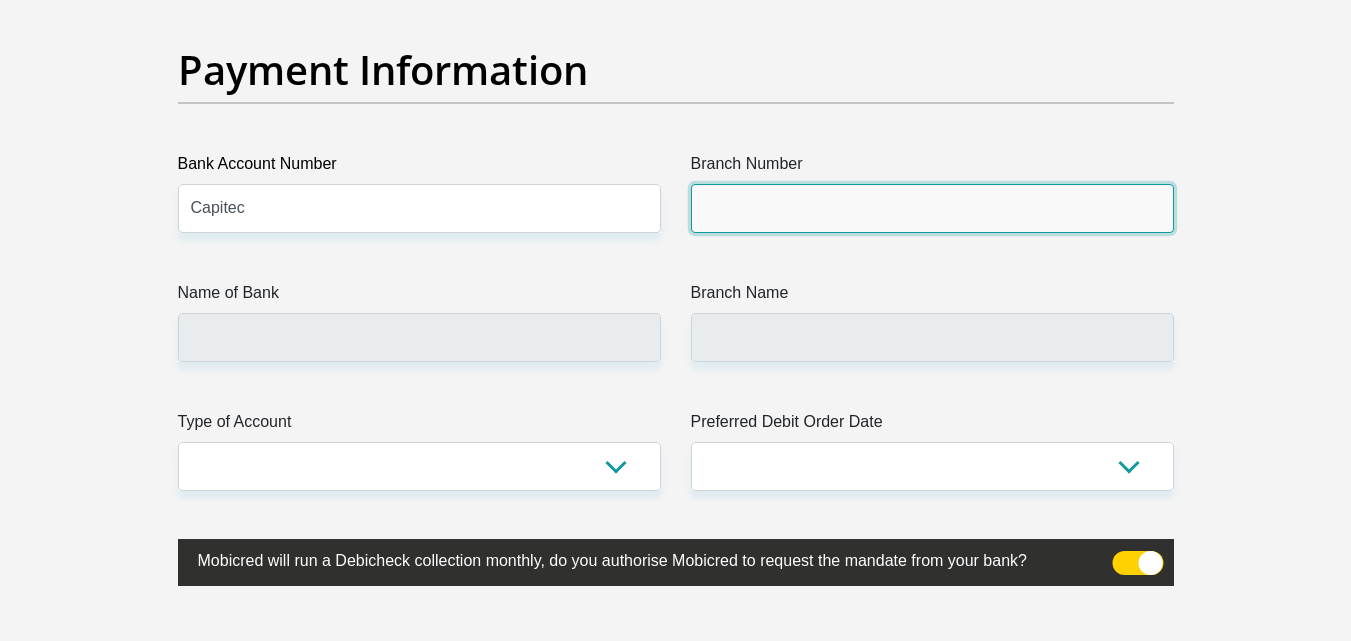 click on "Branch Number" at bounding box center [932, 208] 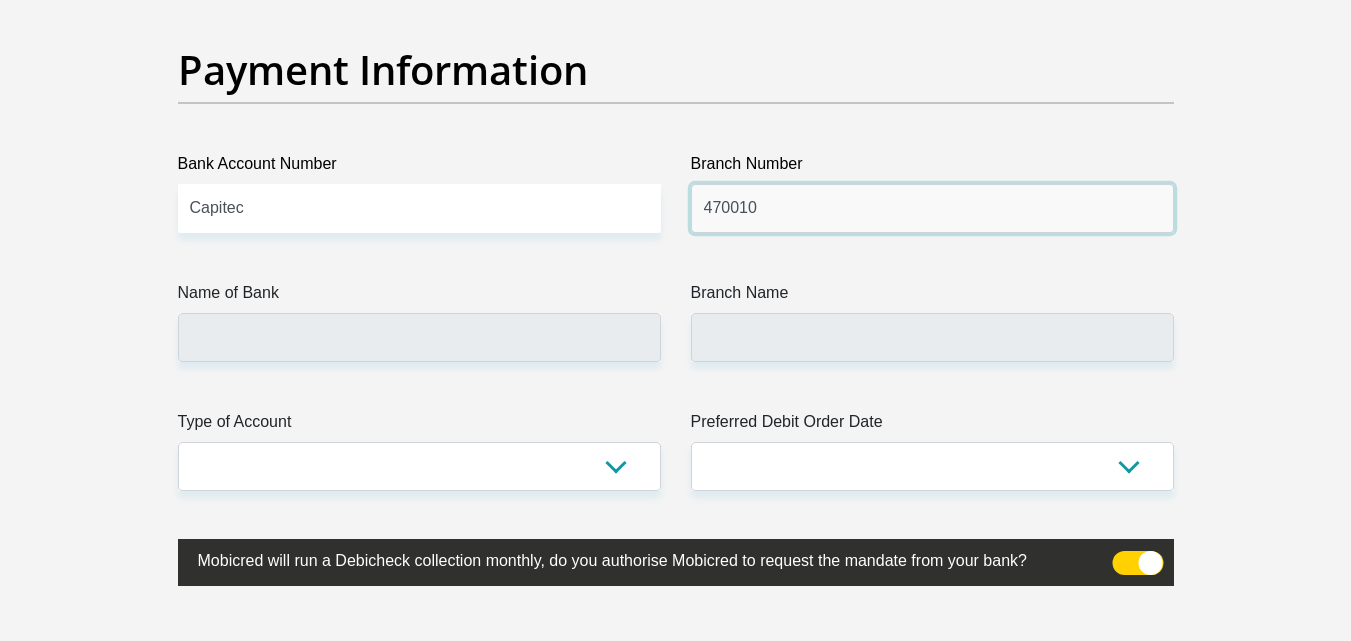 type on "470010" 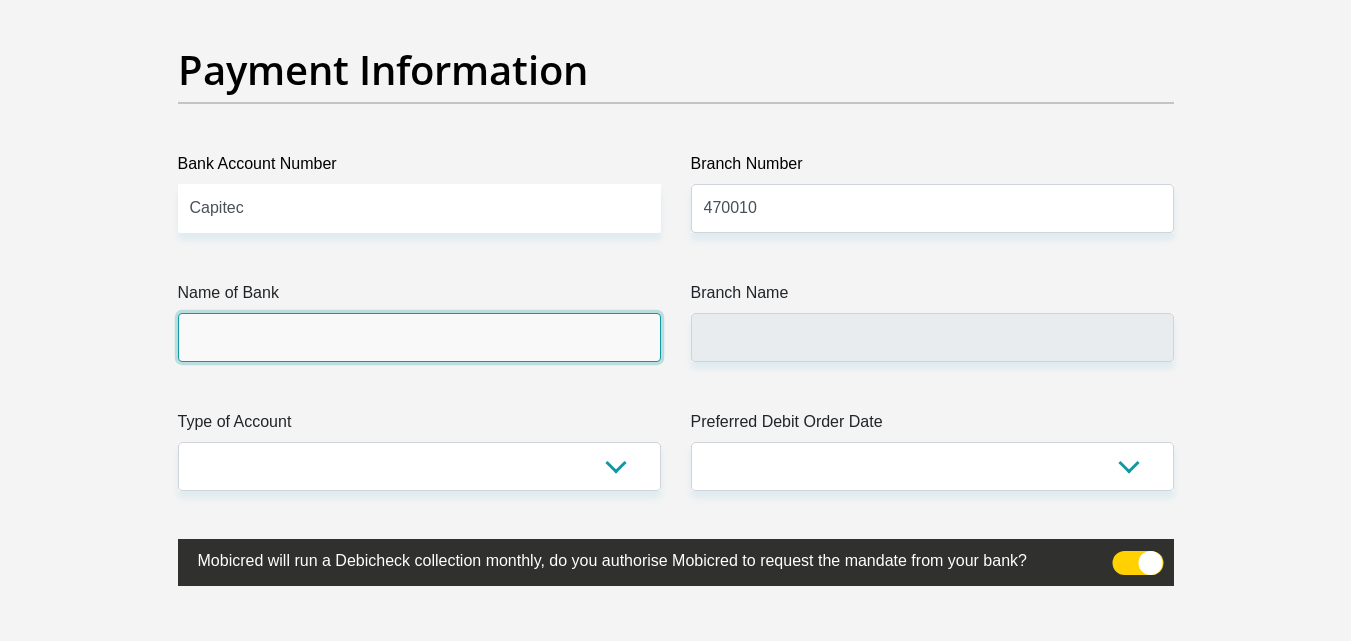 drag, startPoint x: 281, startPoint y: 356, endPoint x: 278, endPoint y: 372, distance: 16.27882 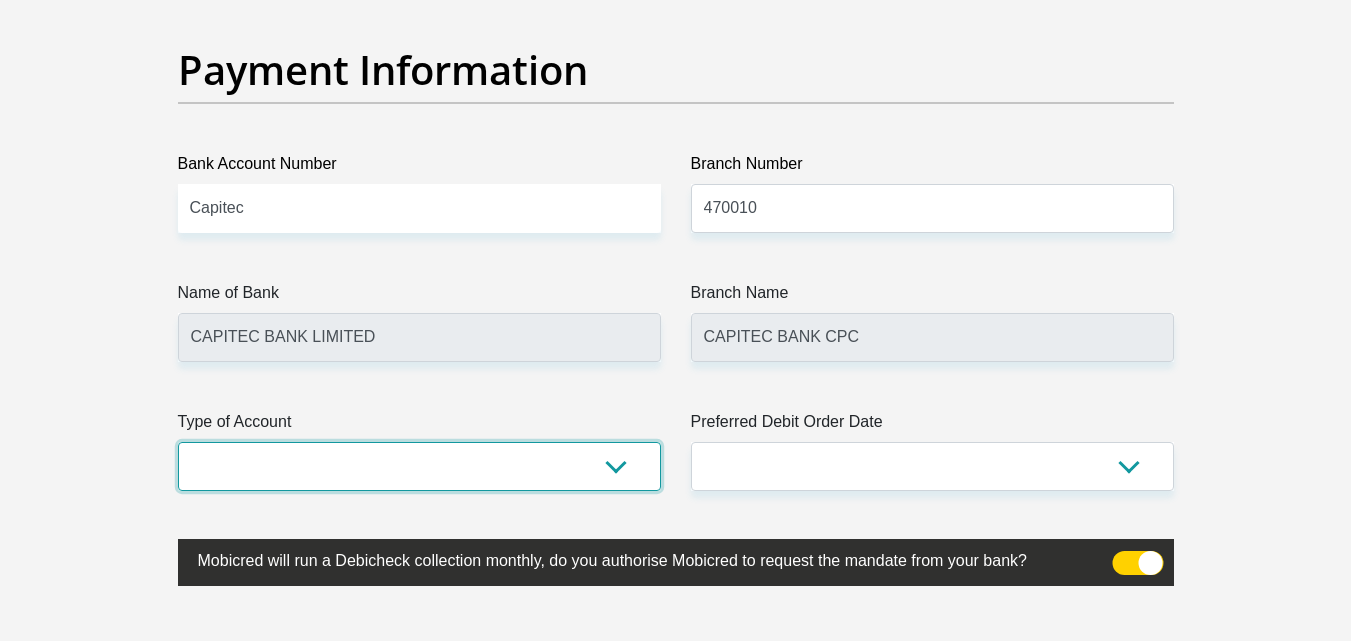 drag, startPoint x: 270, startPoint y: 458, endPoint x: 278, endPoint y: 471, distance: 15.264338 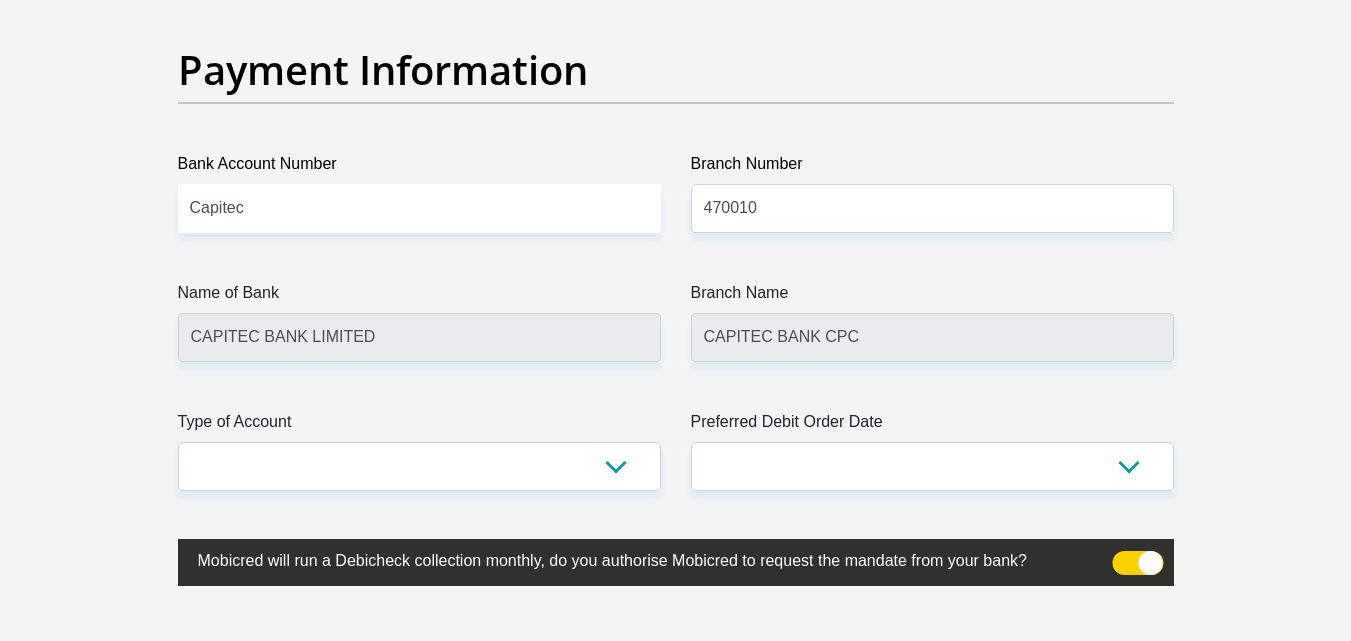 click on "Title
Mr
Ms
Mrs
Dr
Other
First Name
Dennis
Surname
Phillips
ID Number
9101265088085
Please input valid ID number
Race
Black
Coloured
Indian
White
Other
Contact Number
0711445297
Please input valid contact number
Nationality
South Africa
Afghanistan
Aland Islands  Albania  Algeria" at bounding box center (676, -1085) 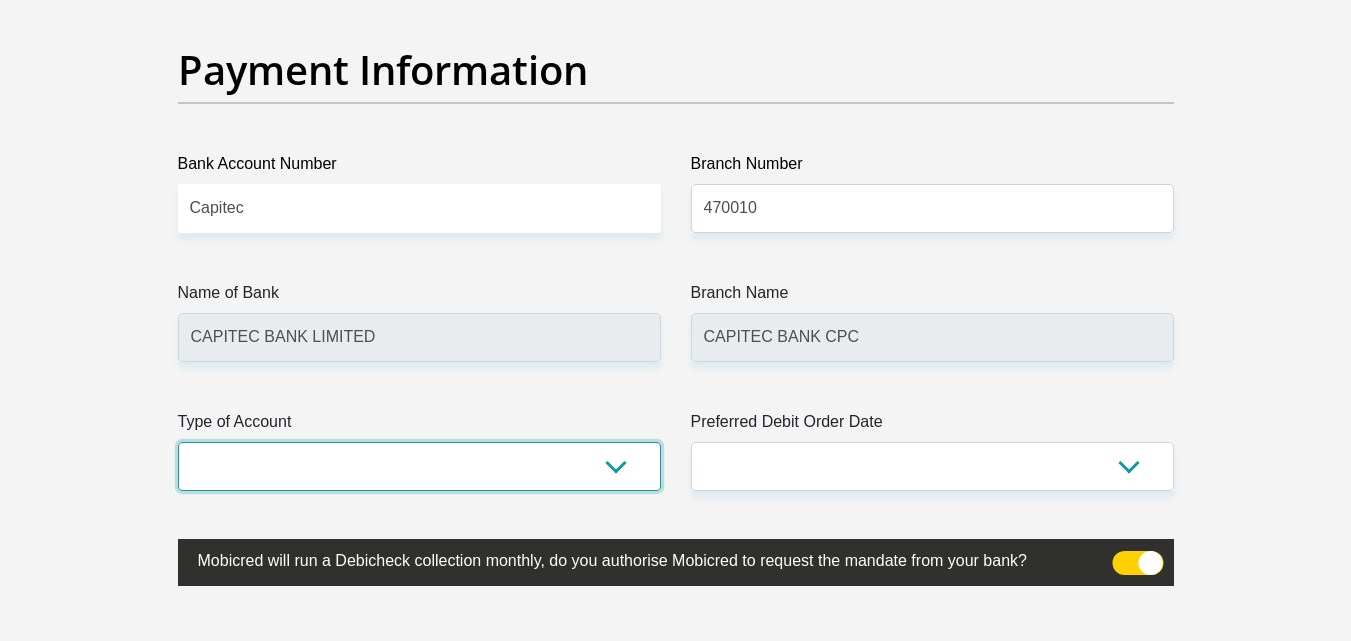 click on "Cheque
Savings" at bounding box center [419, 466] 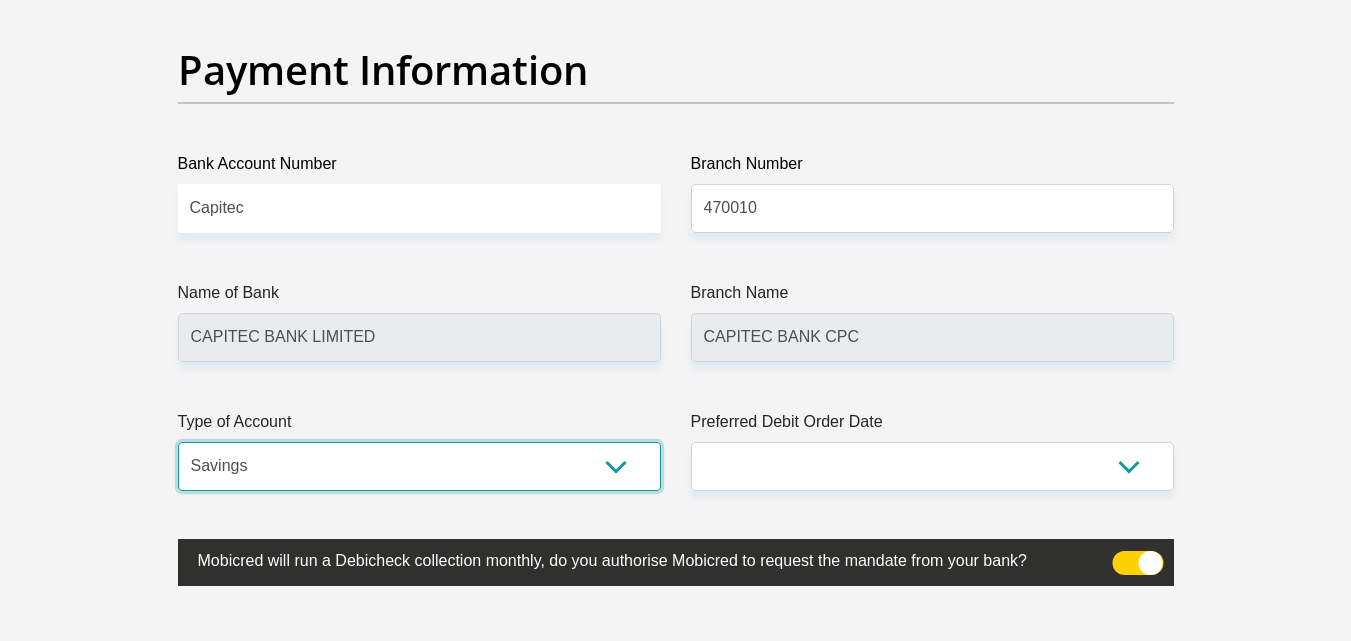 click on "Cheque
Savings" at bounding box center [419, 466] 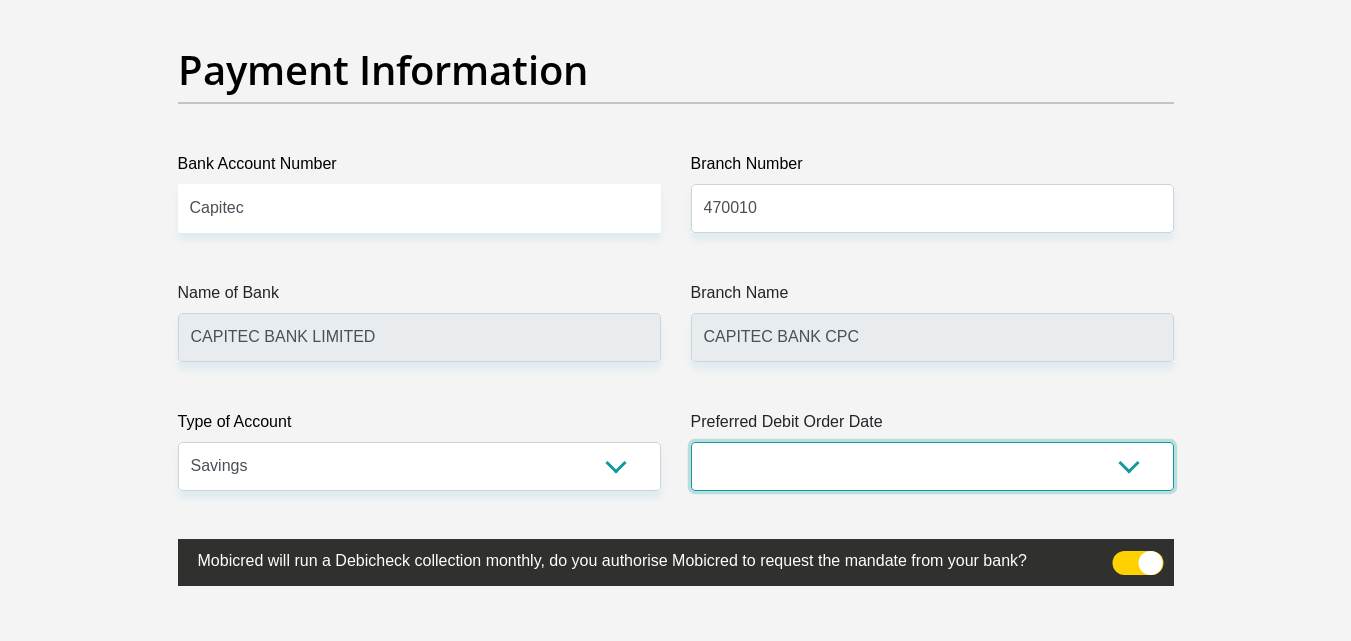 click on "1st
2nd
3rd
4th
5th
7th
18th
19th
20th
21st
22nd
23rd
24th
25th
26th
27th
28th
29th
30th" at bounding box center (932, 466) 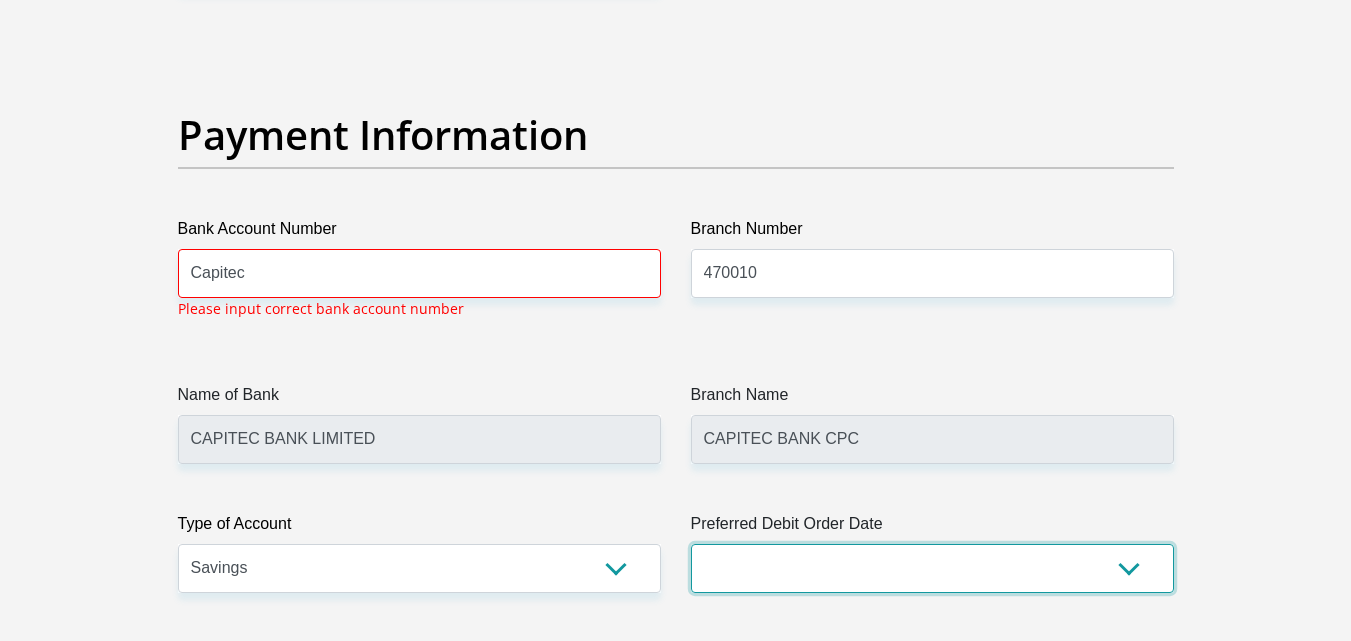 scroll, scrollTop: 4633, scrollLeft: 0, axis: vertical 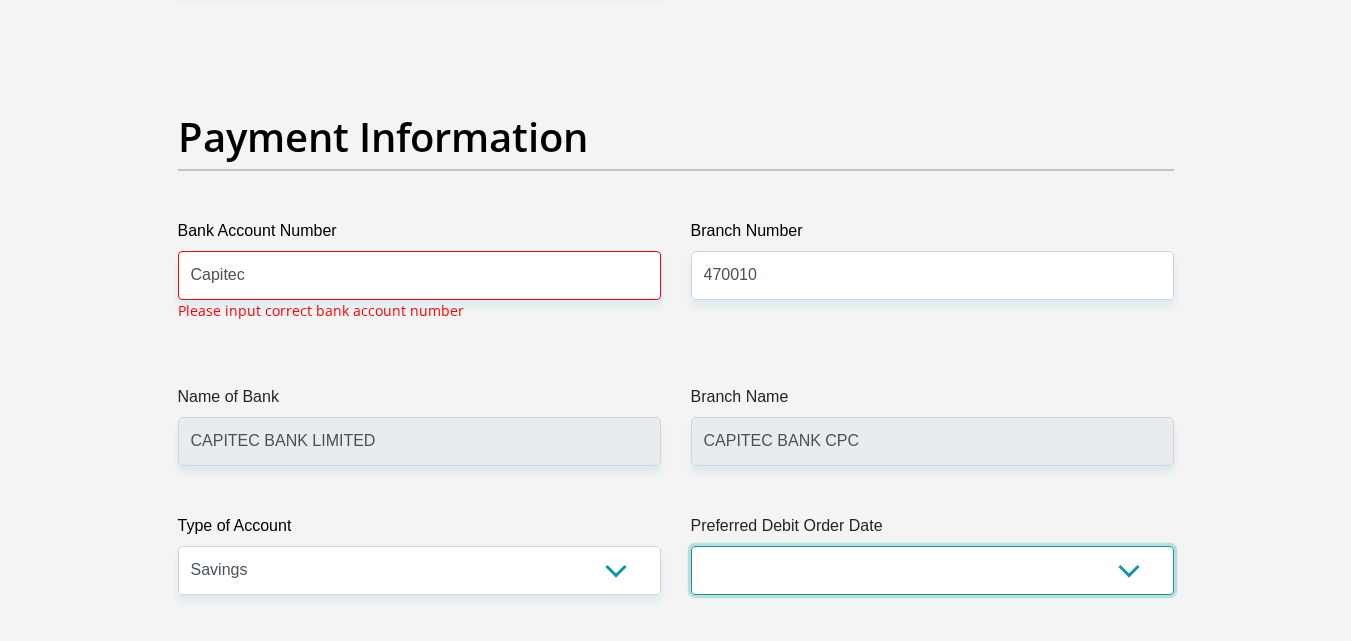 select on "25" 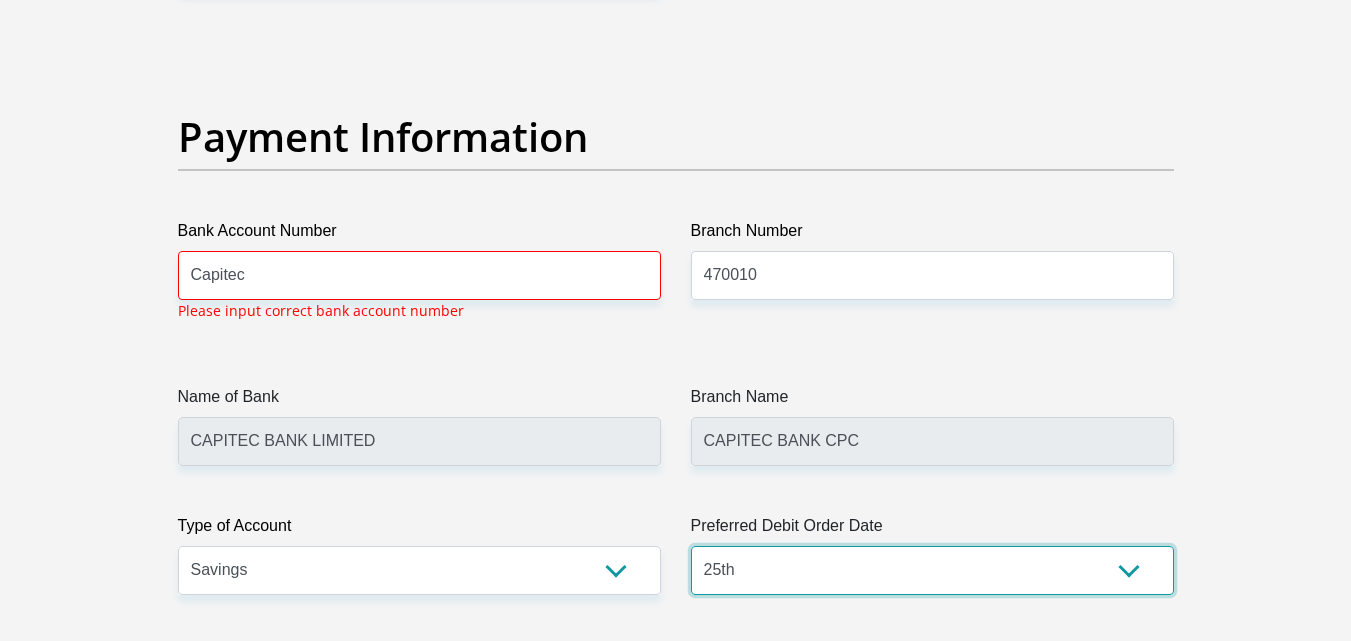 click on "1st
2nd
3rd
4th
5th
7th
18th
19th
20th
21st
22nd
23rd
24th
25th
26th
27th
28th
29th
30th" at bounding box center [932, 570] 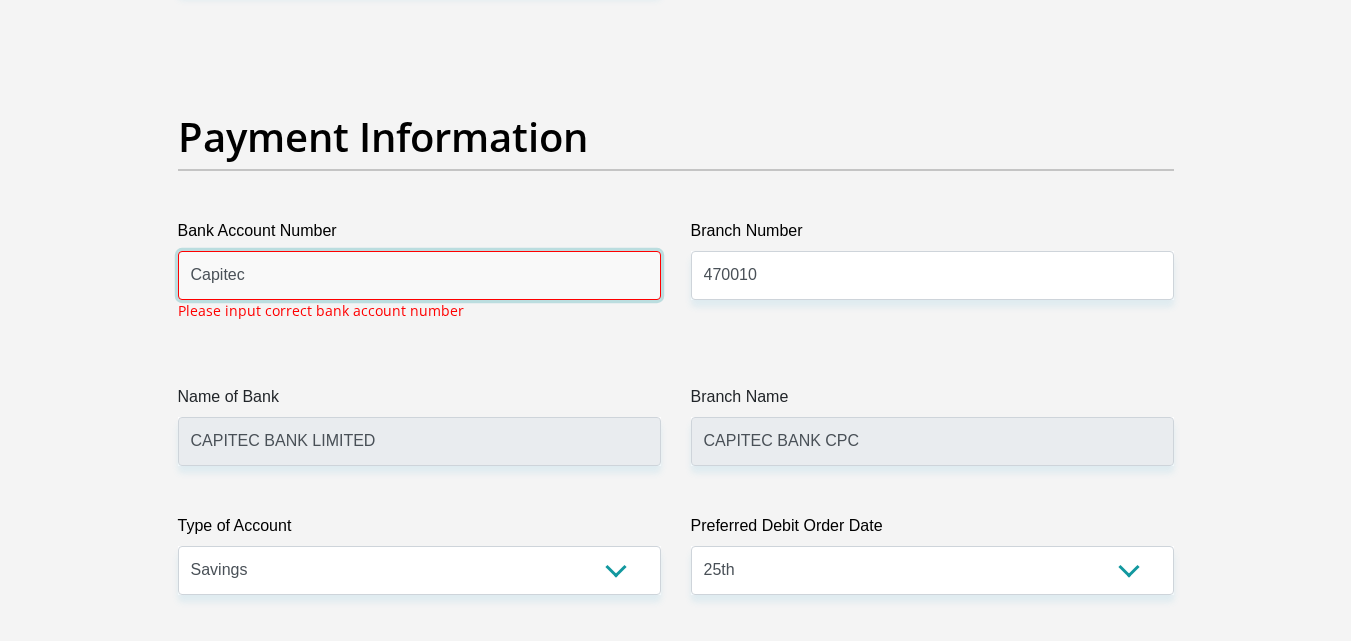 click on "Capitec" at bounding box center (419, 275) 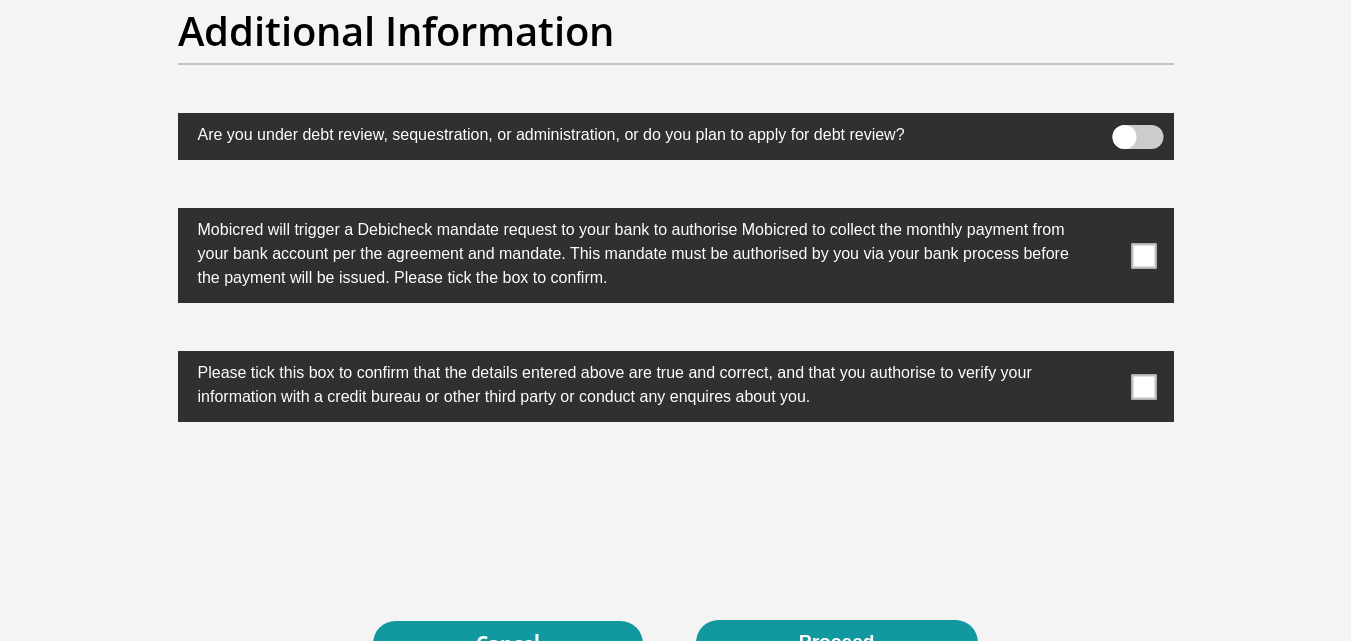 scroll, scrollTop: 6333, scrollLeft: 0, axis: vertical 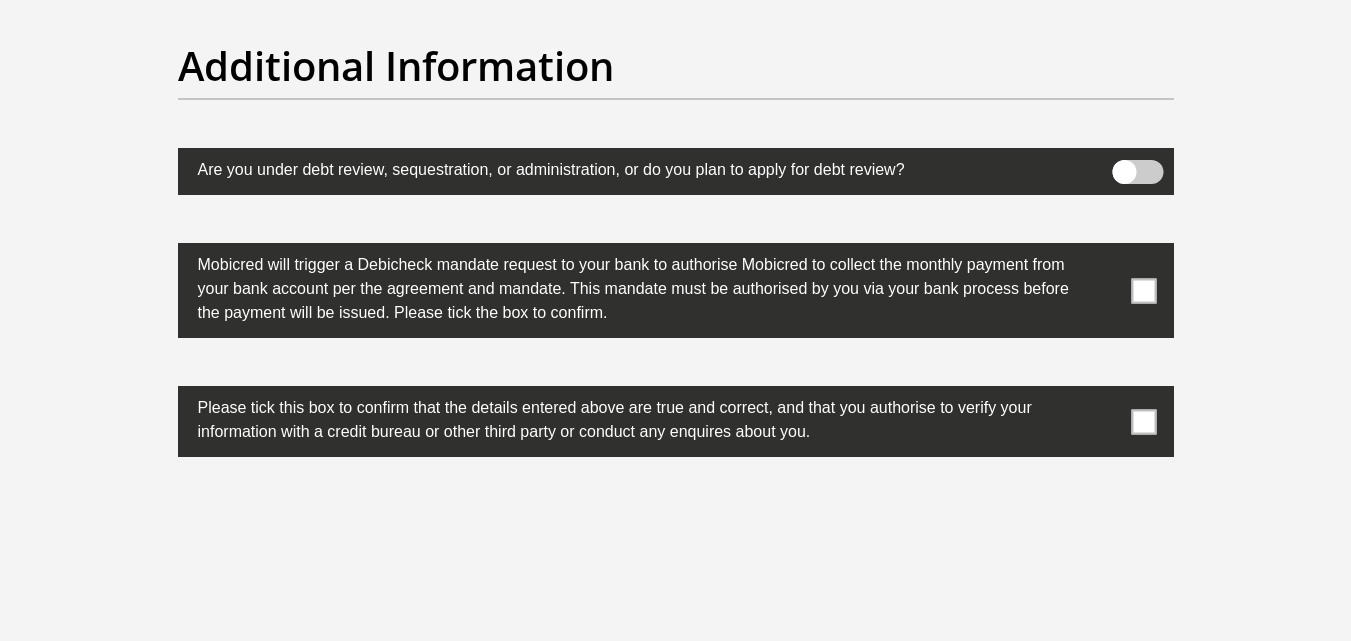 type on "1342651012" 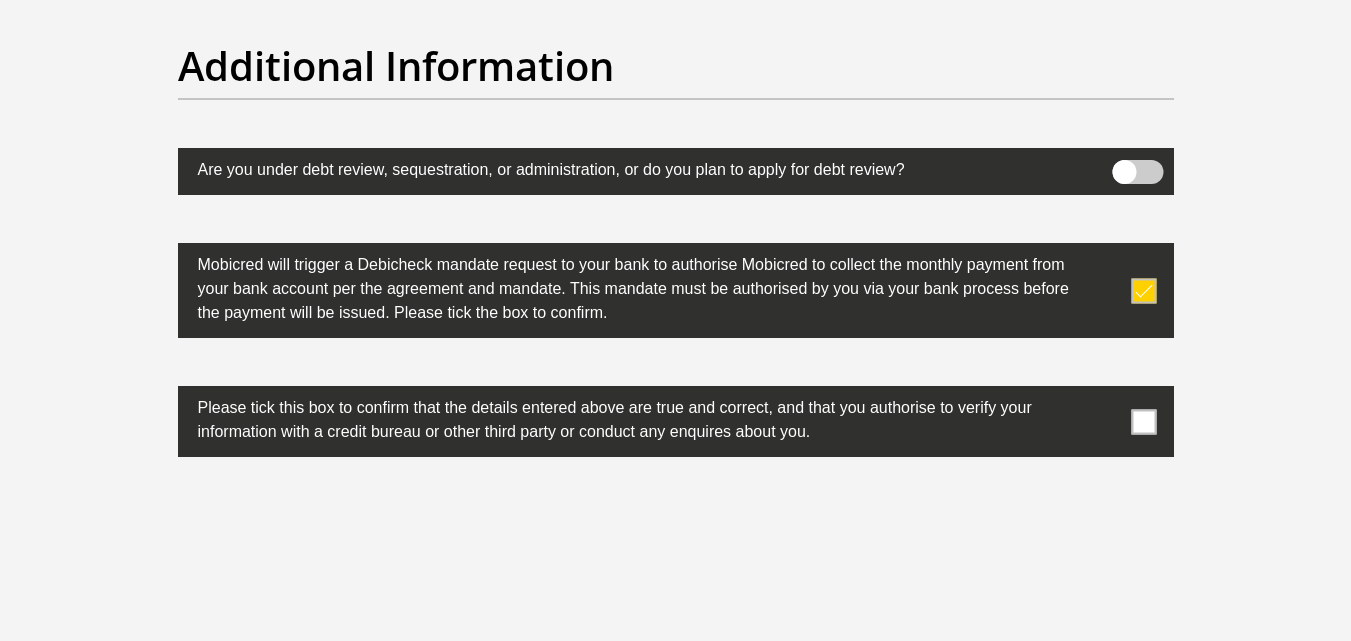 click at bounding box center [1143, 421] 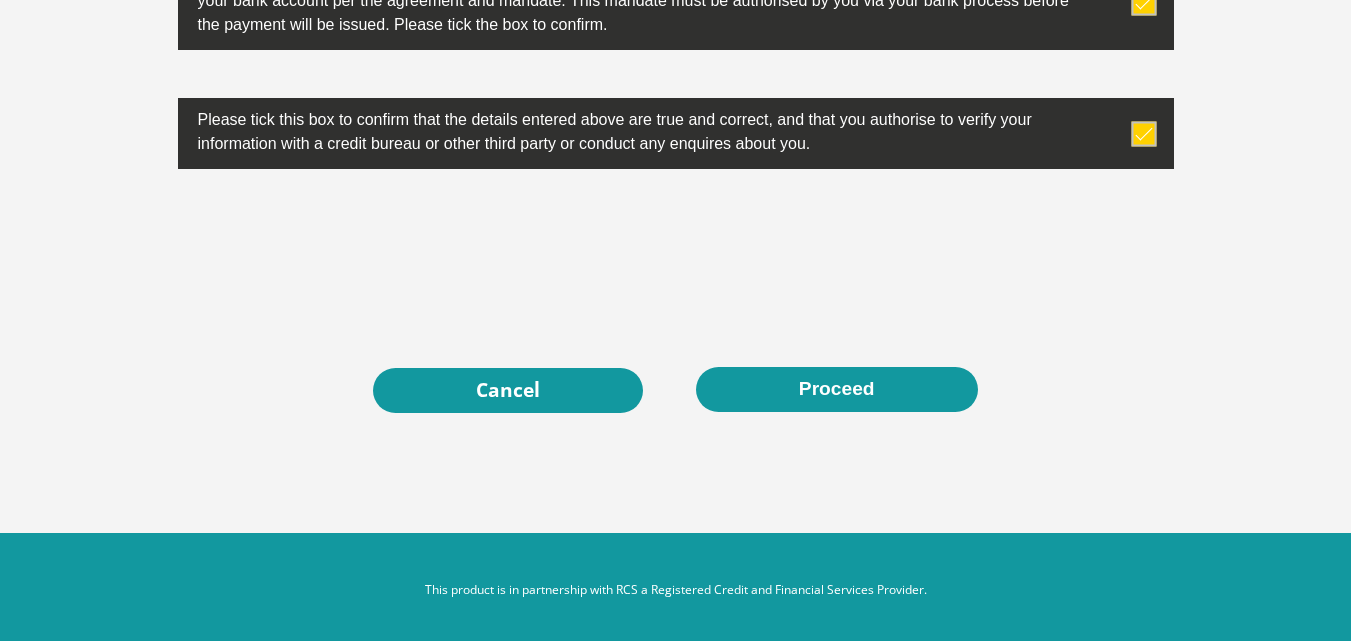 scroll, scrollTop: 6629, scrollLeft: 0, axis: vertical 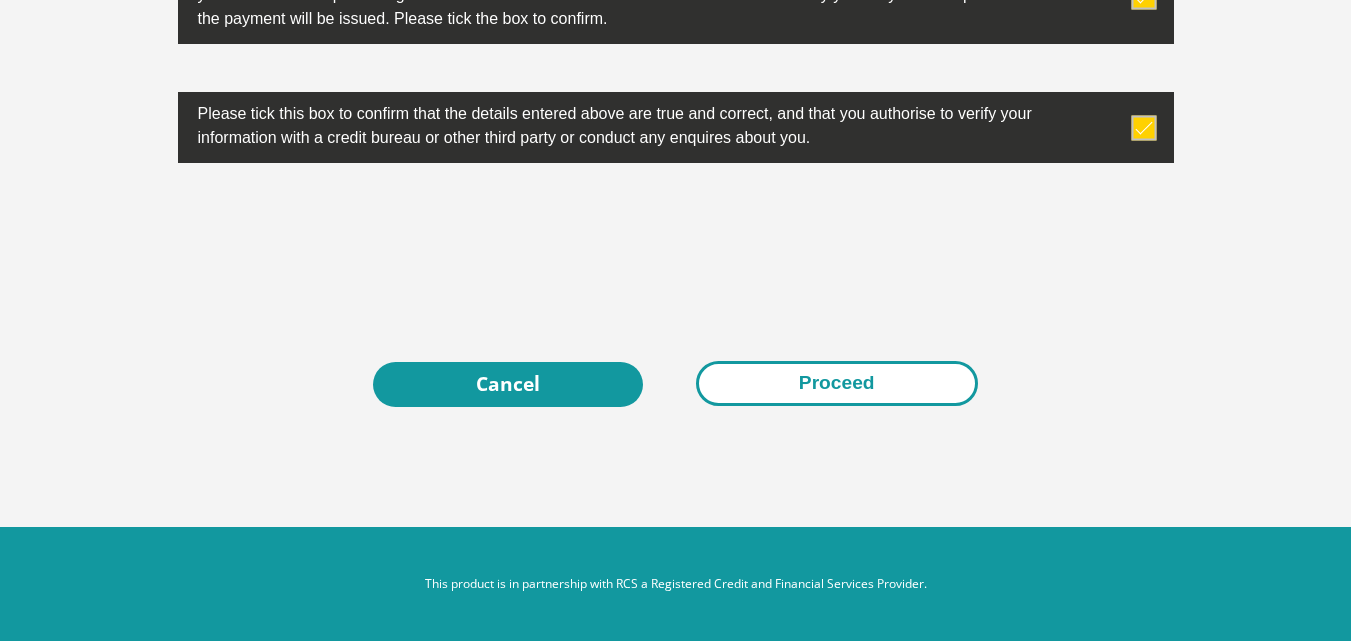 click on "Proceed" at bounding box center [837, 383] 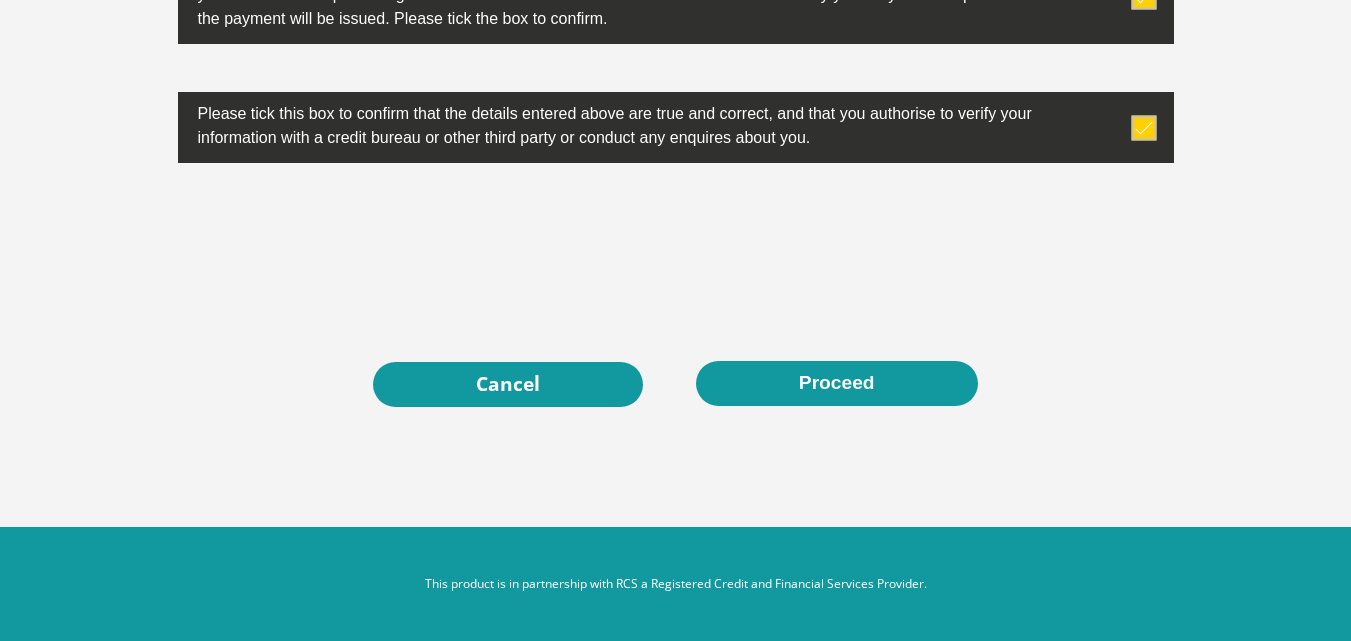 scroll, scrollTop: 0, scrollLeft: 0, axis: both 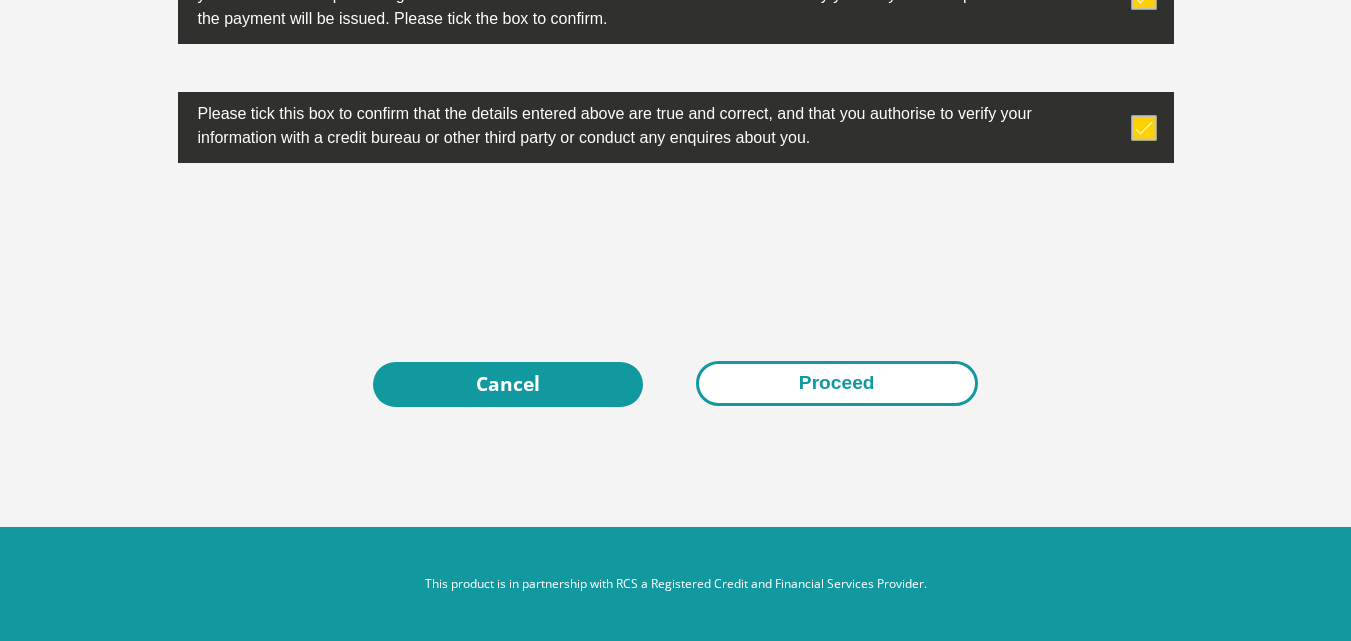 click on "Proceed" at bounding box center (837, 383) 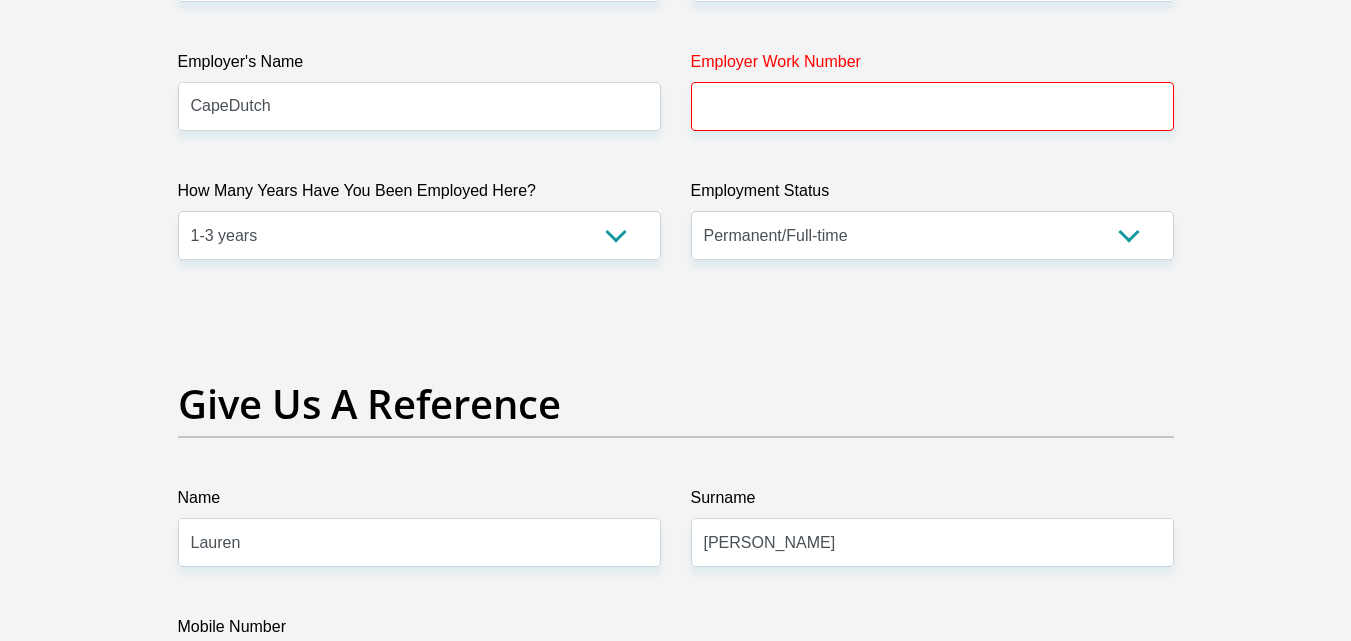 scroll, scrollTop: 3829, scrollLeft: 0, axis: vertical 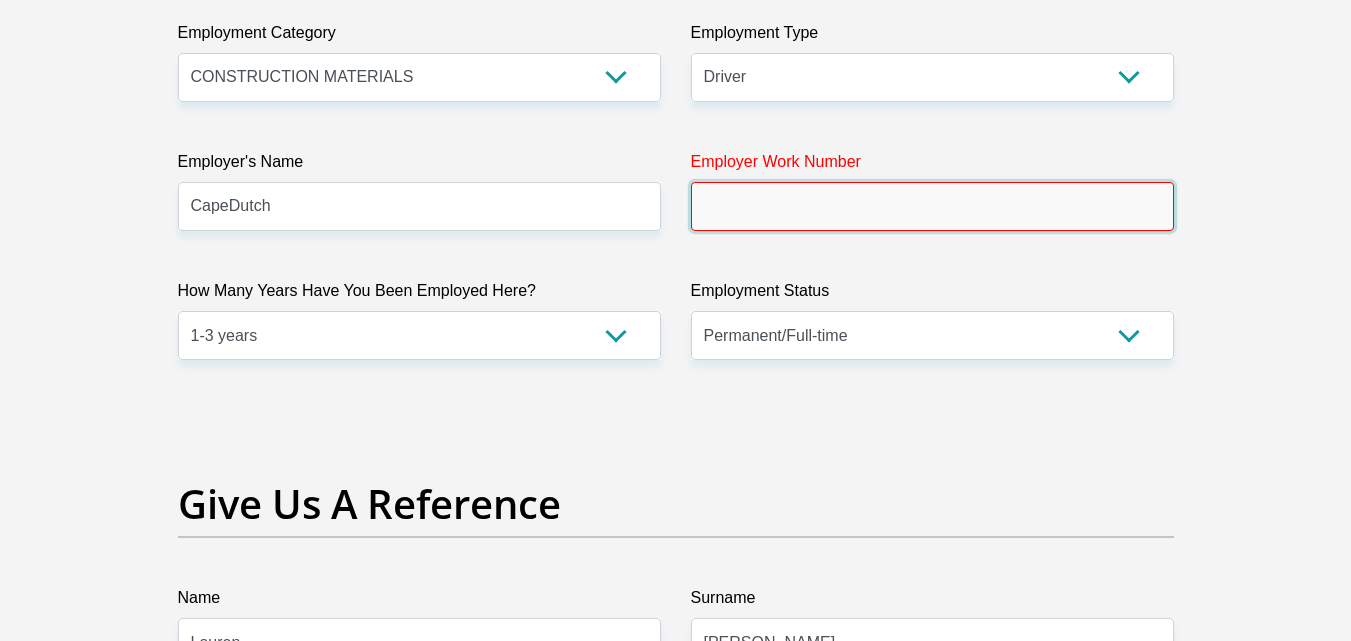 click on "Employer Work Number" at bounding box center (932, 206) 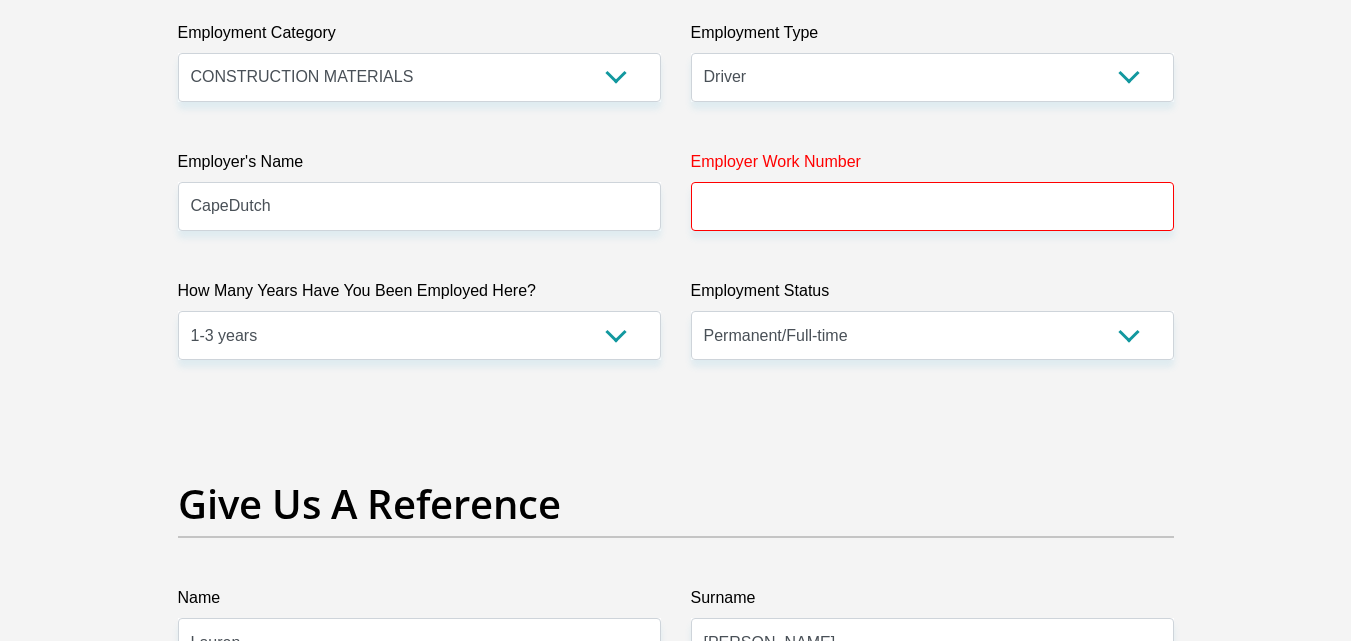scroll, scrollTop: 6564, scrollLeft: 0, axis: vertical 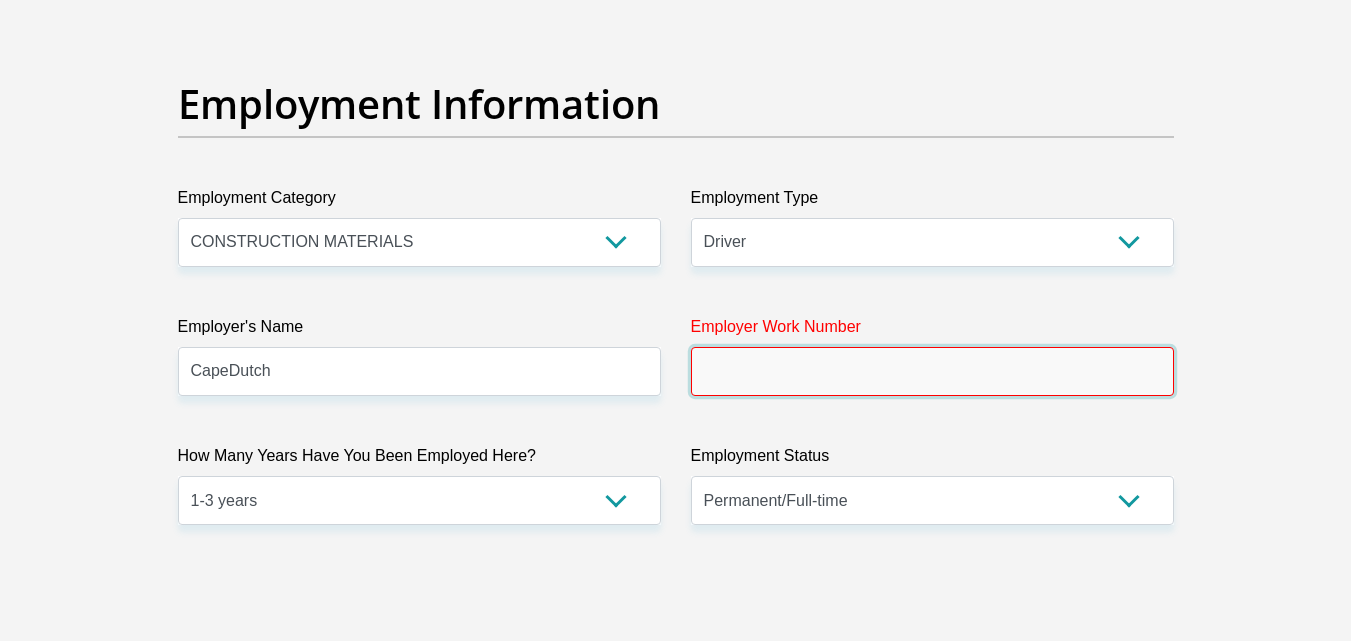 click on "Employer Work Number" at bounding box center [932, 371] 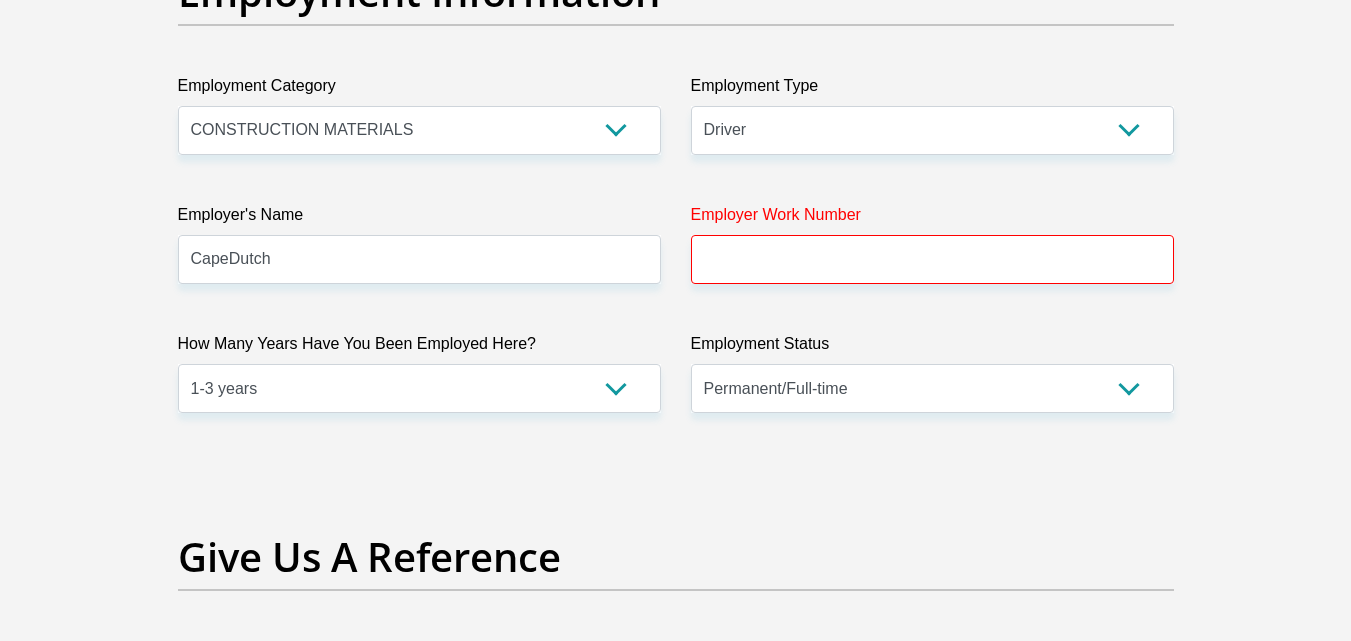 scroll, scrollTop: 3664, scrollLeft: 0, axis: vertical 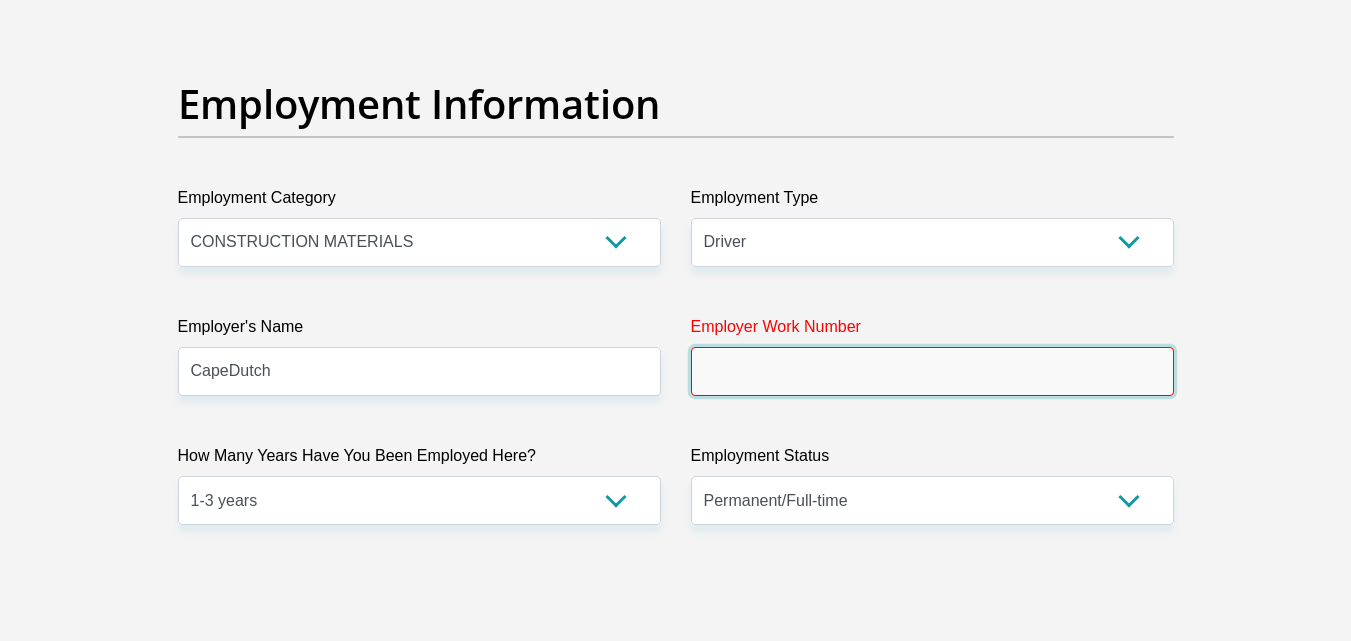 click on "Employer Work Number" at bounding box center [932, 371] 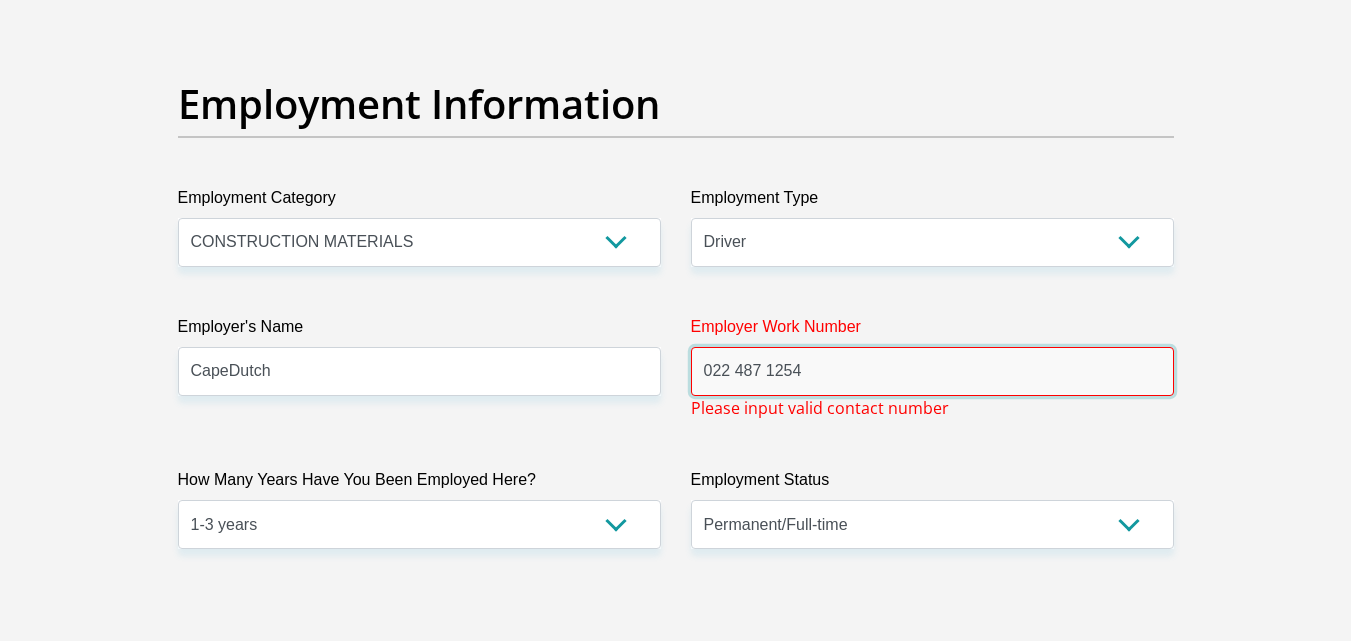 click on "022 487 1254" at bounding box center (932, 371) 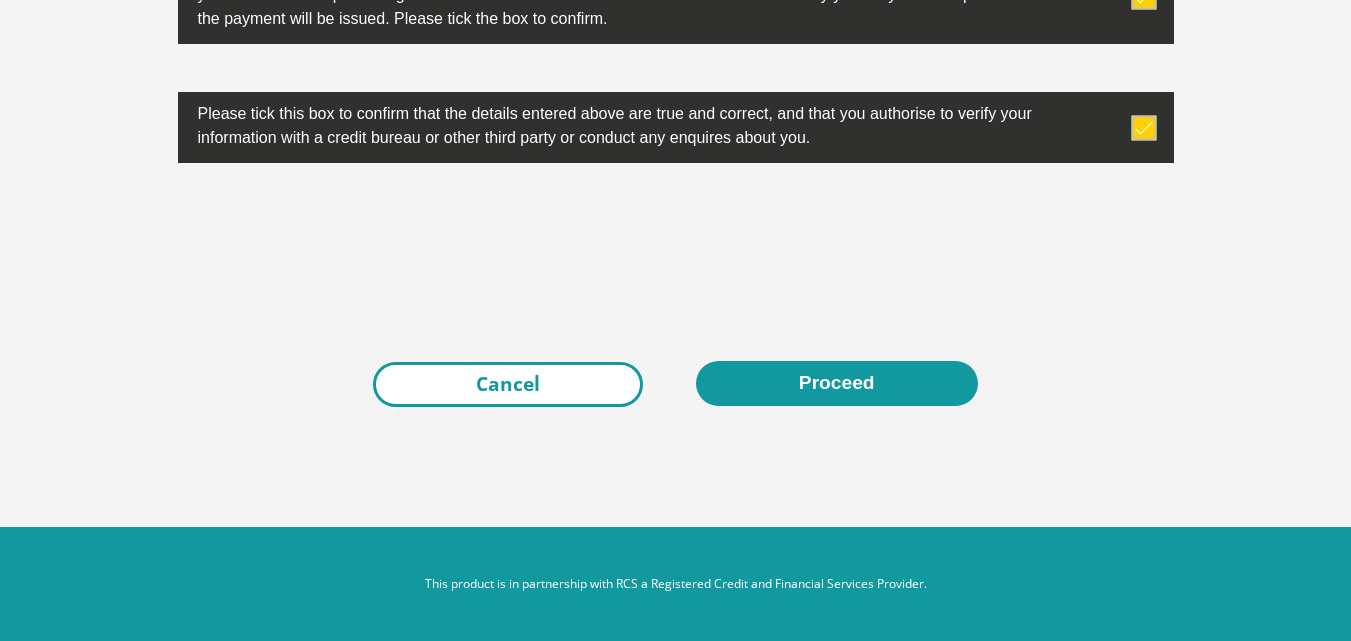 scroll, scrollTop: 6629, scrollLeft: 0, axis: vertical 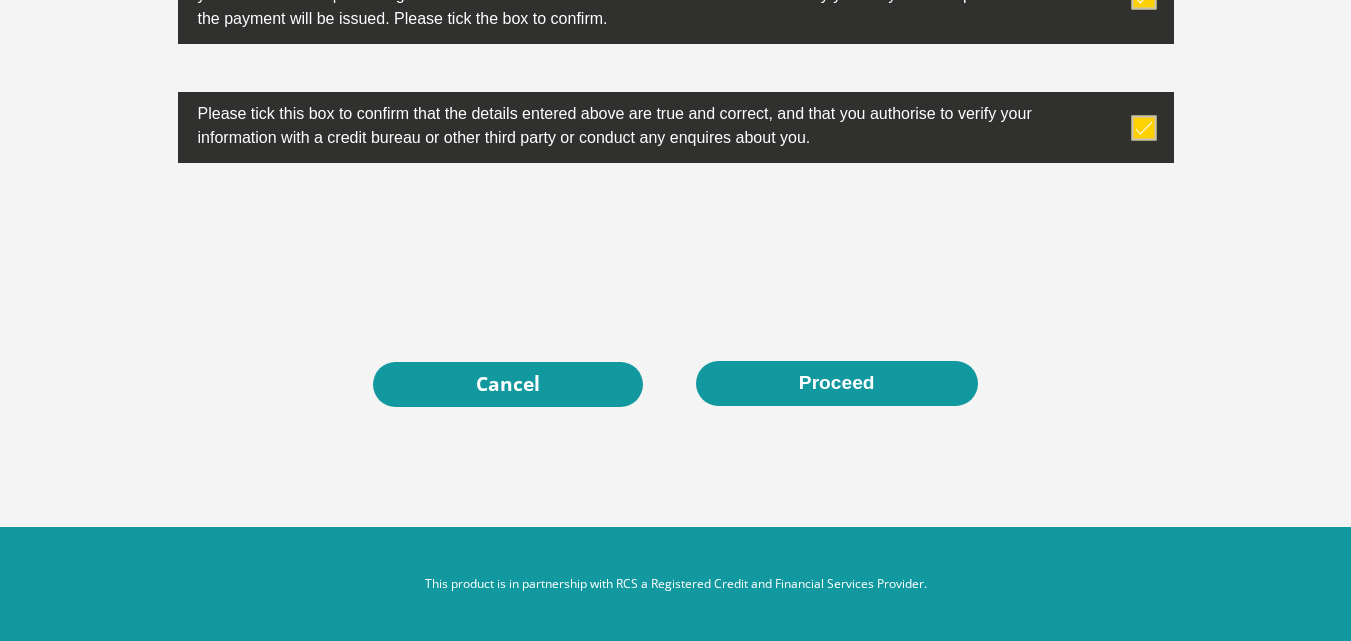 type on "0224871254" 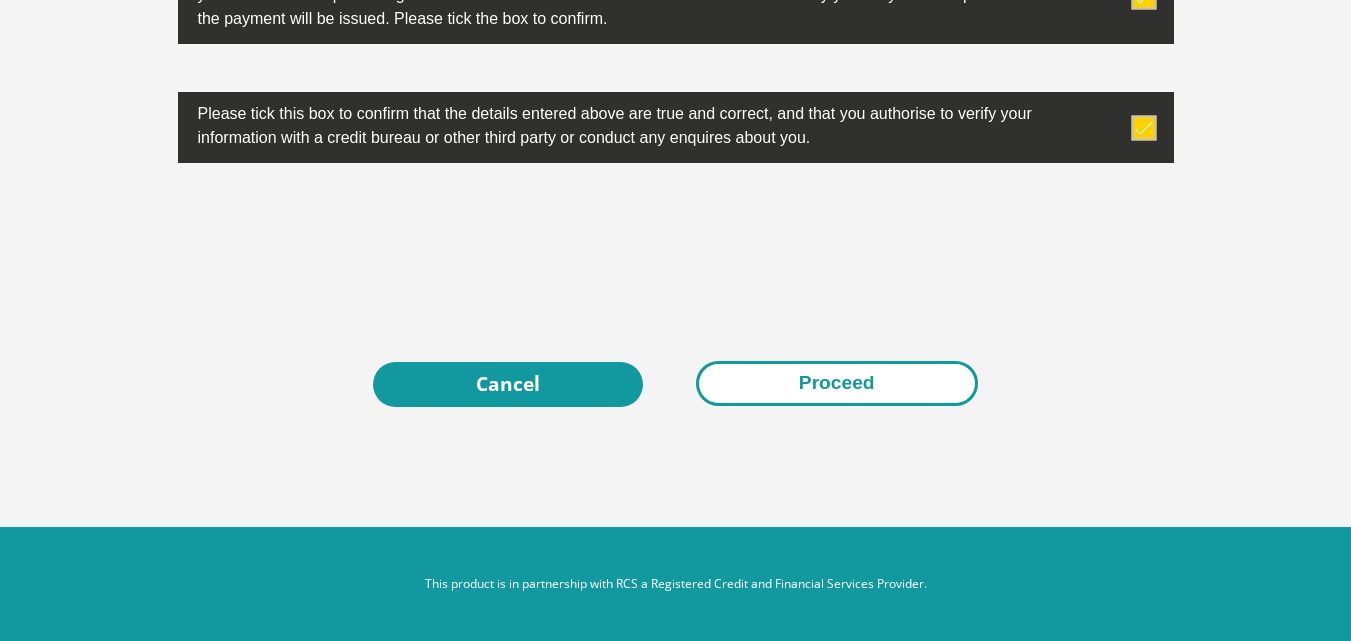 click on "Proceed" at bounding box center (837, 383) 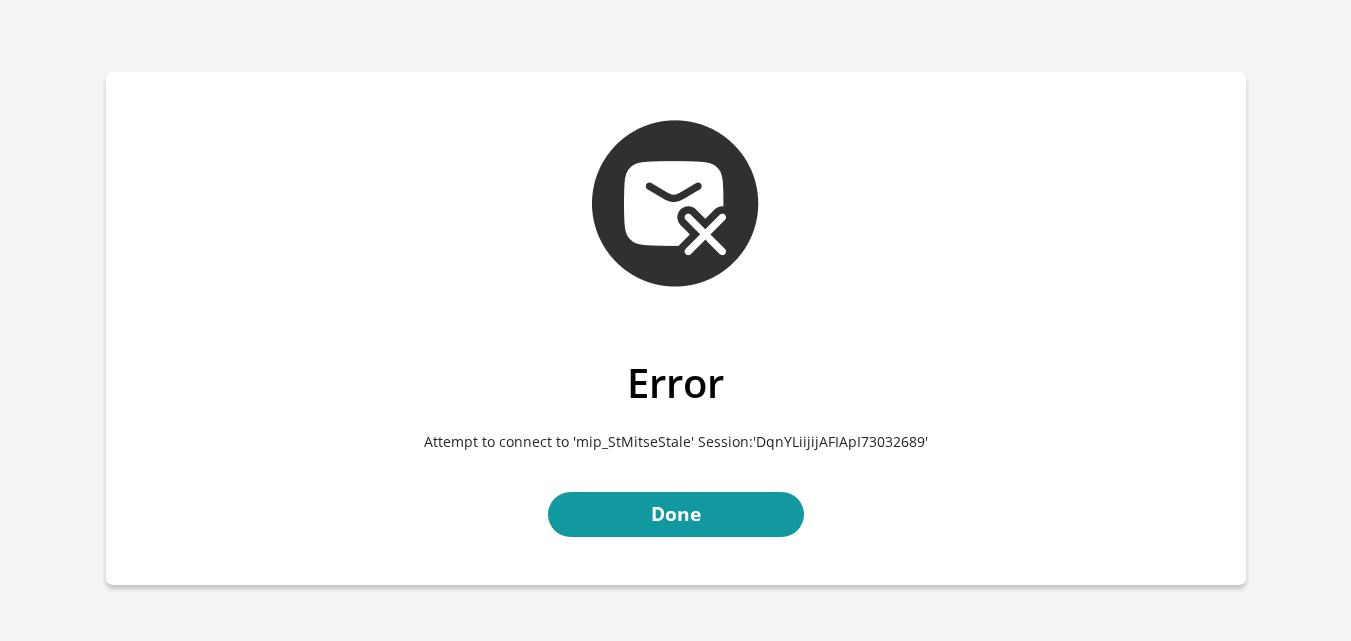 scroll, scrollTop: 0, scrollLeft: 0, axis: both 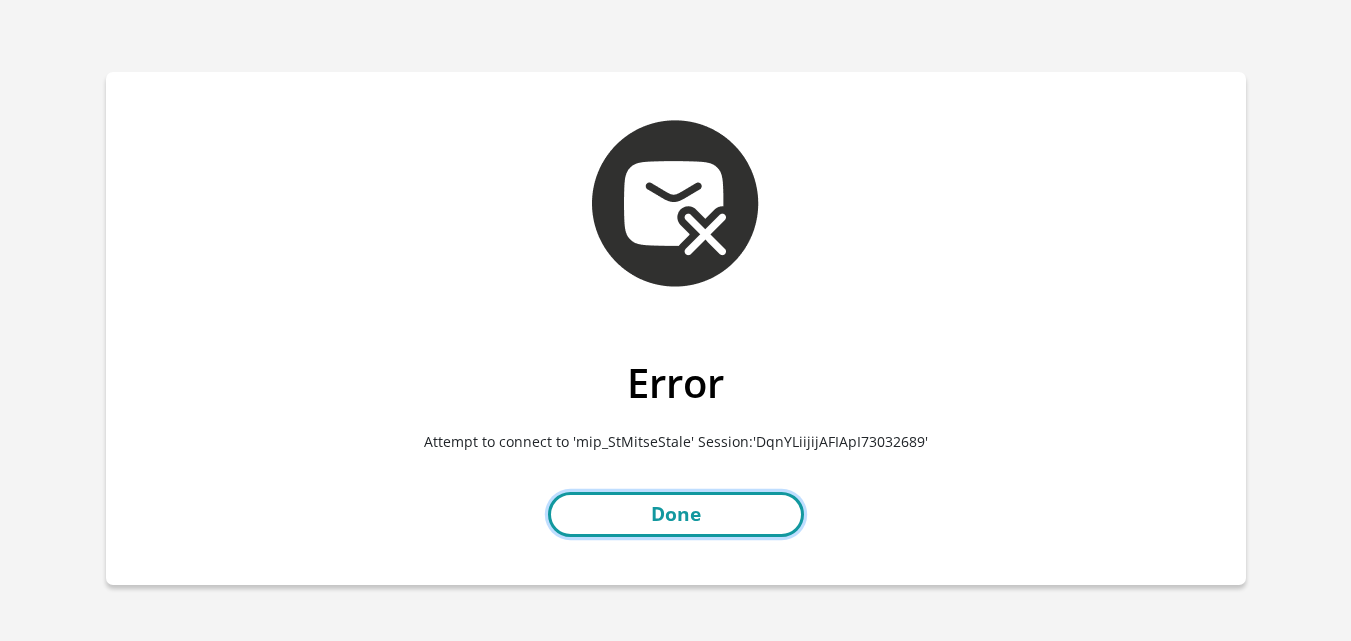 click on "Done" at bounding box center (676, 514) 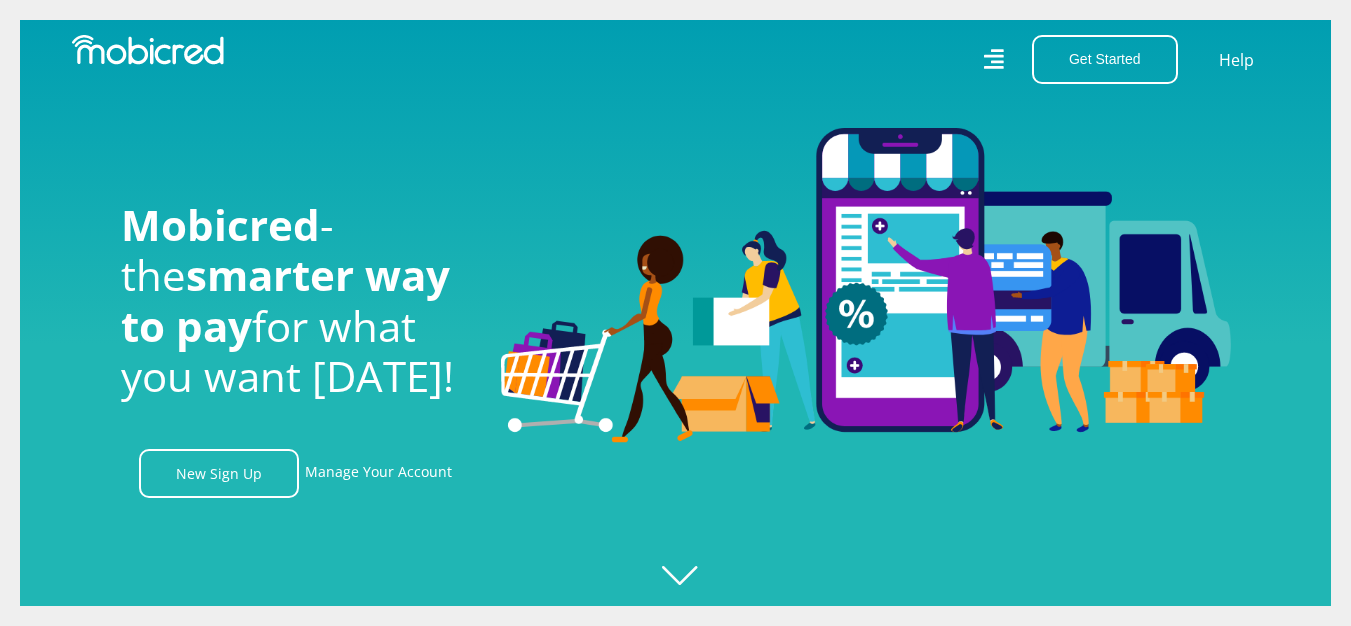 scroll, scrollTop: 0, scrollLeft: 0, axis: both 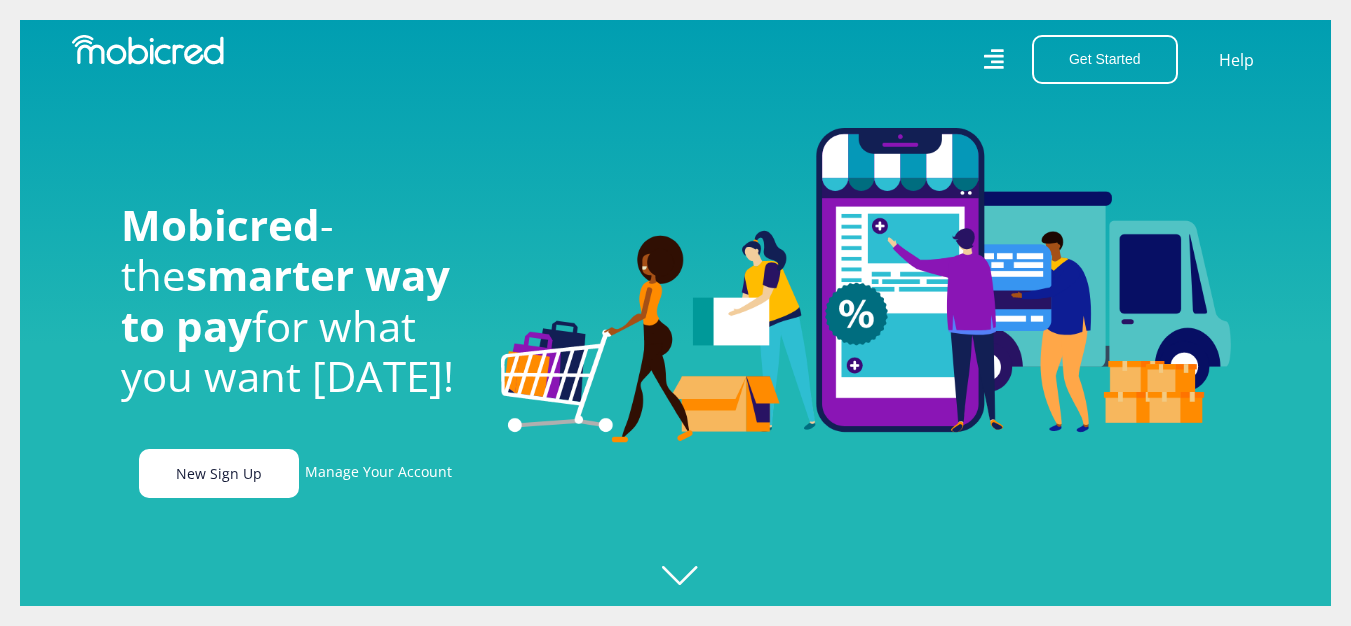click on "New Sign Up" at bounding box center [219, 473] 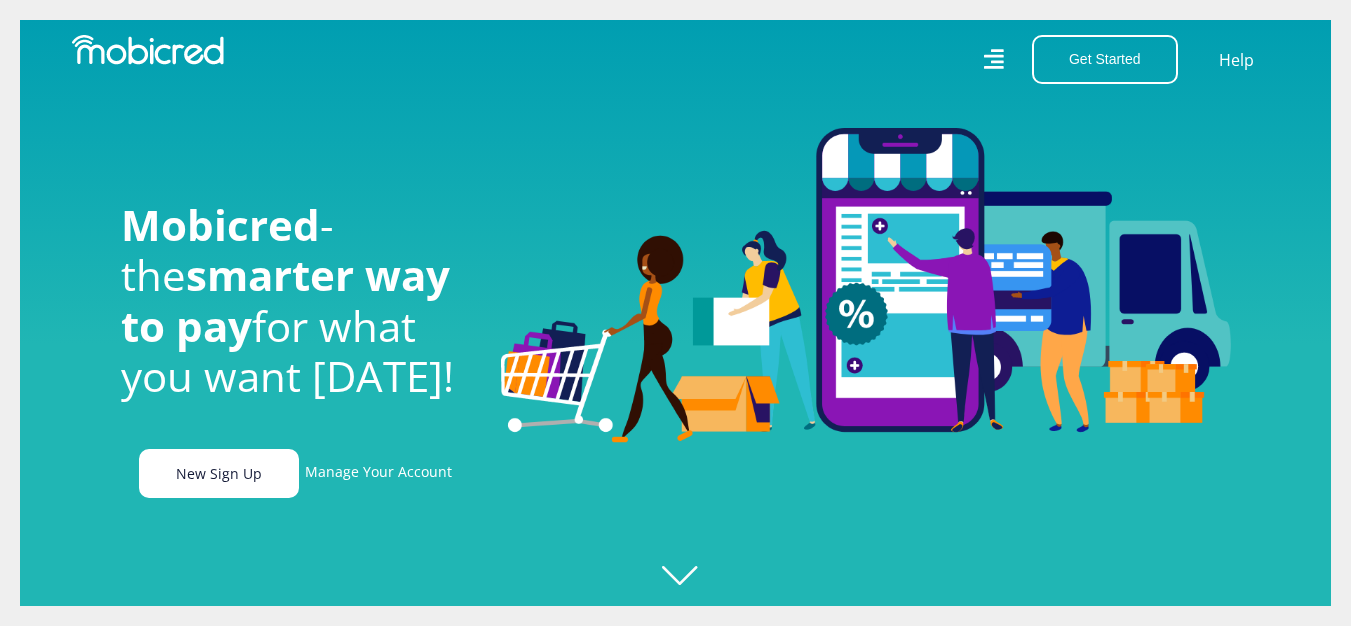 scroll, scrollTop: 0, scrollLeft: 1425, axis: horizontal 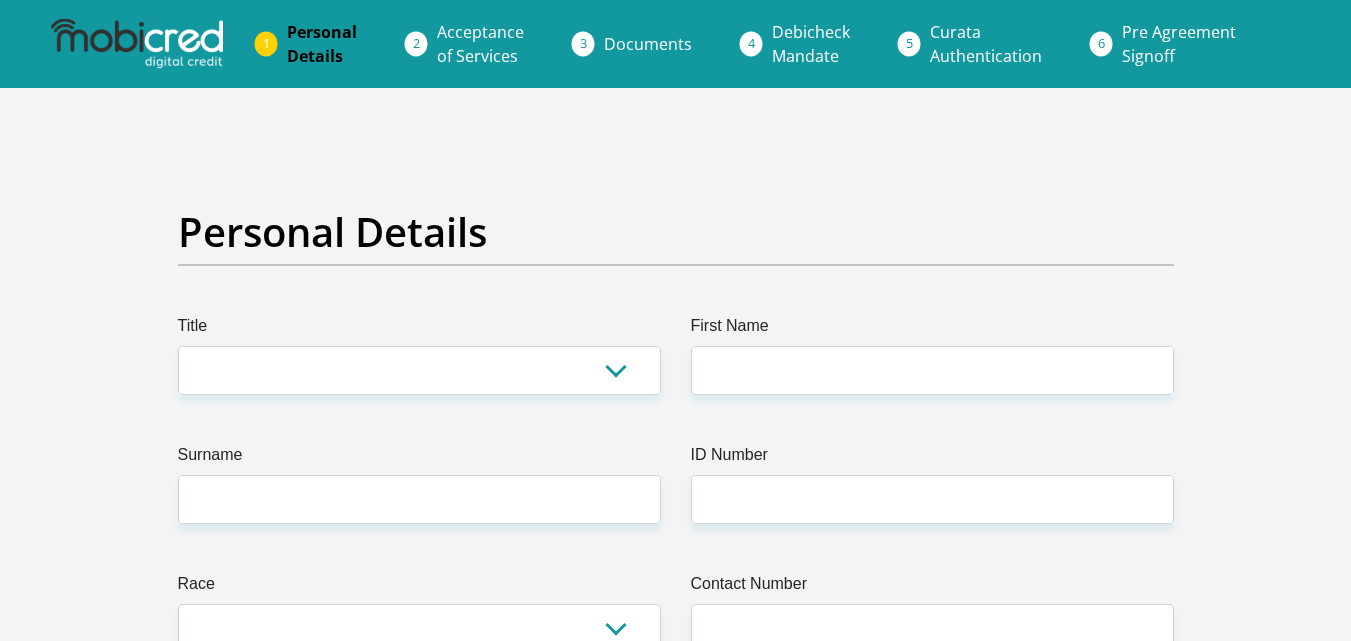 click on "Title" at bounding box center [419, 330] 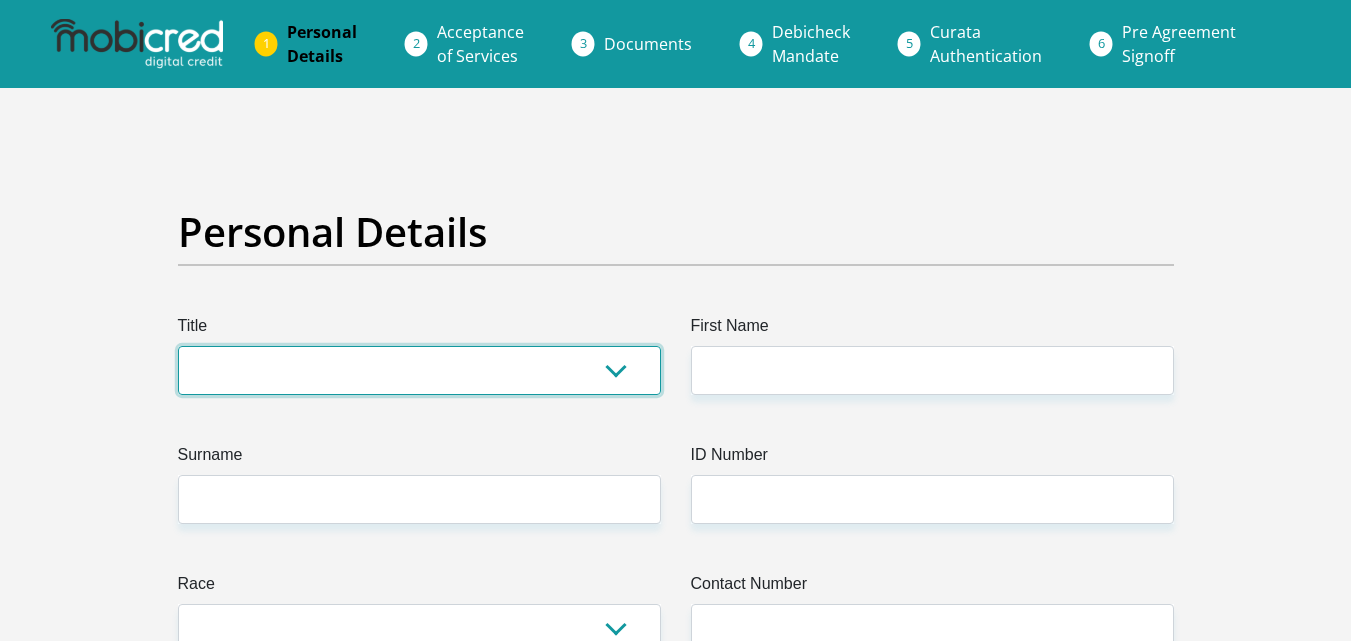 click on "Mr
Ms
Mrs
Dr
[PERSON_NAME]" at bounding box center [419, 370] 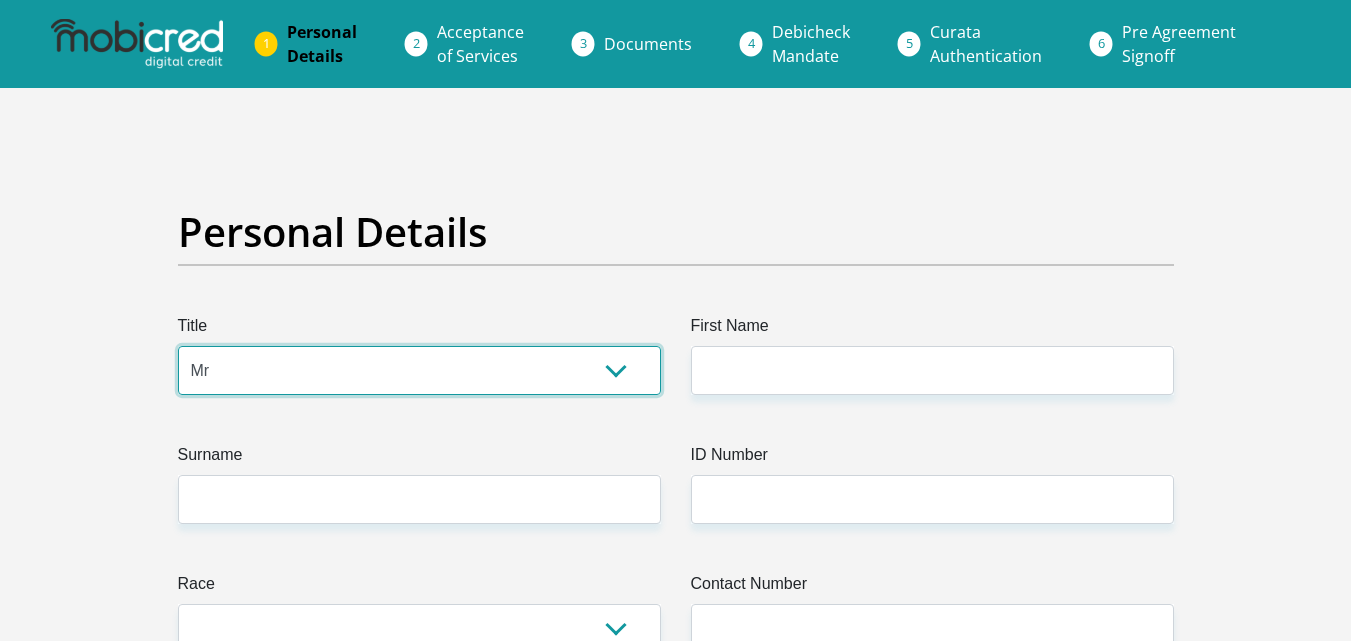 click on "Mr
Ms
Mrs
Dr
[PERSON_NAME]" at bounding box center (419, 370) 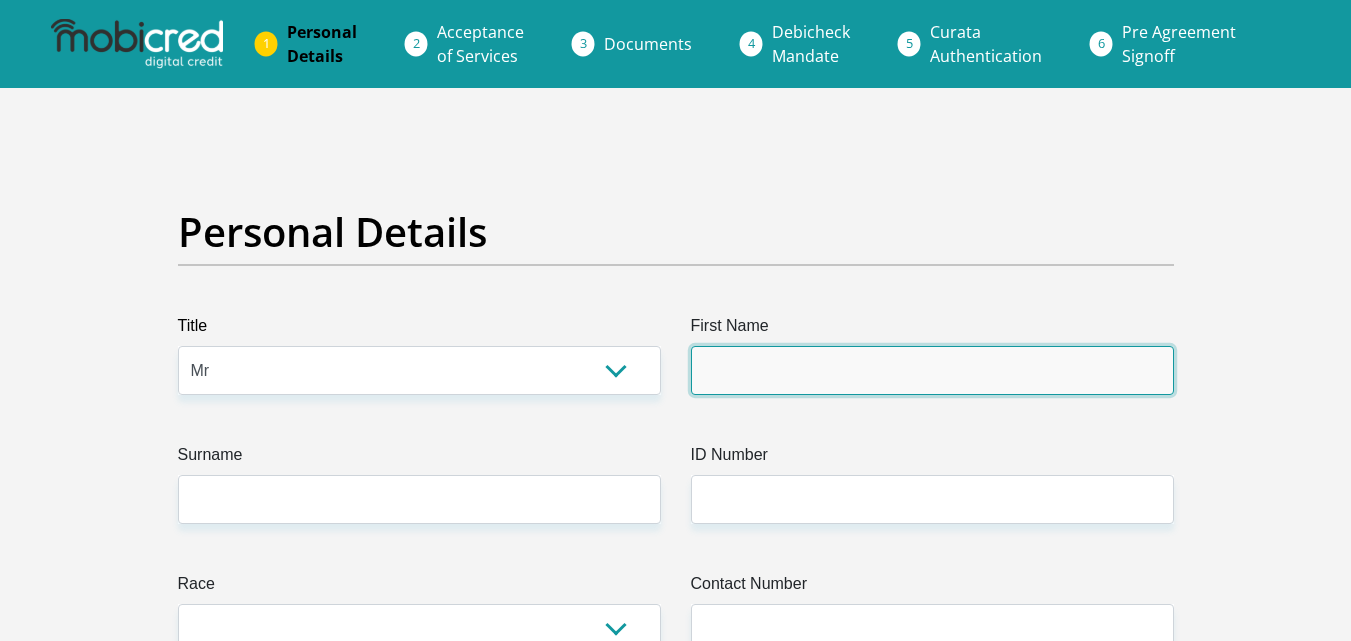 click on "First Name" at bounding box center [932, 370] 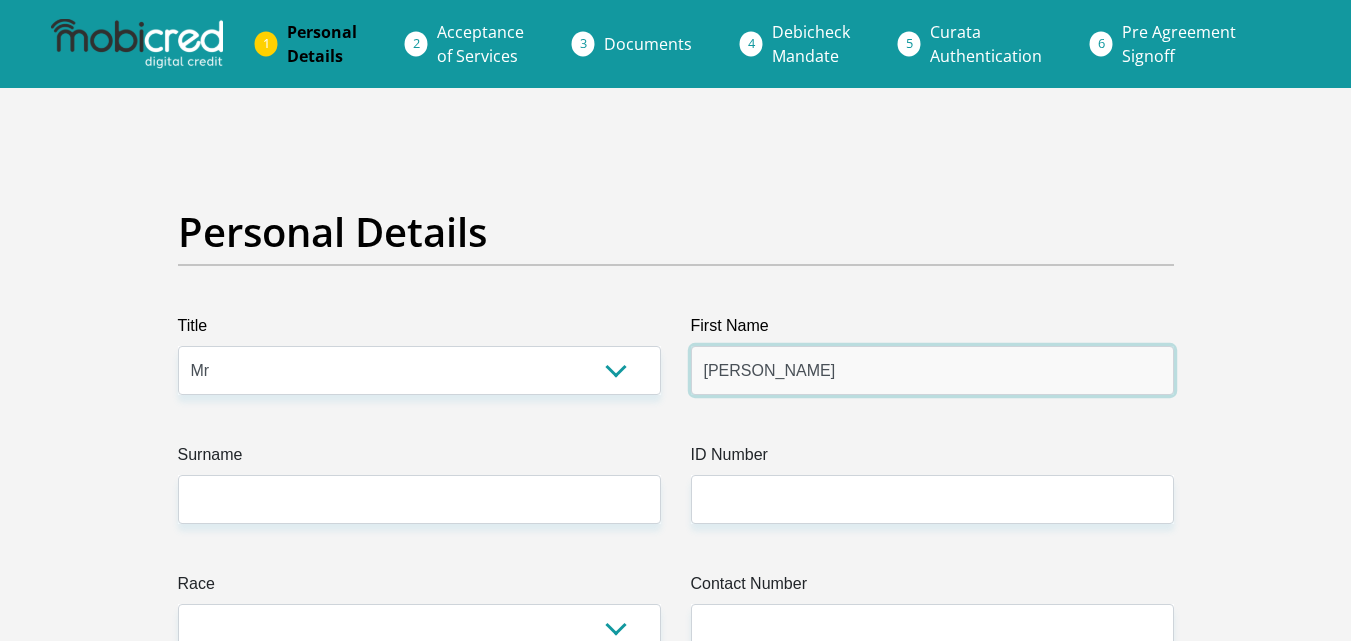 type on "[PERSON_NAME]" 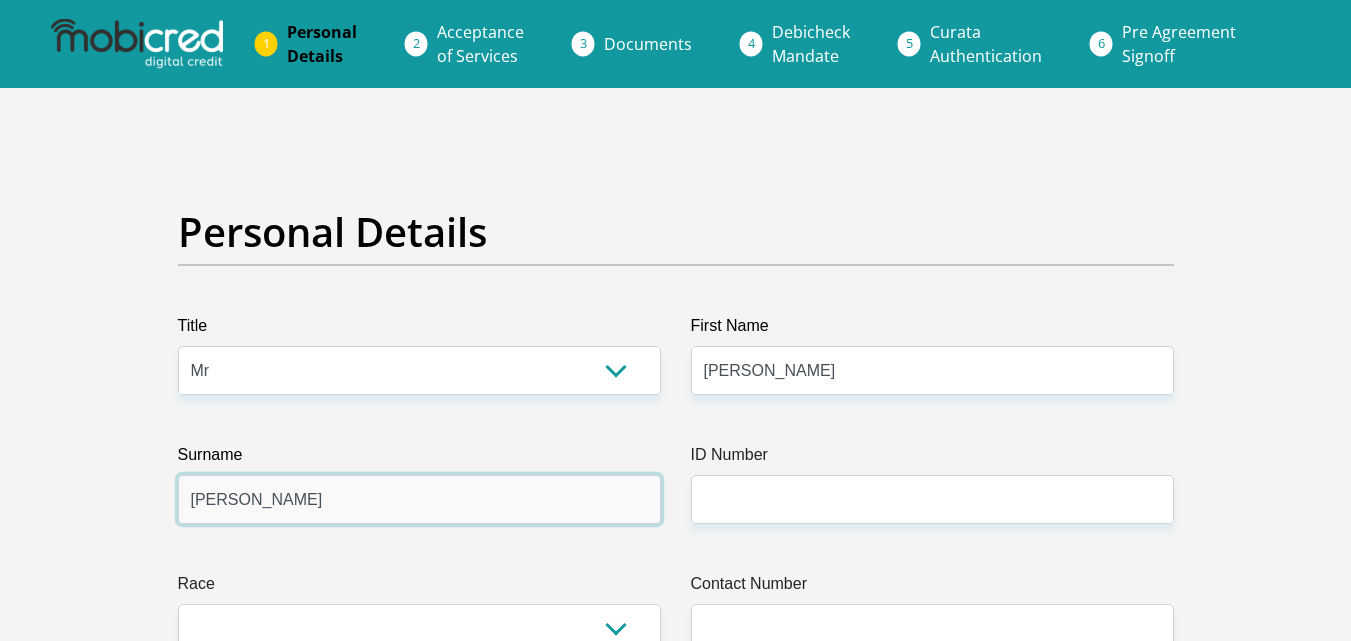 type on "[PERSON_NAME]" 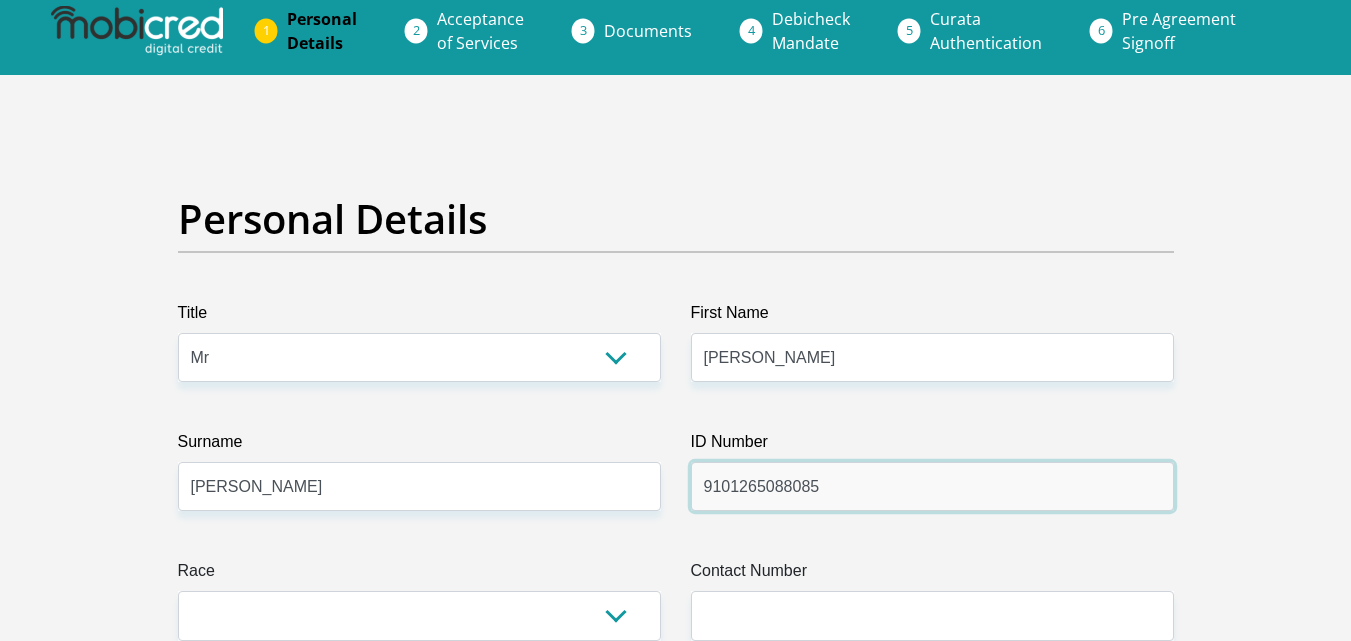 scroll, scrollTop: 100, scrollLeft: 0, axis: vertical 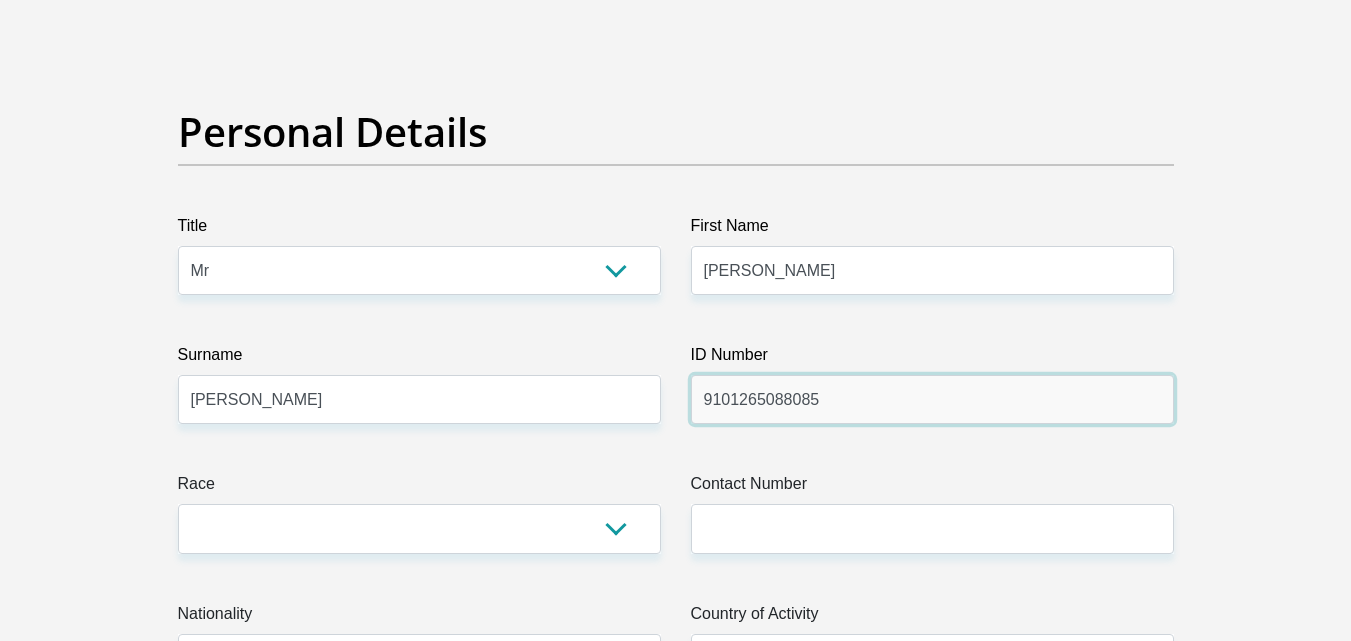 type on "9101265088085" 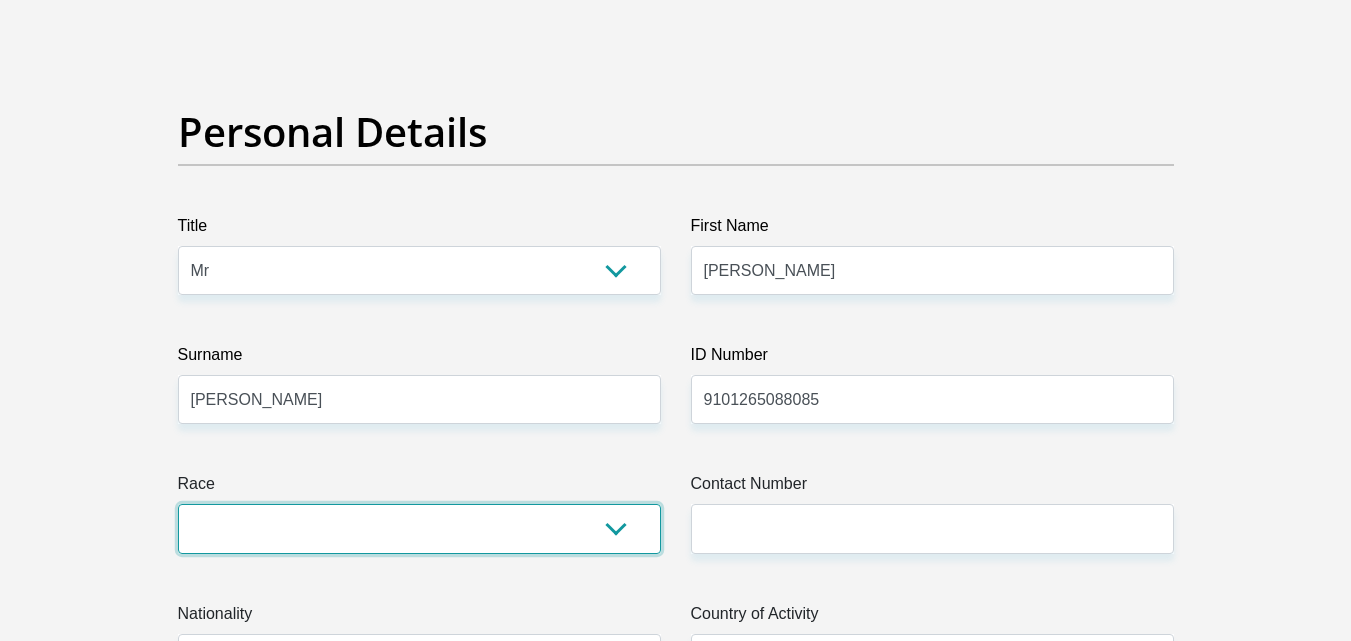 click on "Black
Coloured
Indian
White
Other" at bounding box center (419, 528) 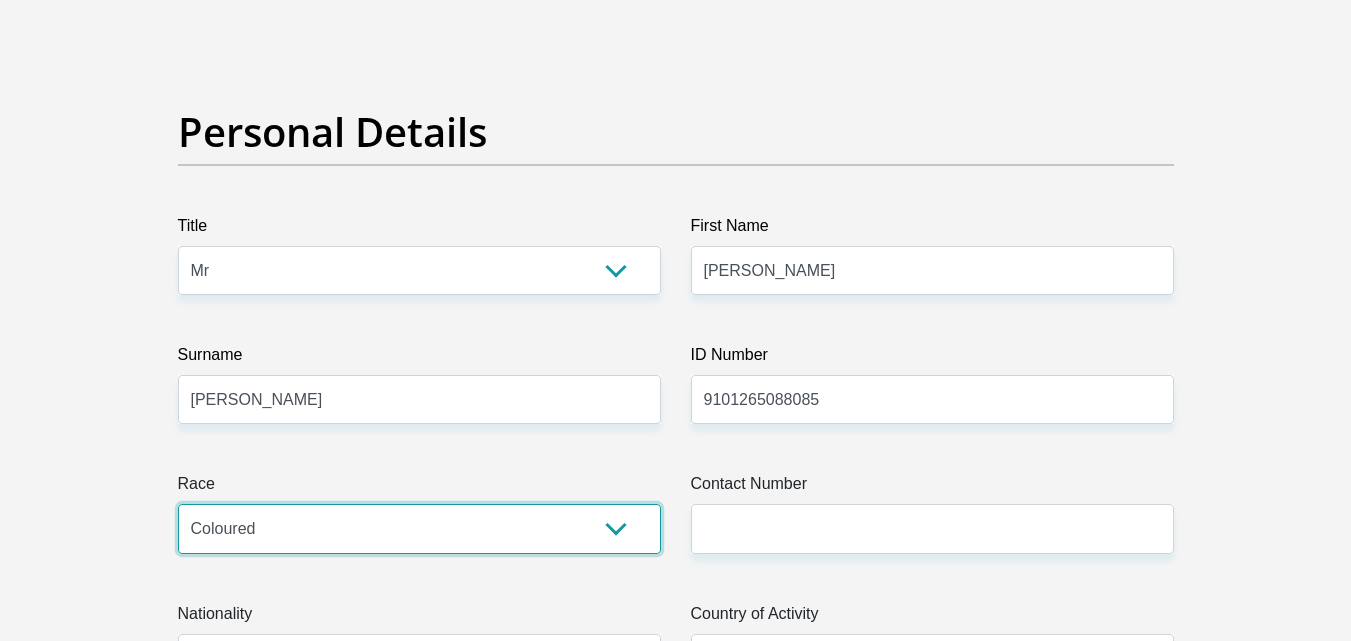 click on "Black
Coloured
Indian
White
Other" at bounding box center [419, 528] 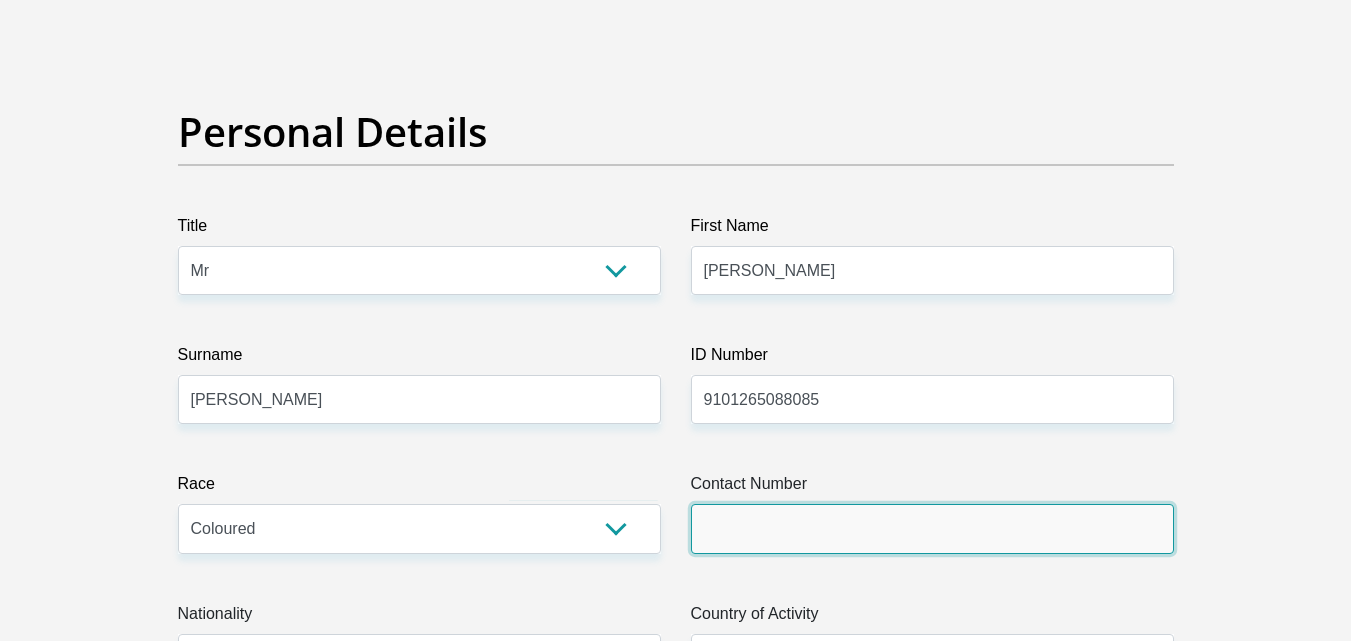 click on "Contact Number" at bounding box center (932, 528) 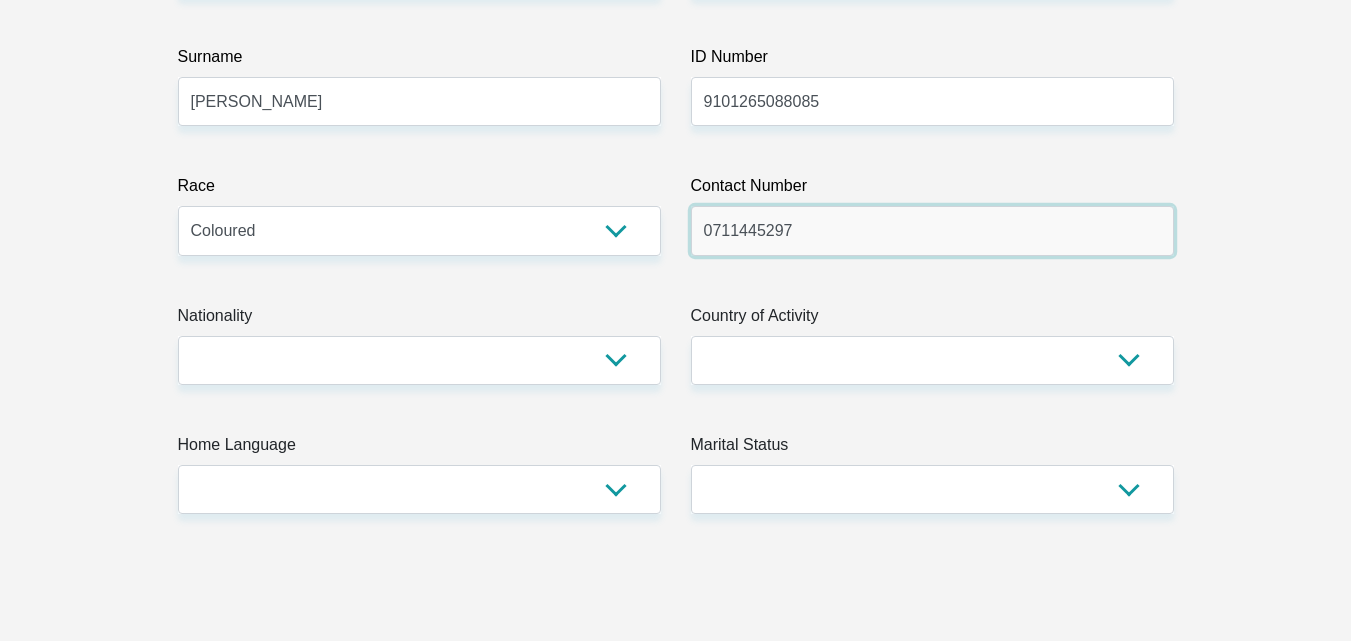scroll, scrollTop: 400, scrollLeft: 0, axis: vertical 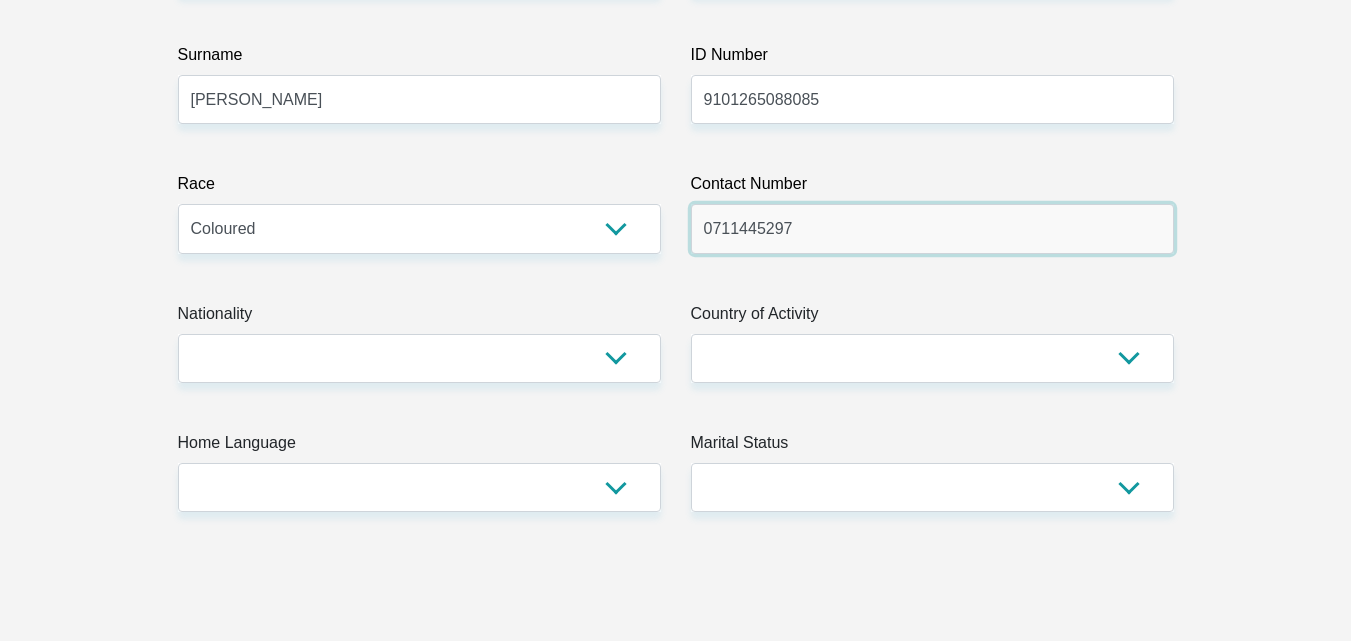 type on "0711445297" 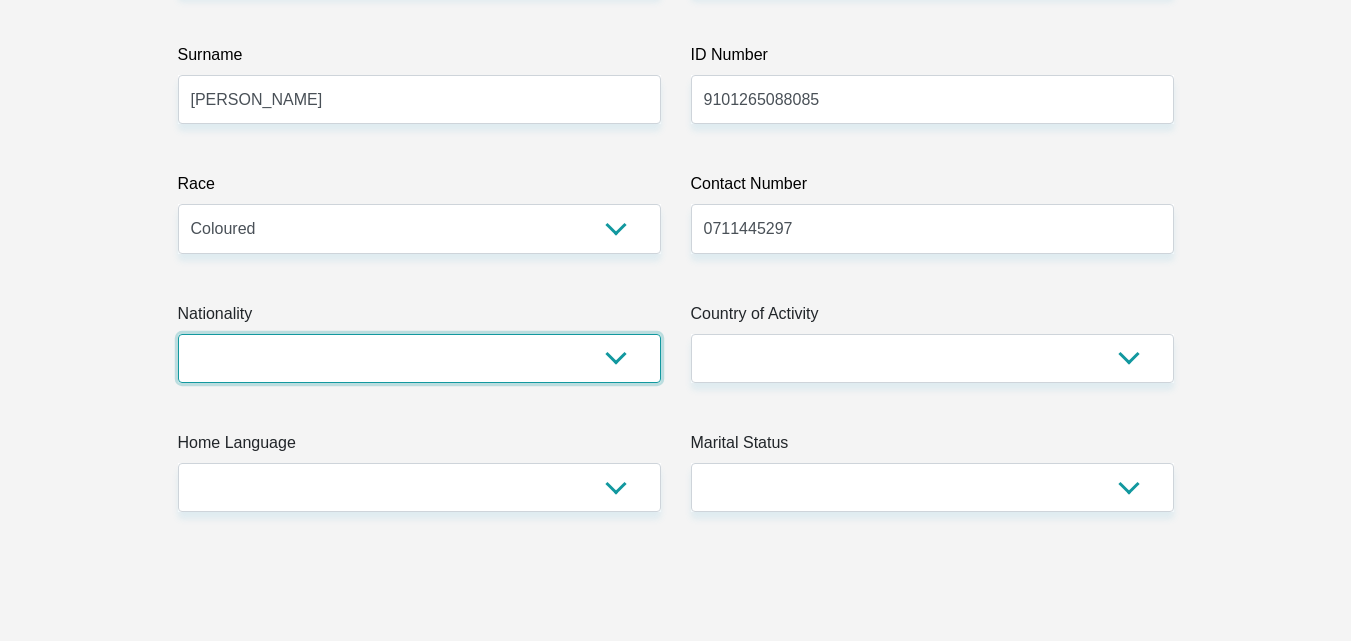 click on "South Africa
Afghanistan
Aland Islands
Albania
Algeria
America Samoa
American Virgin Islands
Andorra
Angola
Anguilla
Antarctica
Antigua and Barbuda
Argentina
Armenia
Aruba
Ascension Island
Australia
Austria
Azerbaijan
Bahamas
Bahrain
Bangladesh
Barbados
Chad" at bounding box center (419, 358) 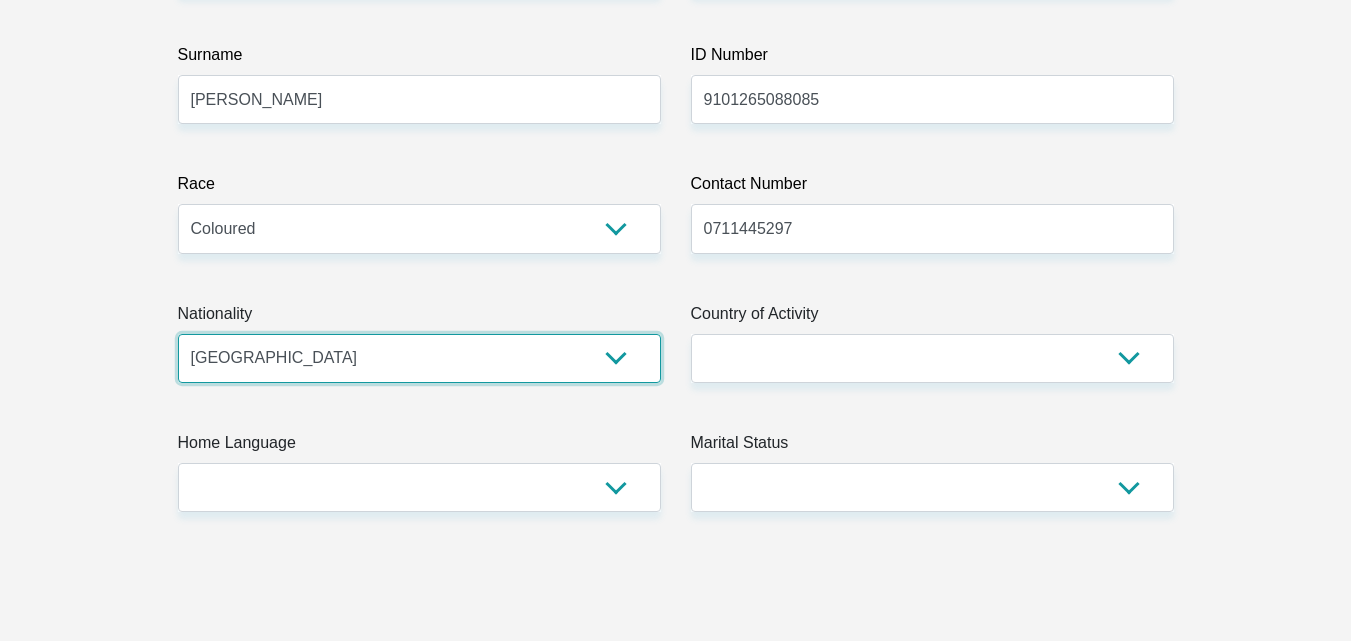 click on "South Africa
Afghanistan
Aland Islands
Albania
Algeria
America Samoa
American Virgin Islands
Andorra
Angola
Anguilla
Antarctica
Antigua and Barbuda
Argentina
Armenia
Aruba
Ascension Island
Australia
Austria
Azerbaijan
Bahamas
Bahrain
Bangladesh
Barbados
Chad" at bounding box center (419, 358) 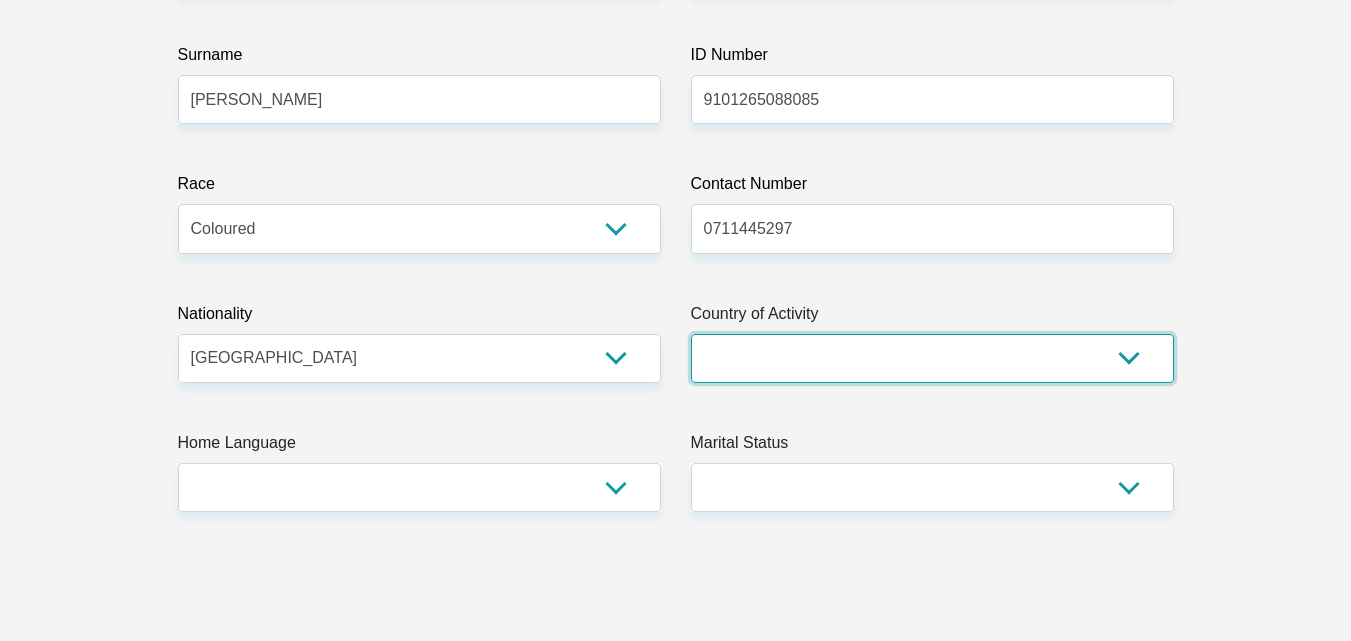 click on "South Africa
Afghanistan
Aland Islands
Albania
Algeria
America Samoa
American Virgin Islands
Andorra
Angola
Anguilla
Antarctica
Antigua and Barbuda
Argentina
Armenia
Aruba
Ascension Island
Australia
Austria
Azerbaijan
Chad" at bounding box center [932, 358] 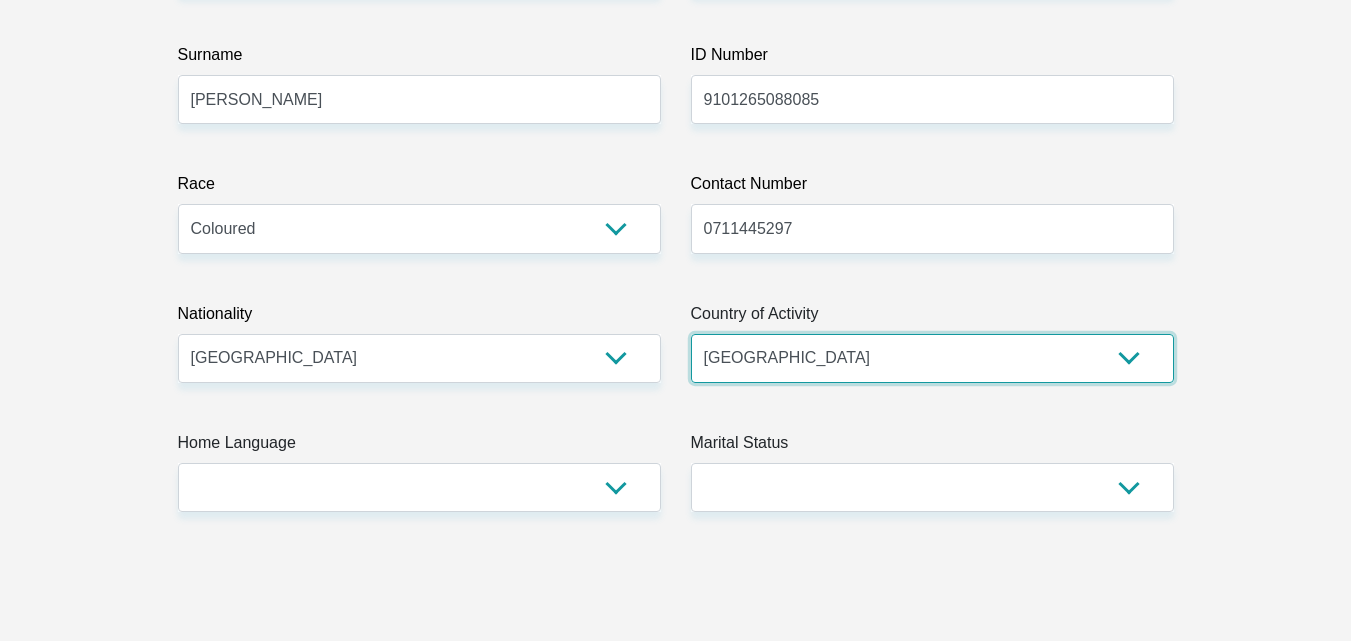 click on "South Africa
Afghanistan
Aland Islands
Albania
Algeria
America Samoa
American Virgin Islands
Andorra
Angola
Anguilla
Antarctica
Antigua and Barbuda
Argentina
Armenia
Aruba
Ascension Island
Australia
Austria
Azerbaijan
Chad" at bounding box center [932, 358] 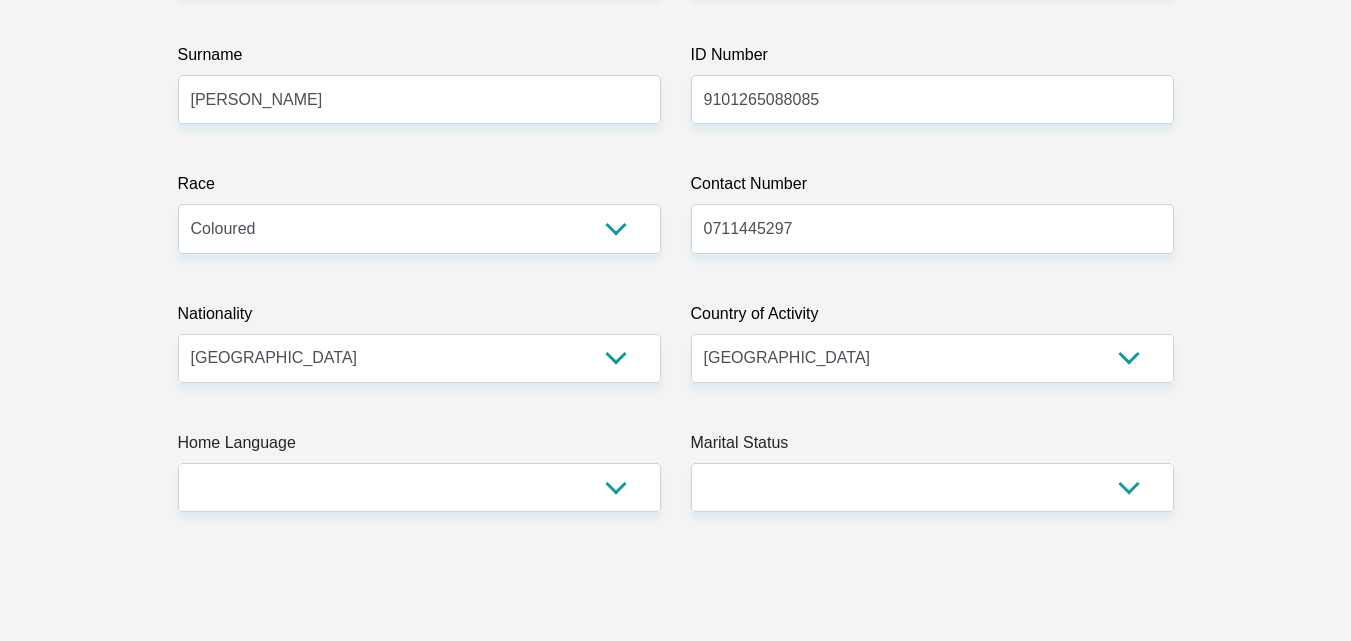 click on "Title
Mr
Ms
Mrs
Dr
Other
First Name
Dennis
Surname
Phillips
ID Number
9101265088085
Please input valid ID number
Race
Black
Coloured
Indian
White
Other
Contact Number
0711445297
Please input valid contact number
Nationality
South Africa
Afghanistan
Aland Islands  Albania  Algeria" at bounding box center (676, 3167) 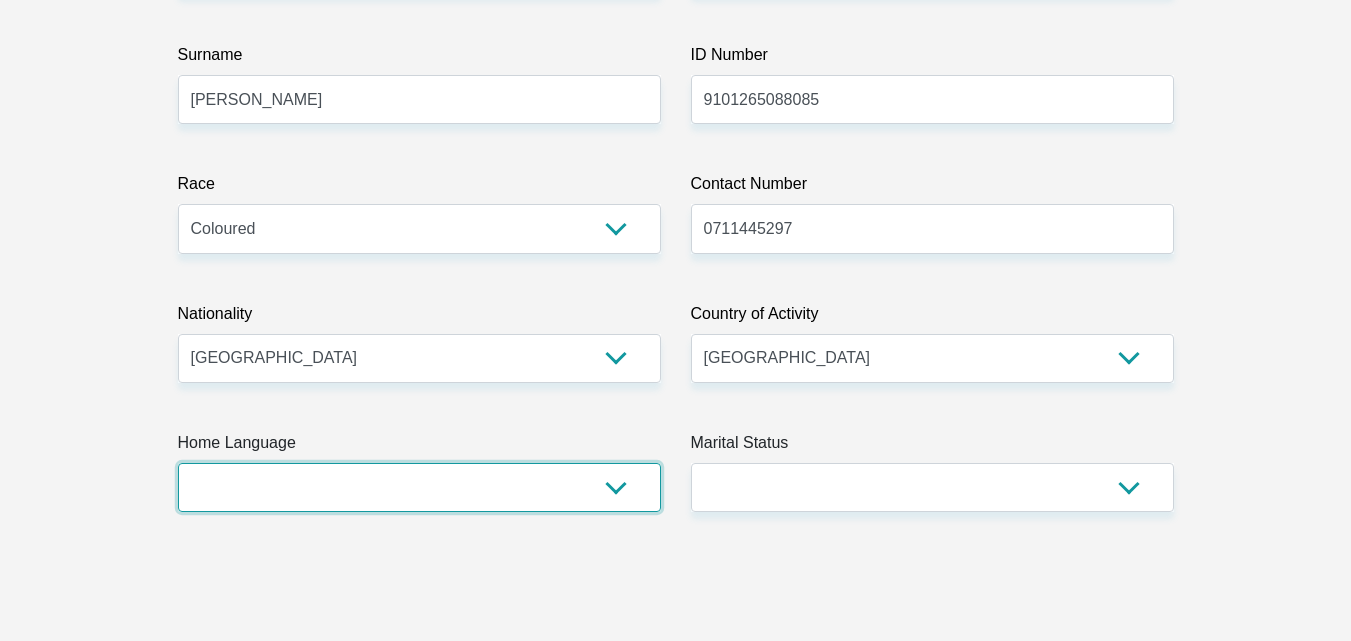 click on "Afrikaans
English
Sepedi
South Ndebele
Southern Sotho
Swati
Tsonga
Tswana
Venda
Xhosa
Zulu
Other" at bounding box center [419, 487] 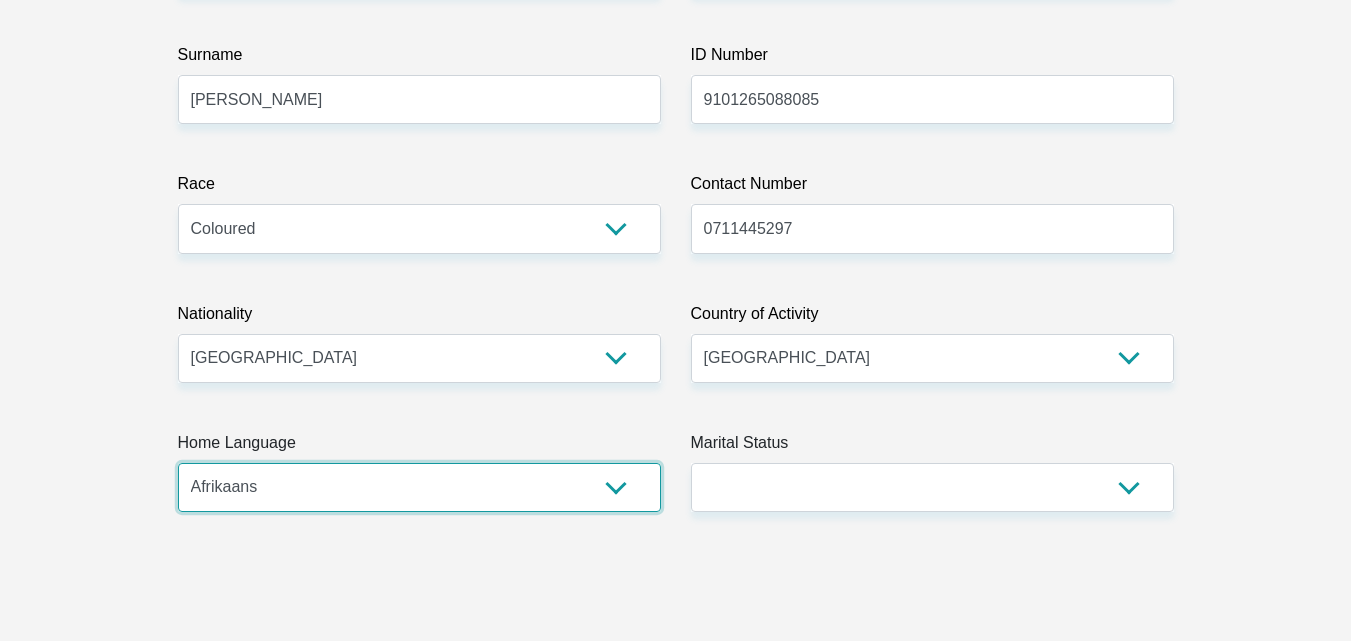click on "Afrikaans
English
Sepedi
South Ndebele
Southern Sotho
Swati
Tsonga
Tswana
Venda
Xhosa
Zulu
Other" at bounding box center (419, 487) 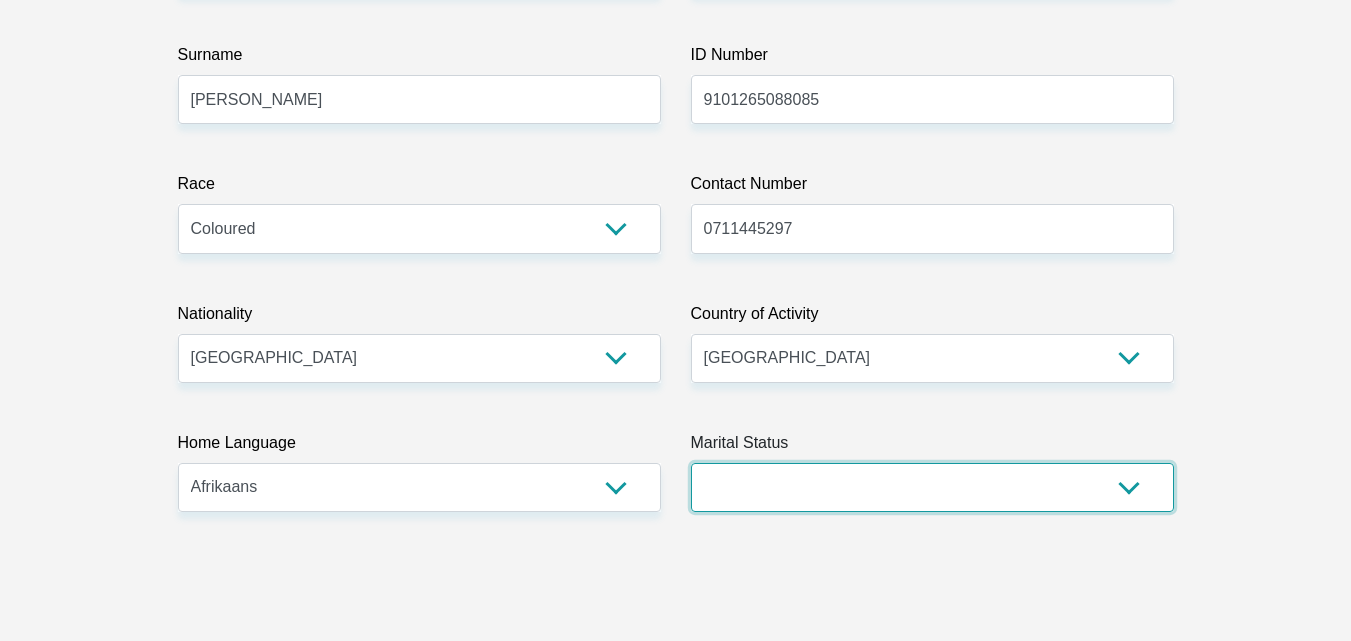 click on "Married ANC
Single
Divorced
Widowed
Married COP or Customary Law" at bounding box center (932, 487) 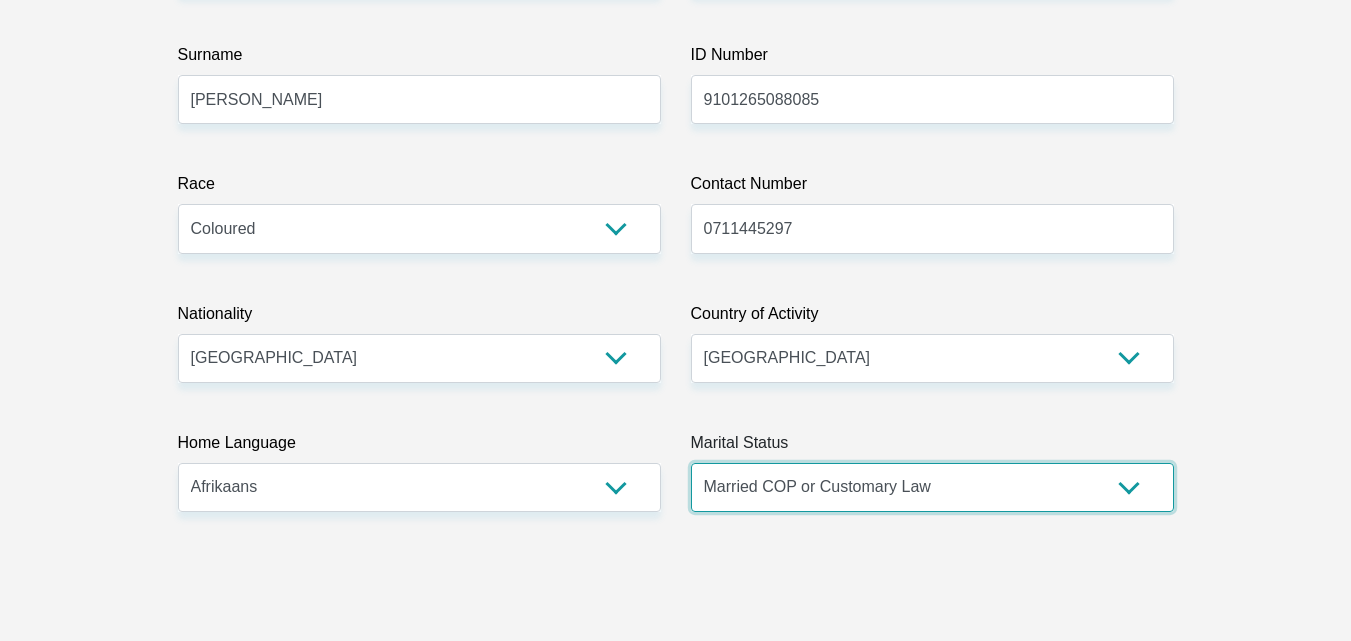 click on "Married ANC
Single
Divorced
Widowed
Married COP or Customary Law" at bounding box center (932, 487) 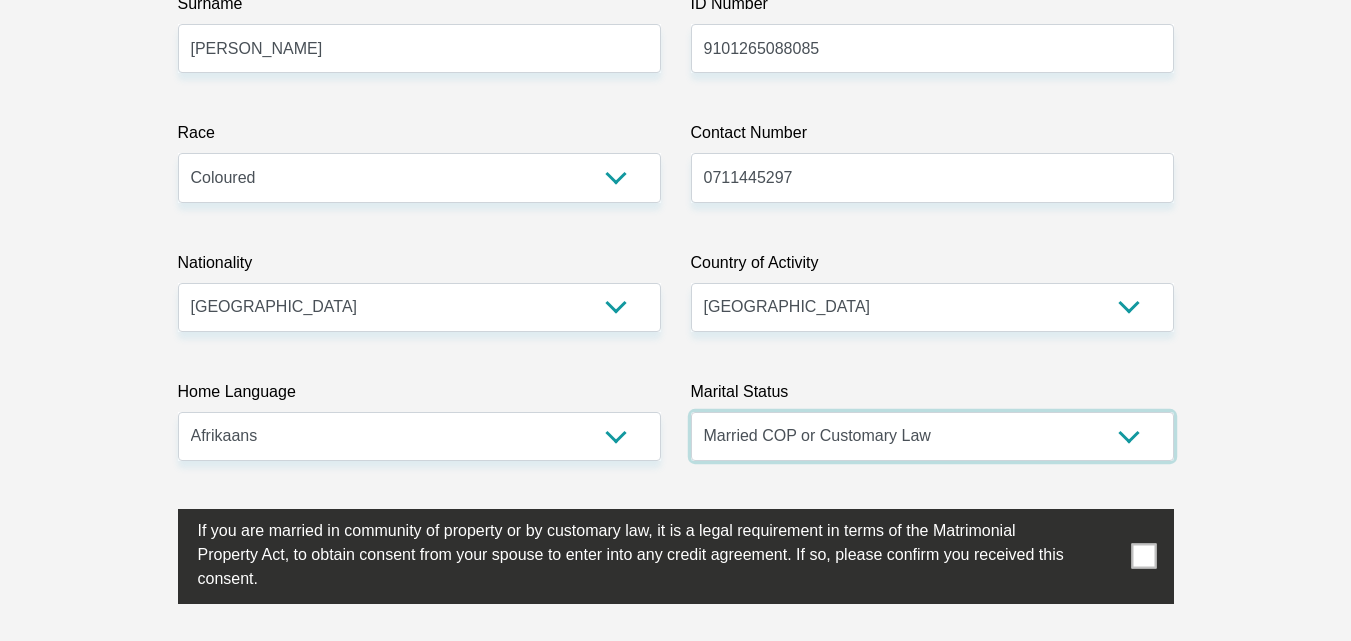 scroll, scrollTop: 500, scrollLeft: 0, axis: vertical 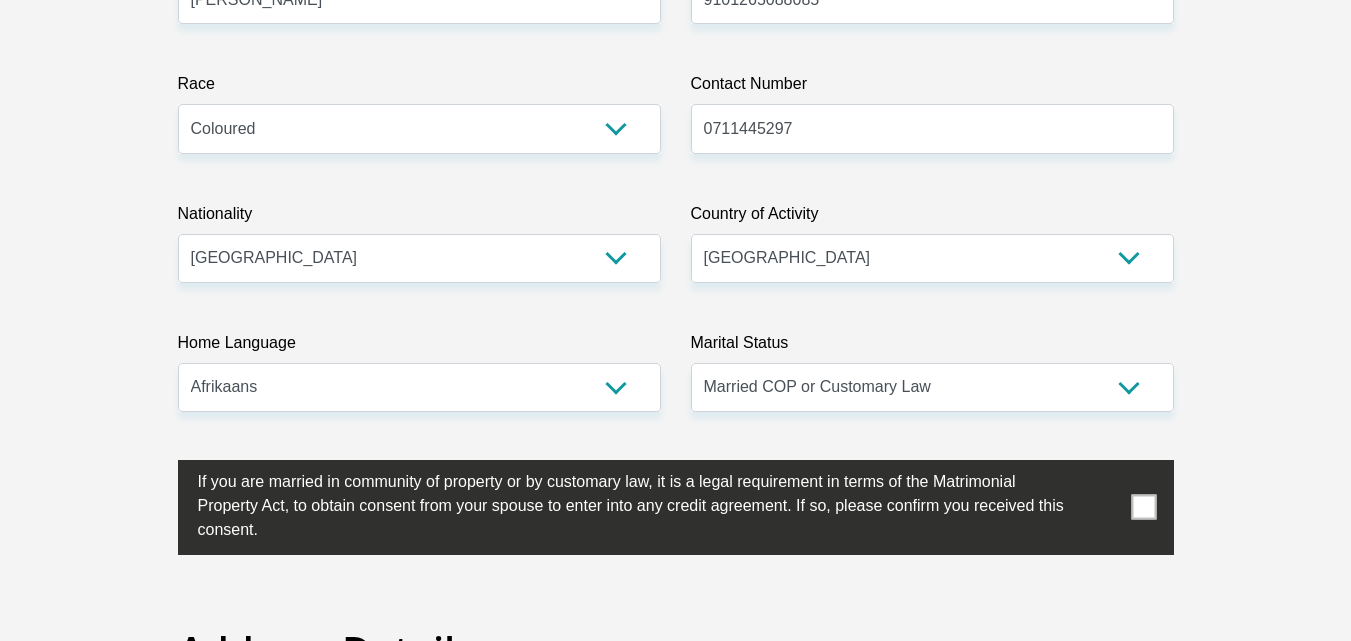 drag, startPoint x: 1124, startPoint y: 509, endPoint x: 1138, endPoint y: 508, distance: 14.035668 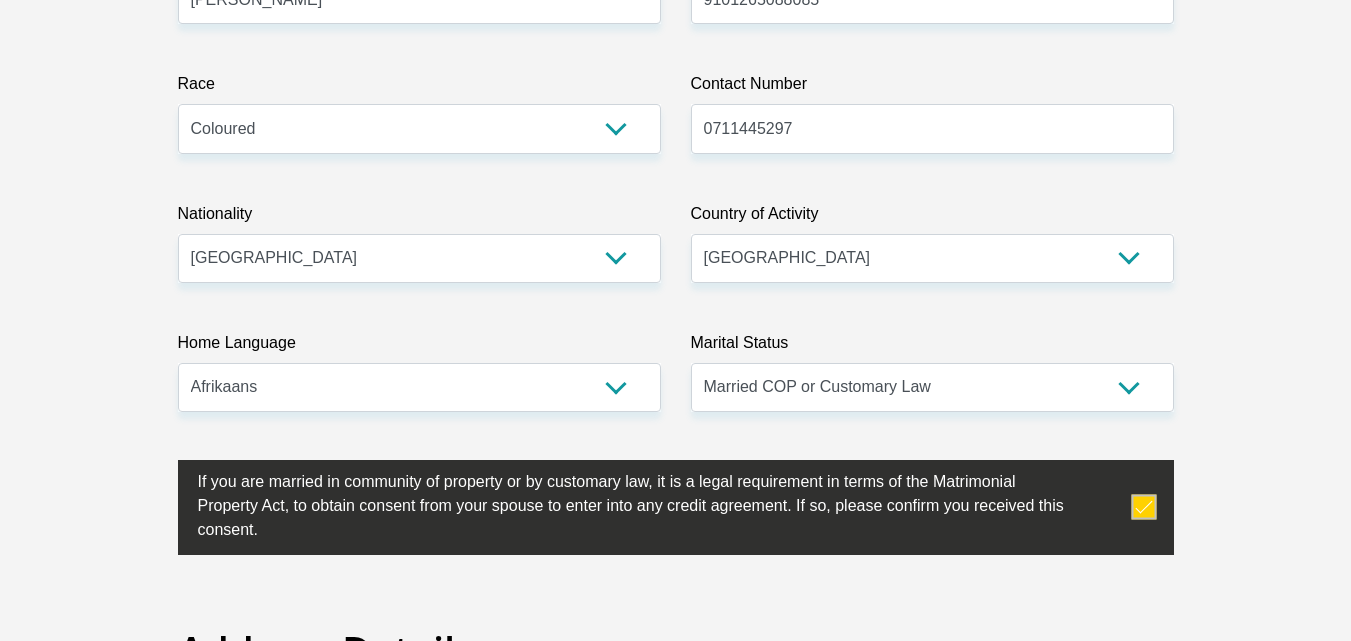 click at bounding box center [1143, 507] 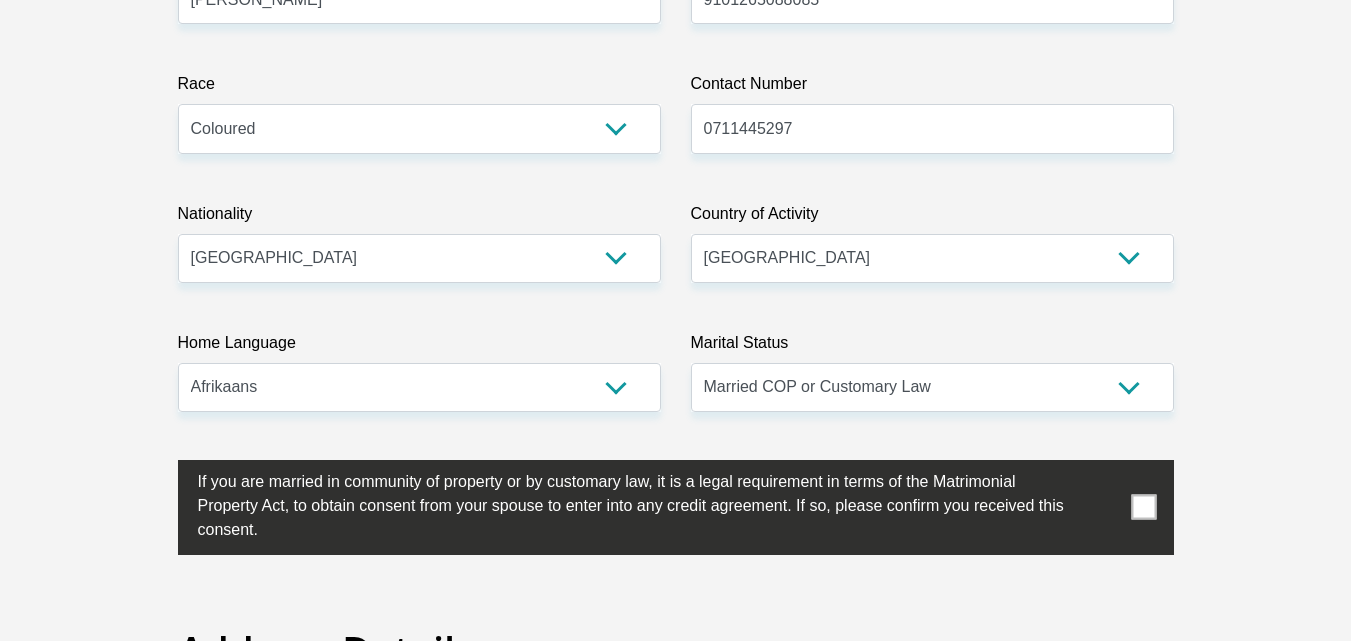 click at bounding box center (676, 507) 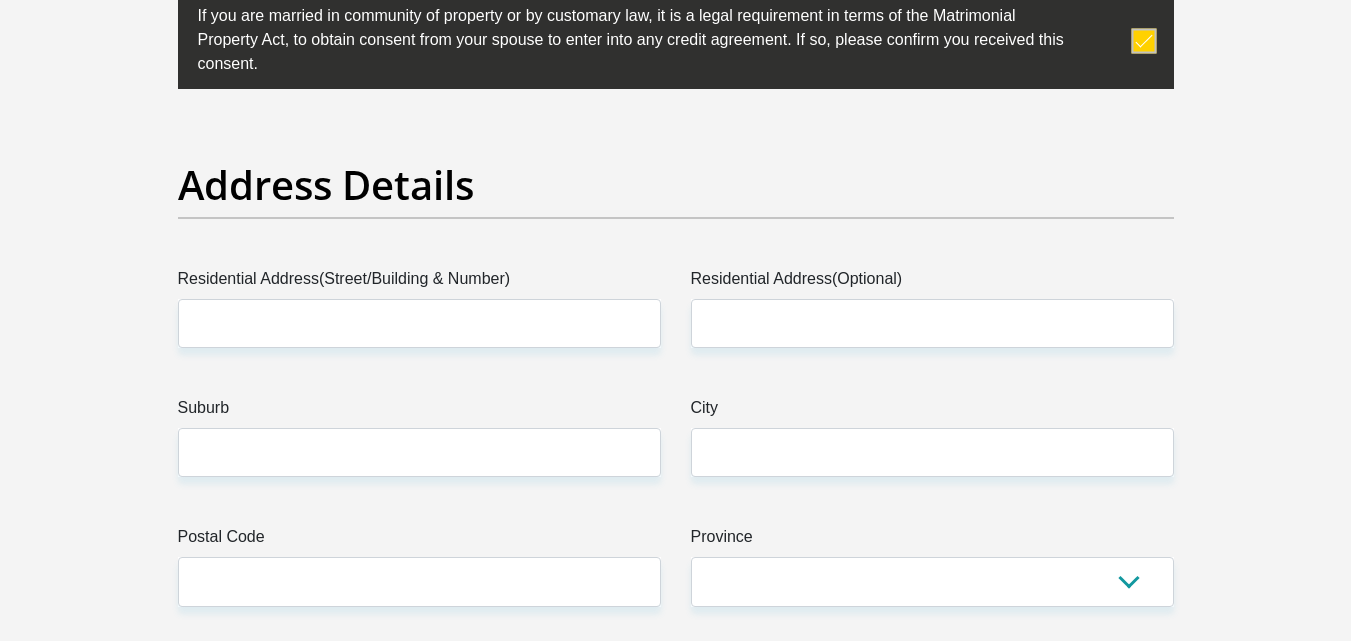 scroll, scrollTop: 1000, scrollLeft: 0, axis: vertical 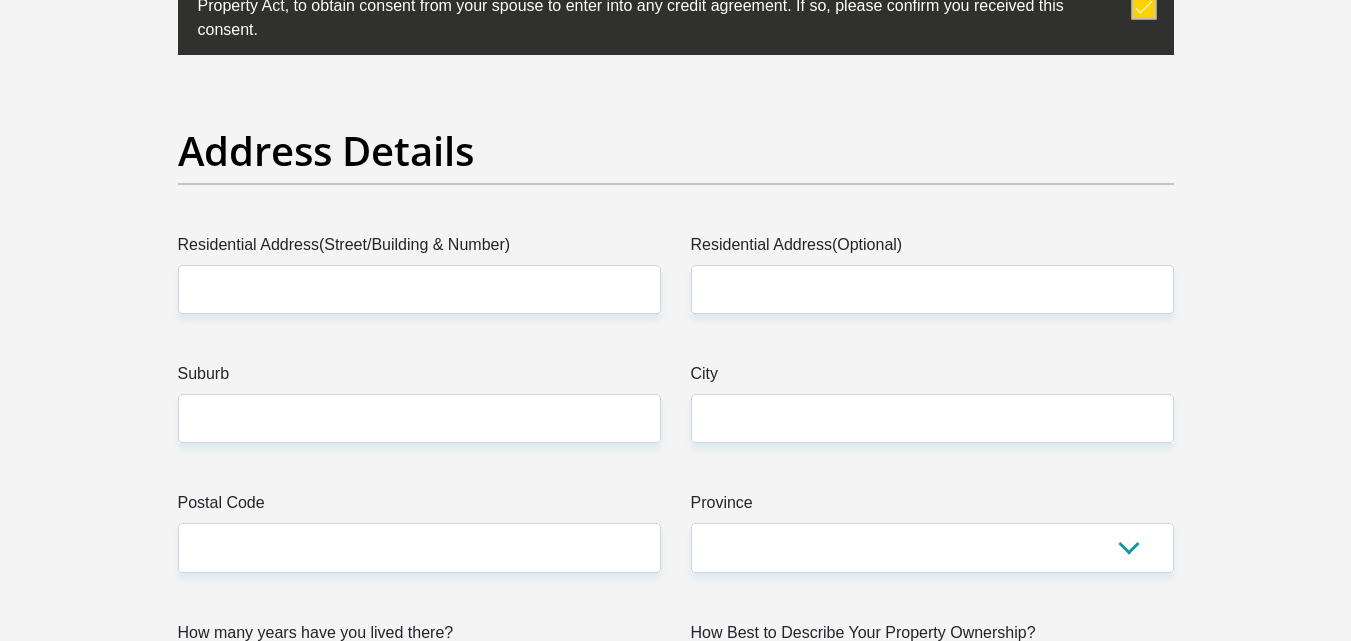 click on "Title
Mr
Ms
Mrs
Dr
Other
First Name
Dennis
Surname
Phillips
ID Number
9101265088085
Please input valid ID number
Race
Black
Coloured
Indian
White
Other
Contact Number
0711445297
Please input valid contact number
Nationality
South Africa
Afghanistan
Aland Islands  Albania  Algeria" at bounding box center [676, 2615] 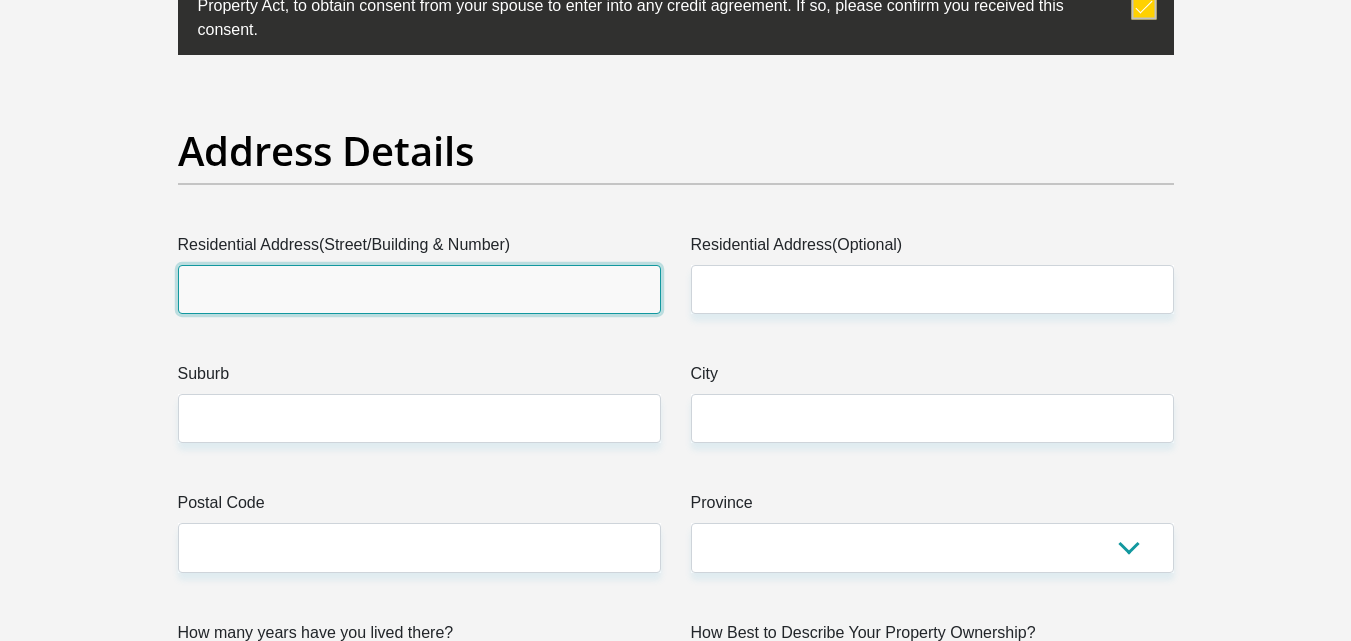 click on "Residential Address(Street/Building & Number)" at bounding box center (419, 289) 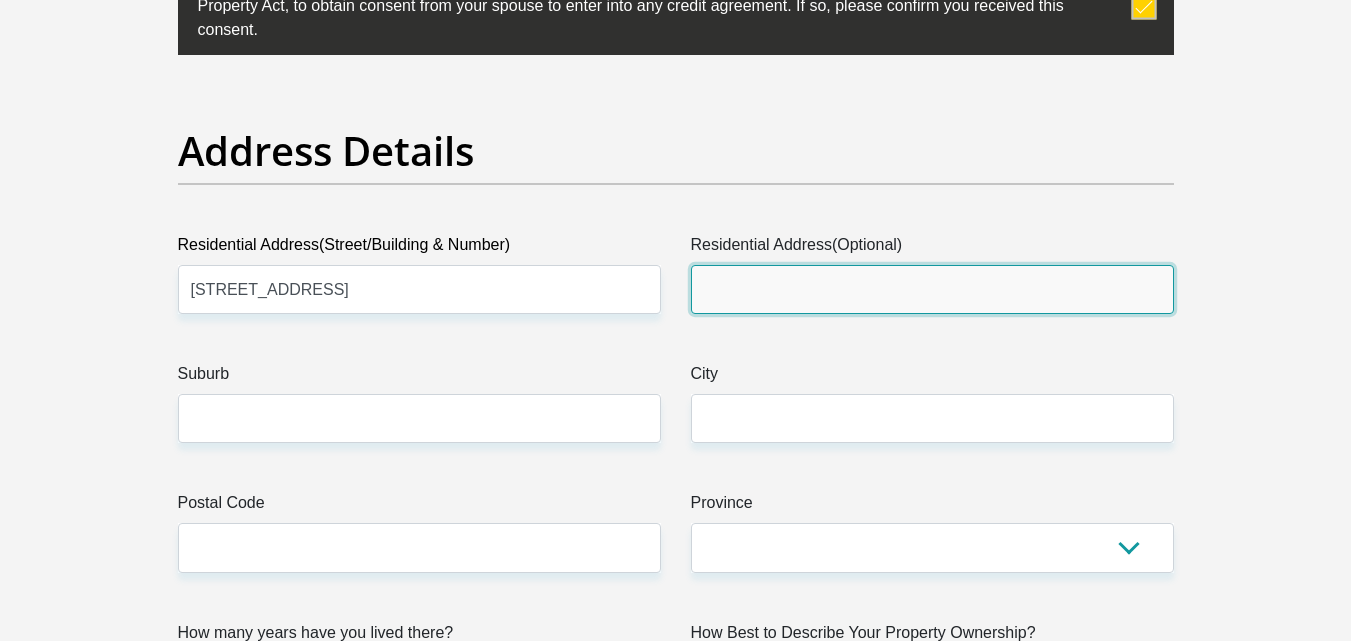click on "Residential Address(Optional)" at bounding box center [932, 289] 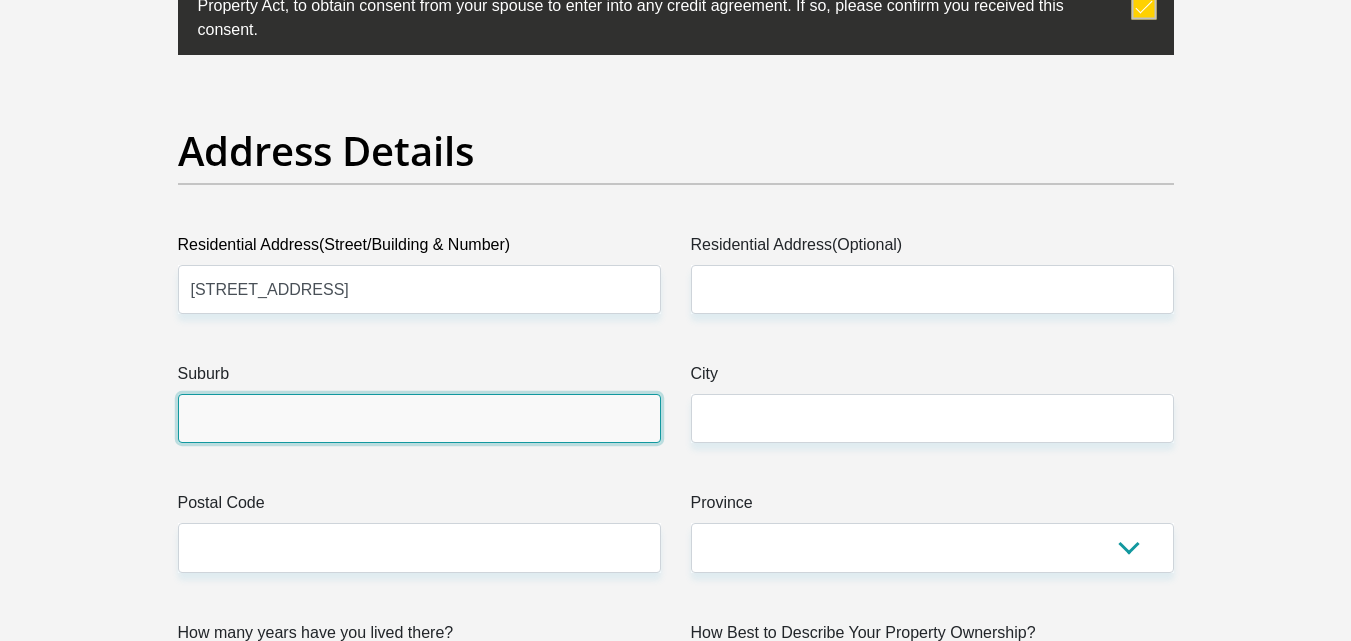 click on "Suburb" at bounding box center (419, 418) 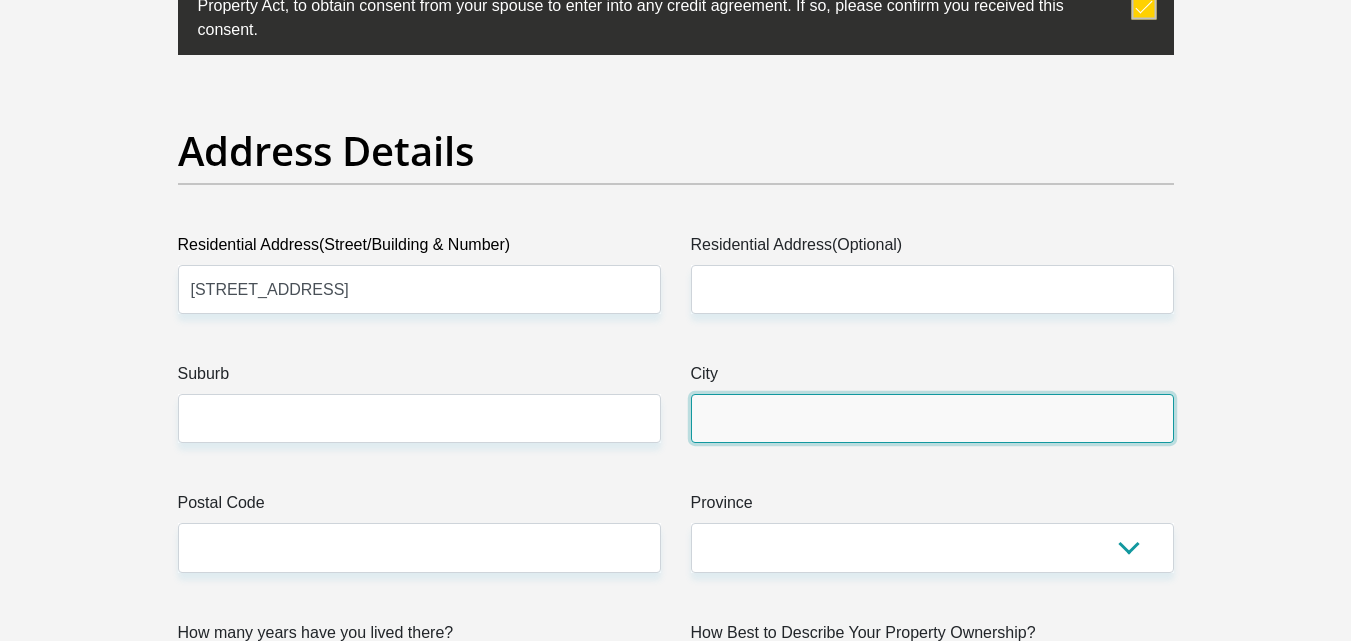 click on "City" at bounding box center (932, 418) 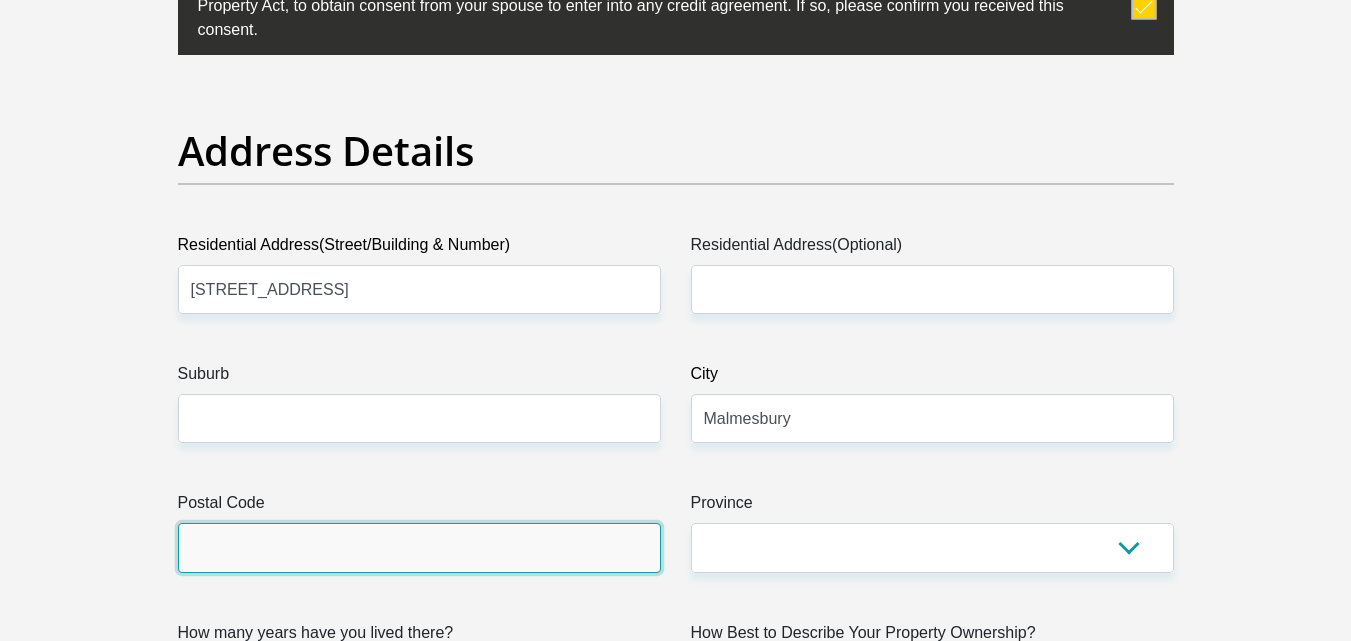 click on "Postal Code" at bounding box center [419, 547] 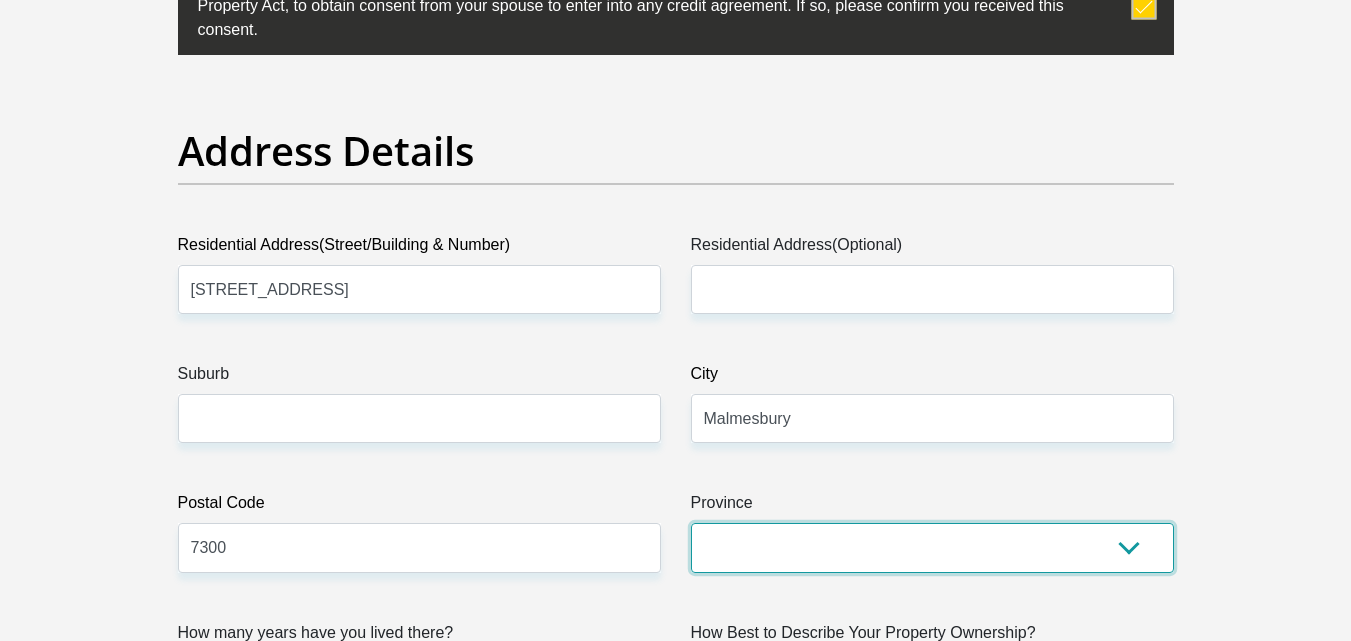 click on "Eastern Cape
Free State
Gauteng
KwaZulu-Natal
Limpopo
Mpumalanga
Northern Cape
North West
Western Cape" at bounding box center (932, 547) 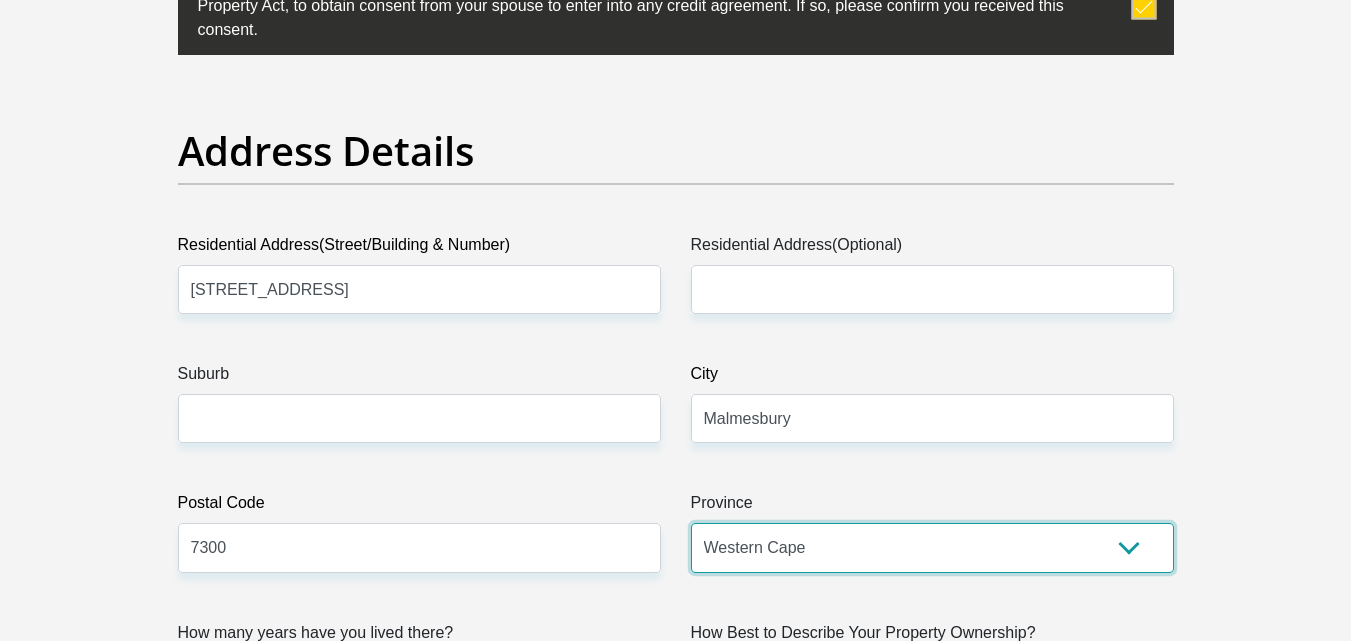click on "Eastern Cape
Free State
Gauteng
KwaZulu-Natal
Limpopo
Mpumalanga
Northern Cape
North West
Western Cape" at bounding box center [932, 547] 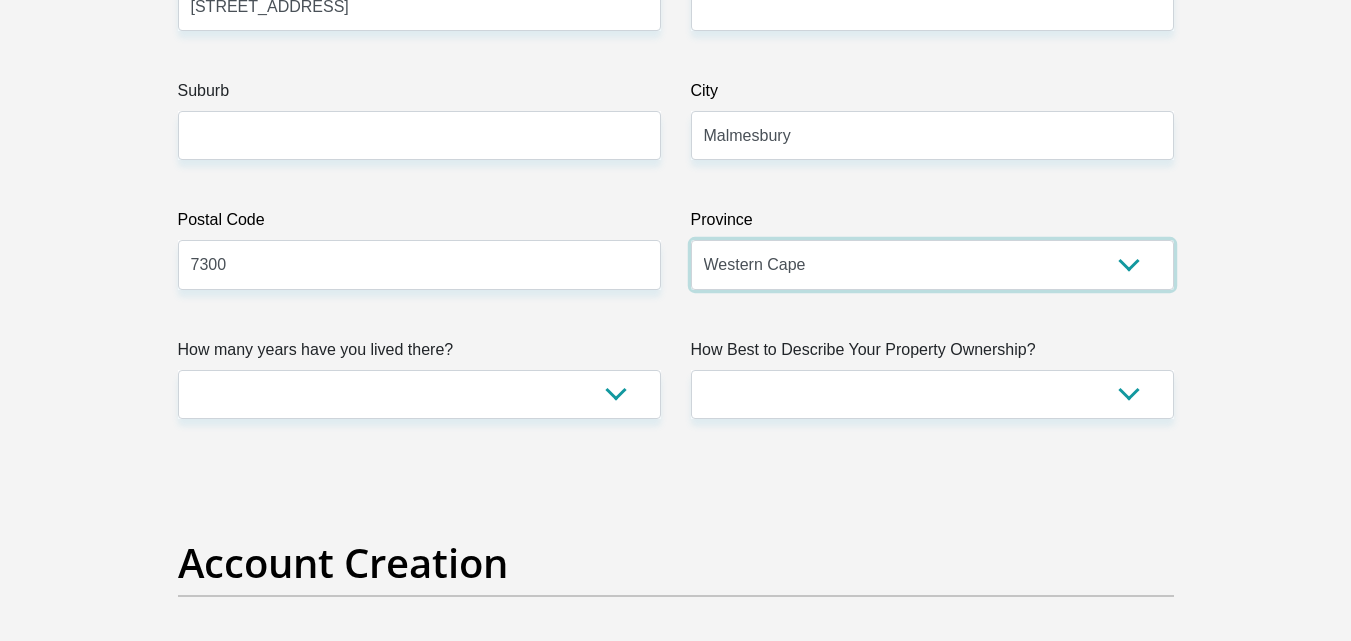 scroll, scrollTop: 1300, scrollLeft: 0, axis: vertical 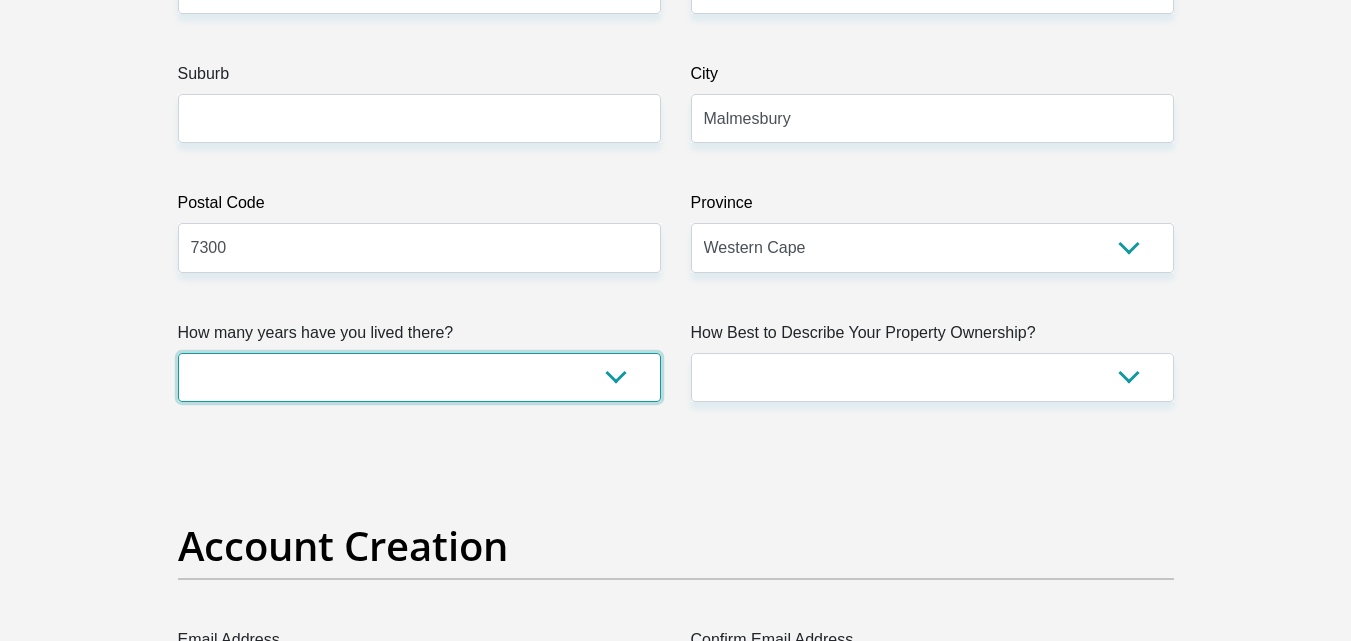 click on "less than 1 year
1-3 years
3-5 years
5+ years" at bounding box center (419, 377) 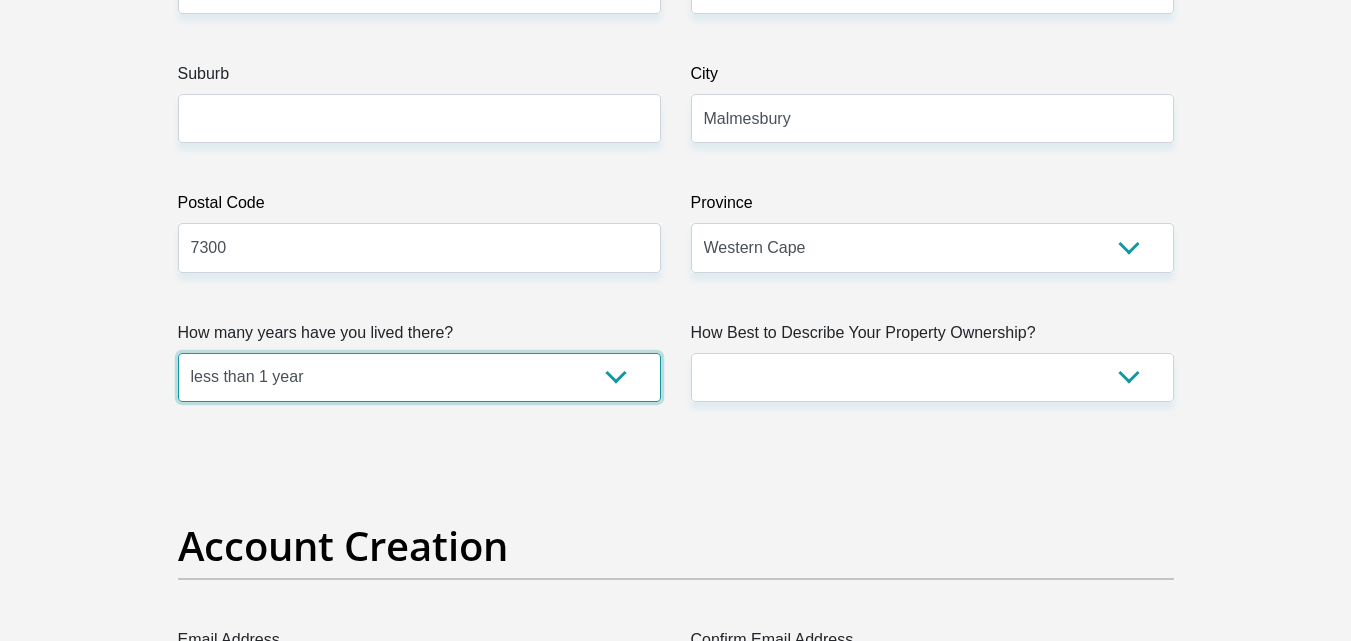 click on "less than 1 year
1-3 years
3-5 years
5+ years" at bounding box center (419, 377) 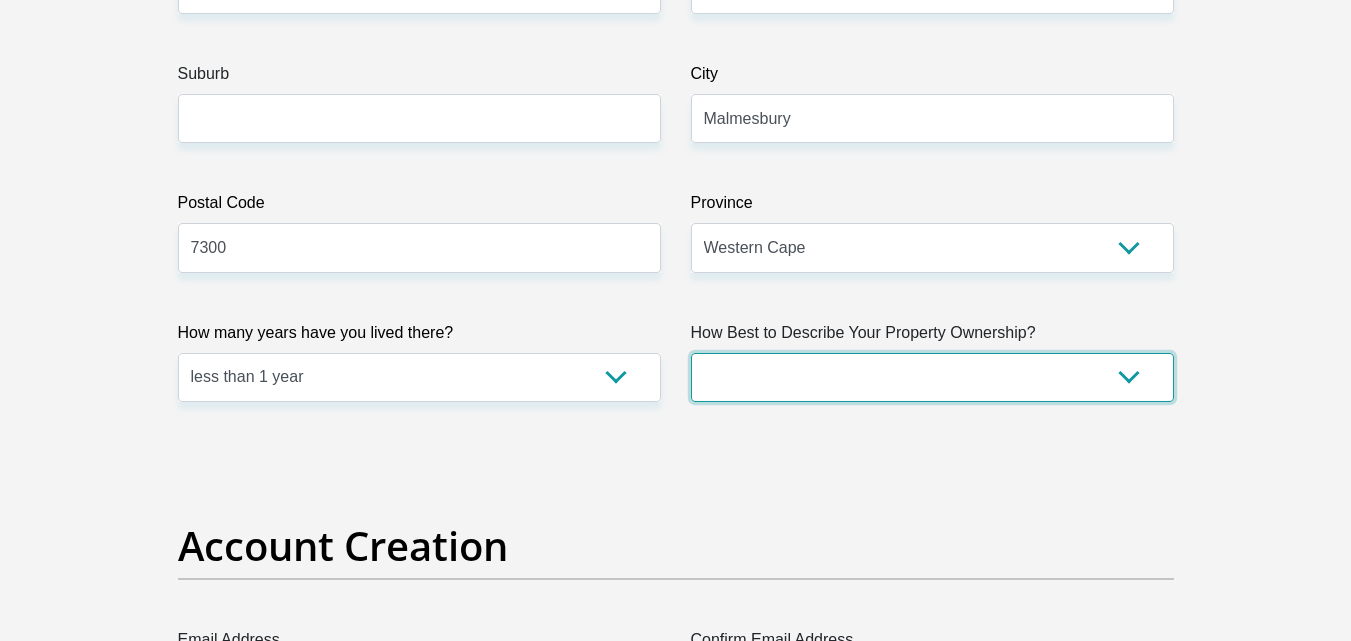 click on "Owned
Rented
Family Owned
Company Dwelling" at bounding box center (932, 377) 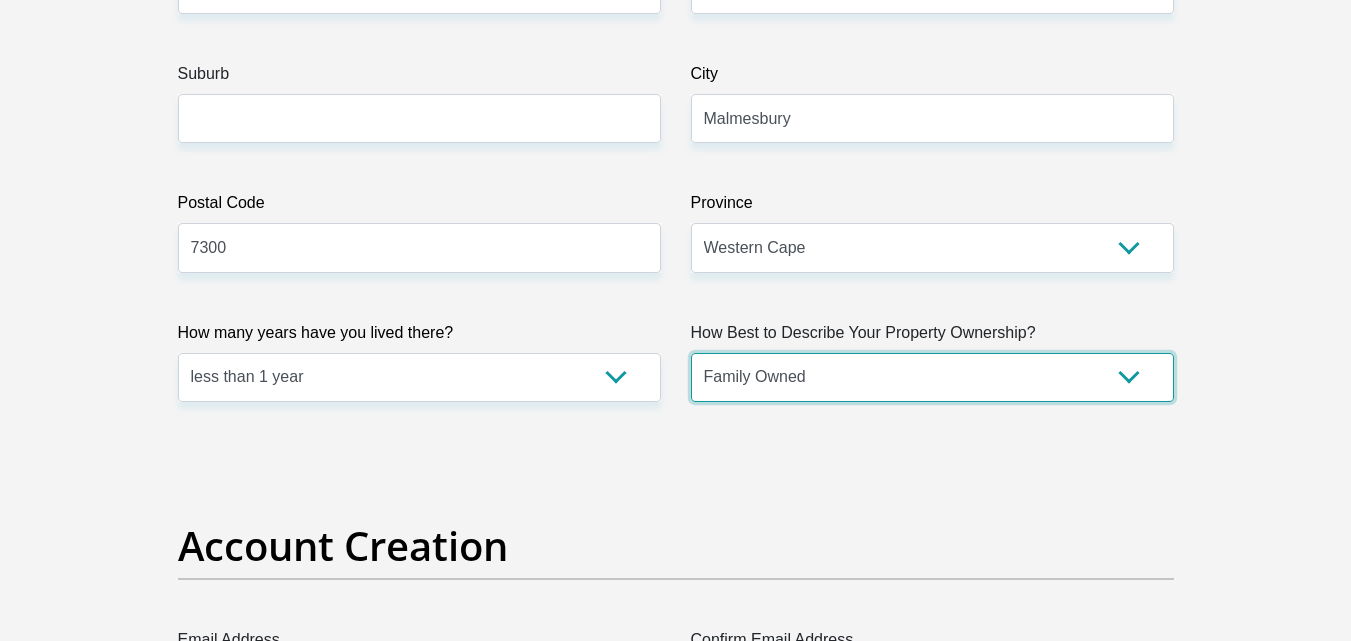 click on "Owned
Rented
Family Owned
Company Dwelling" at bounding box center (932, 377) 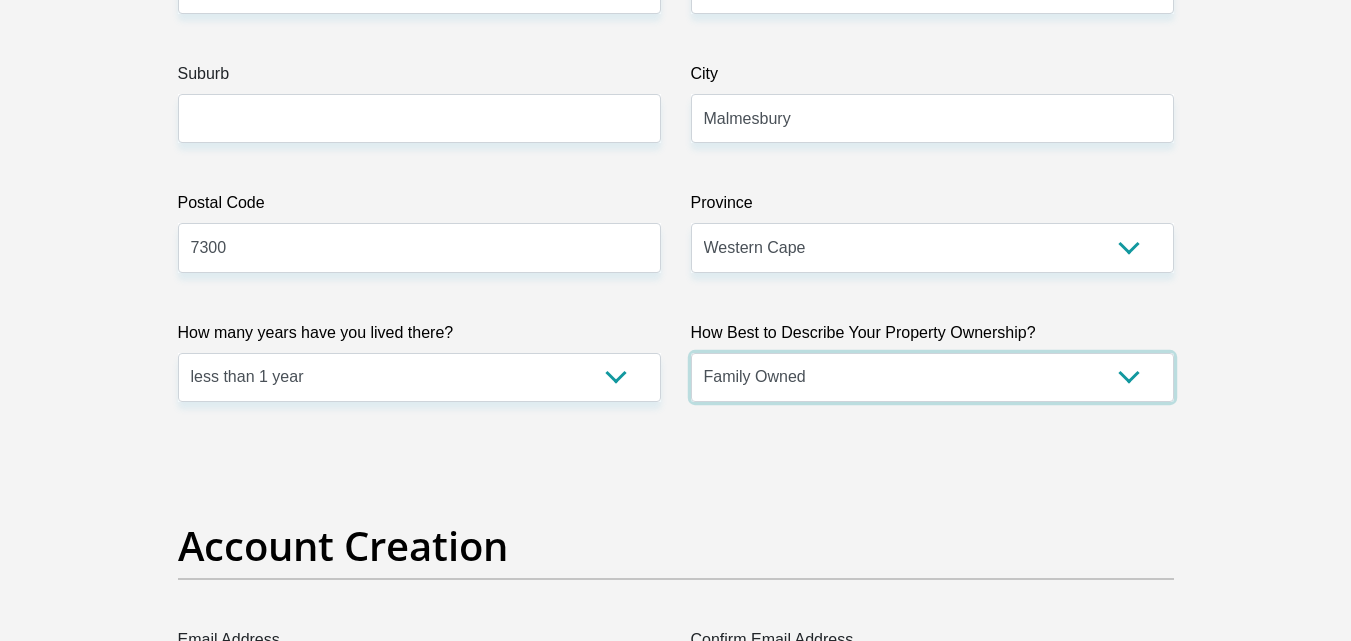 scroll, scrollTop: 1700, scrollLeft: 0, axis: vertical 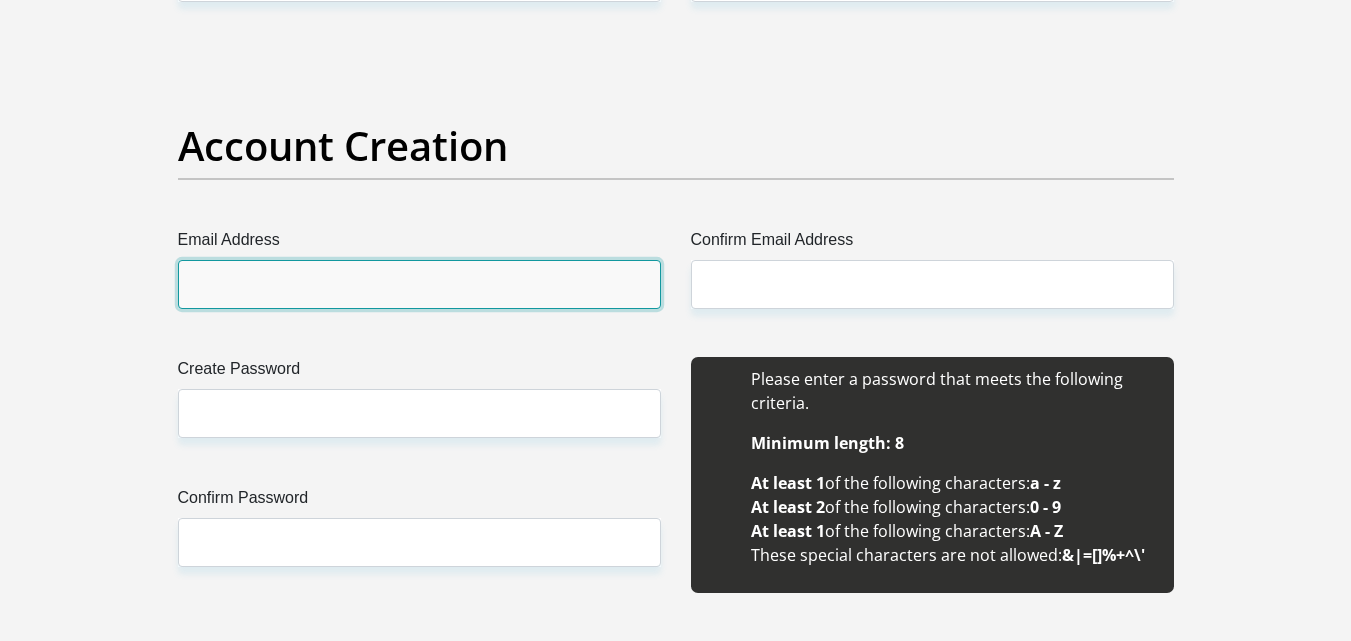click on "Email Address" at bounding box center (419, 284) 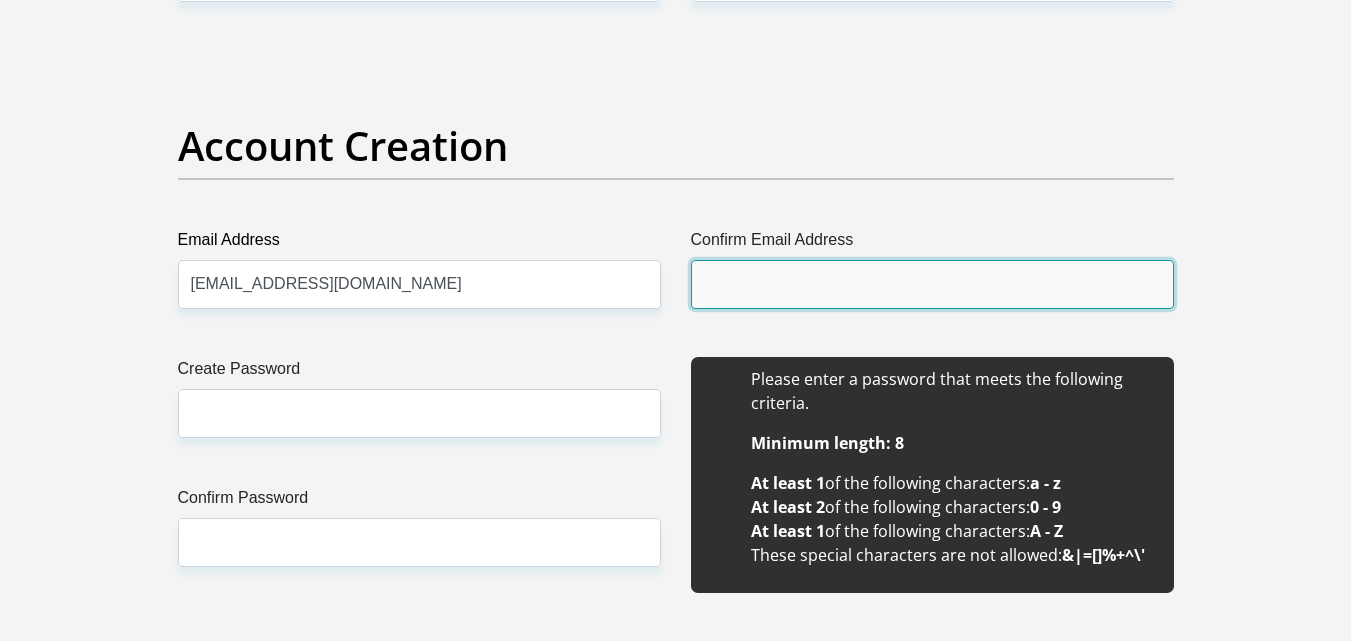 click on "Confirm Email Address" at bounding box center (932, 284) 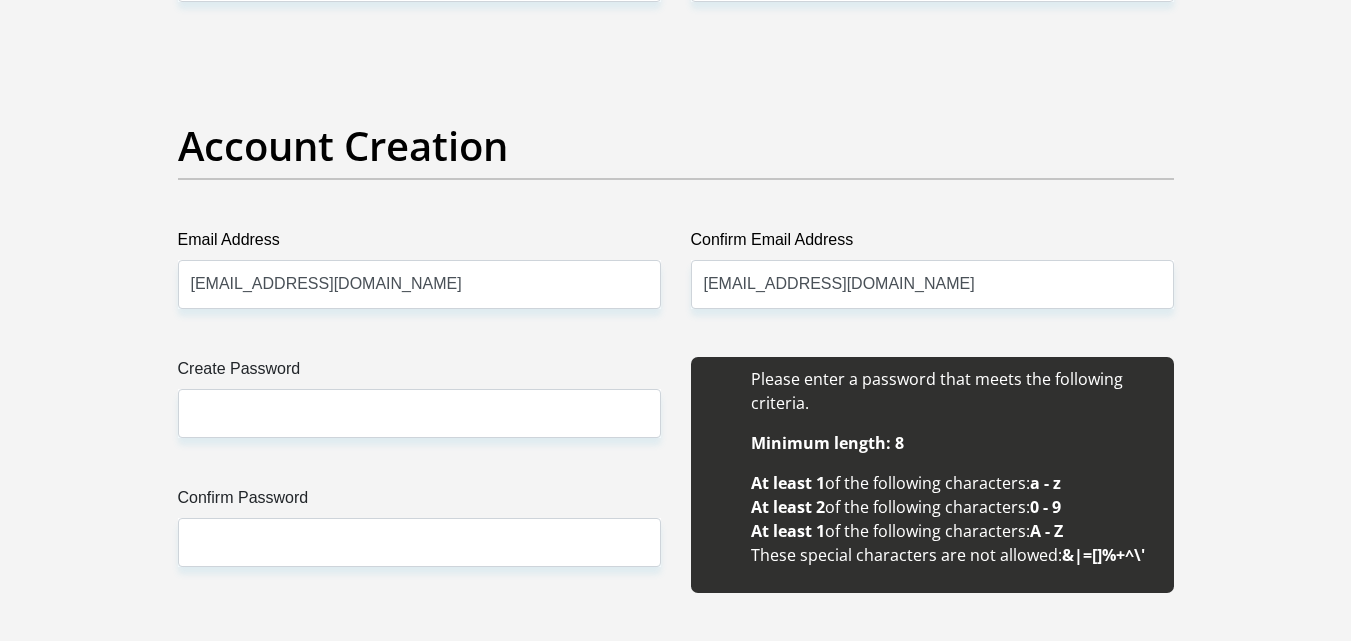 click on "Create Password
Please input valid password
Confirm Password" at bounding box center (419, 486) 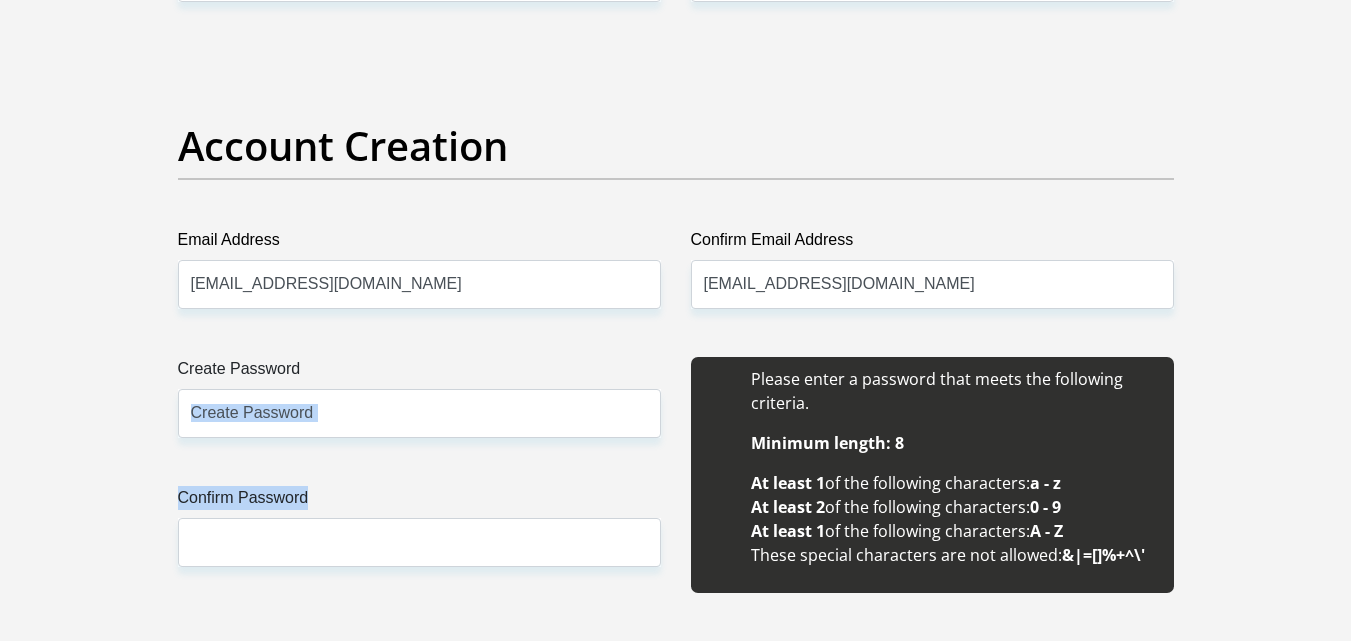 click on "Create Password
Please input valid password
Confirm Password" at bounding box center [419, 486] 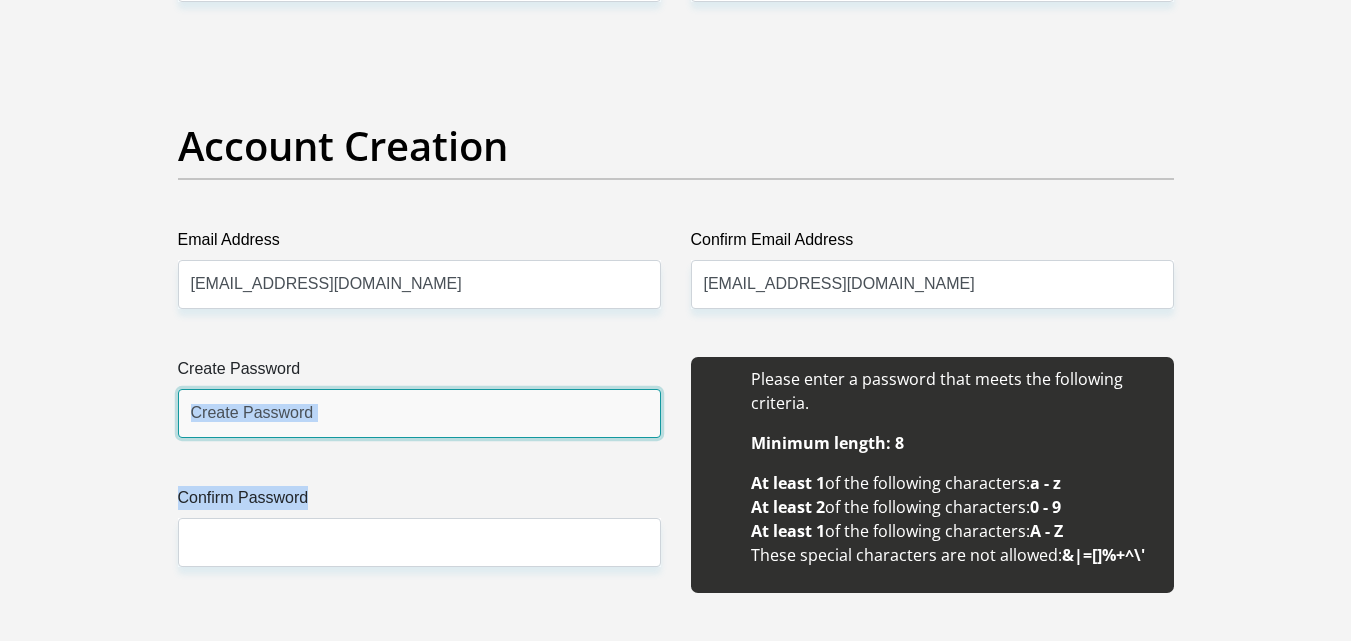 click on "Create Password" at bounding box center (419, 413) 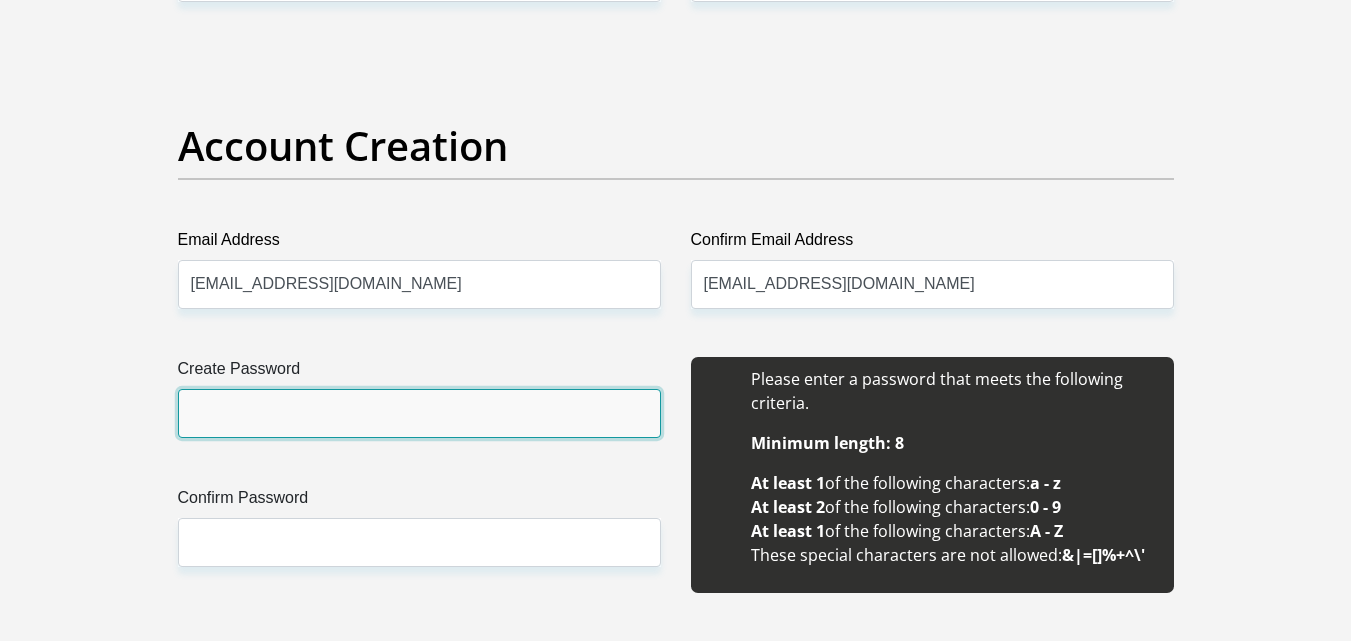 click on "Create Password" at bounding box center (419, 413) 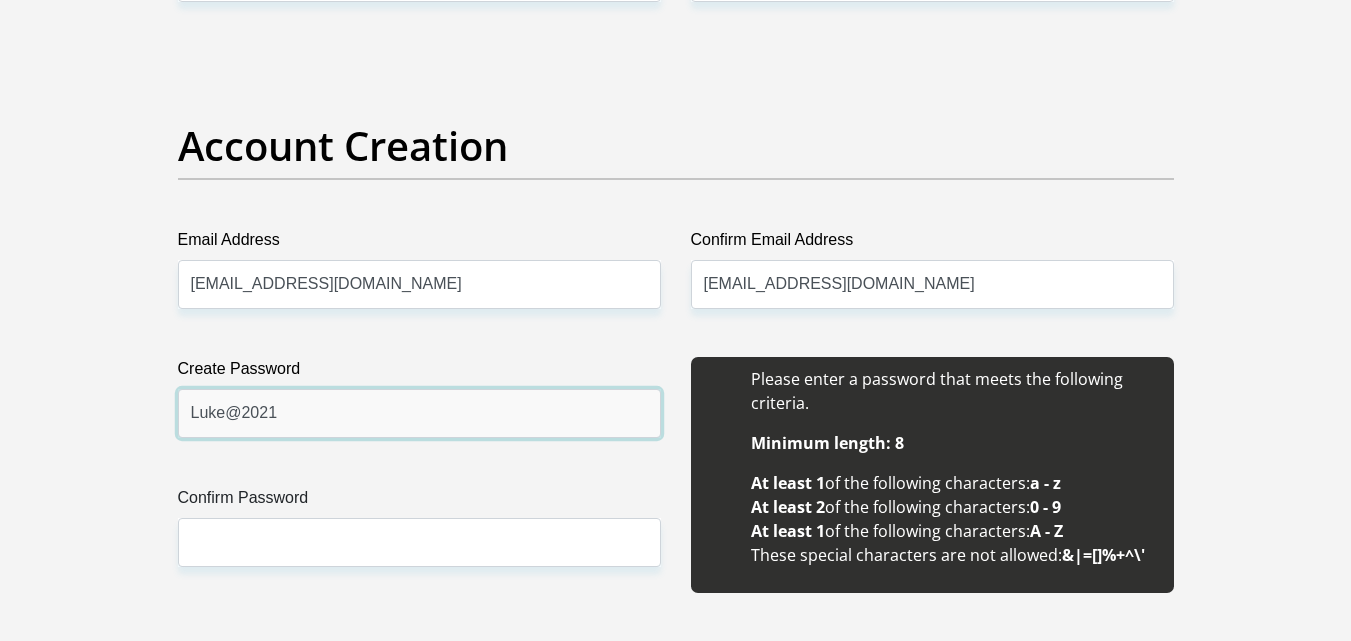 type on "Luke@2021" 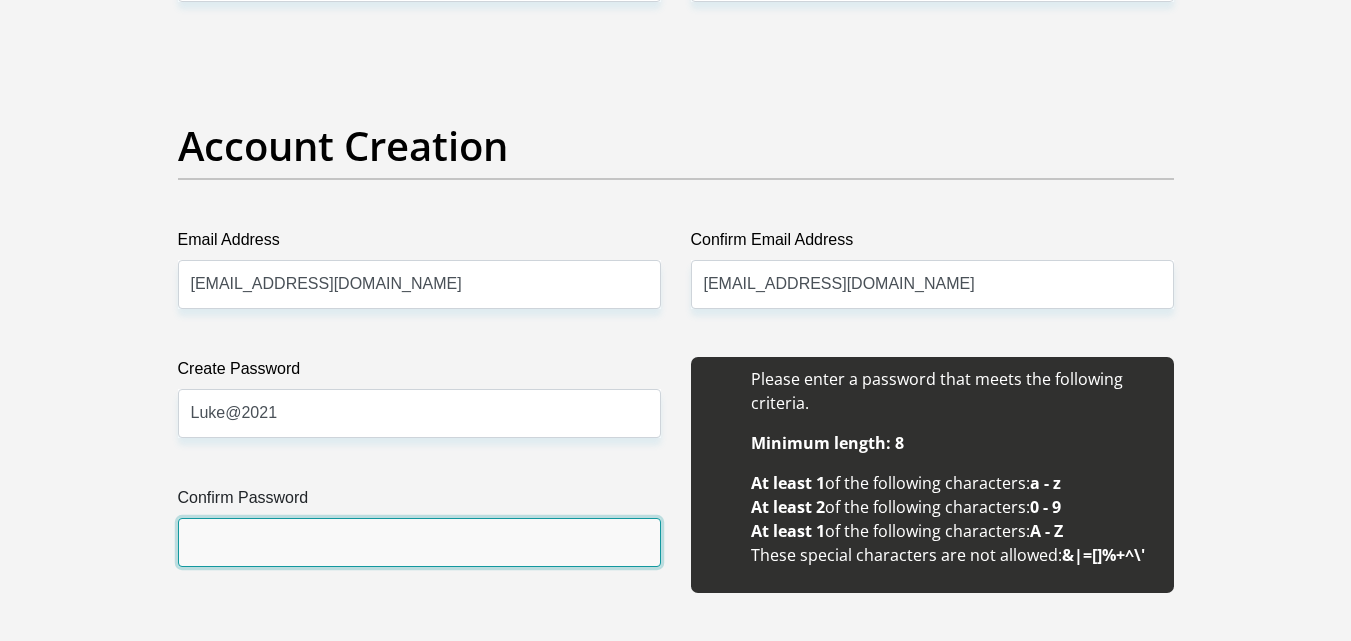 click on "Confirm Password" at bounding box center (419, 542) 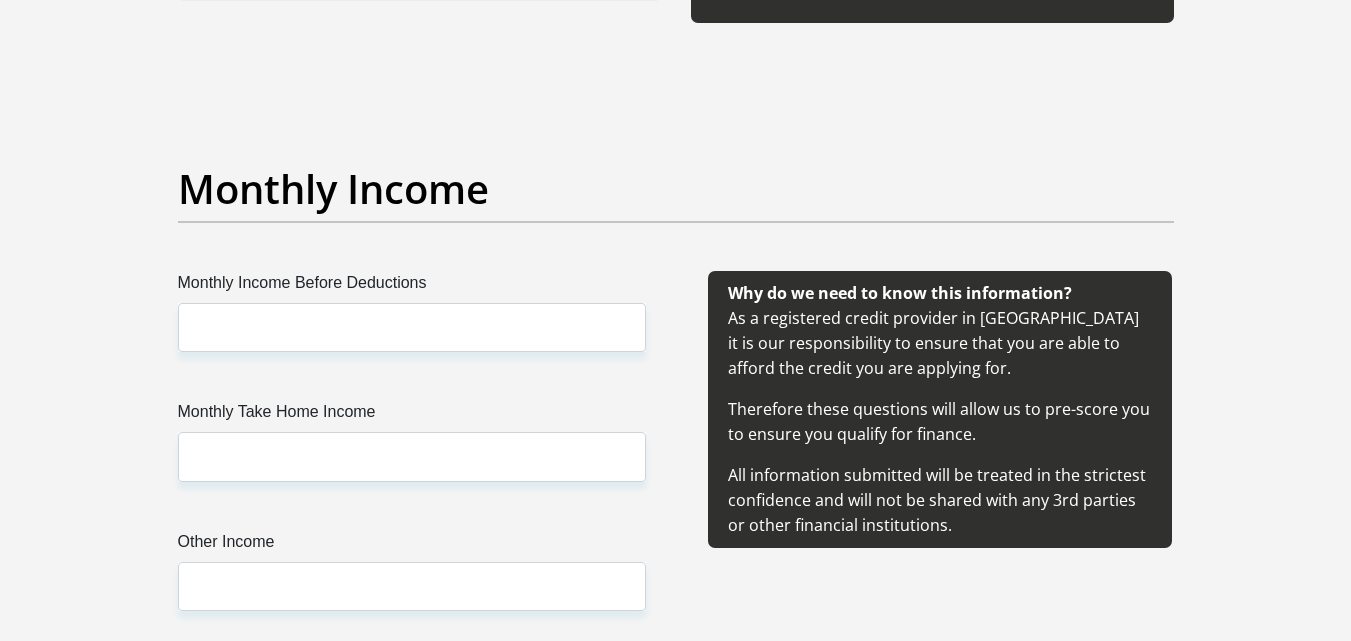 scroll, scrollTop: 2300, scrollLeft: 0, axis: vertical 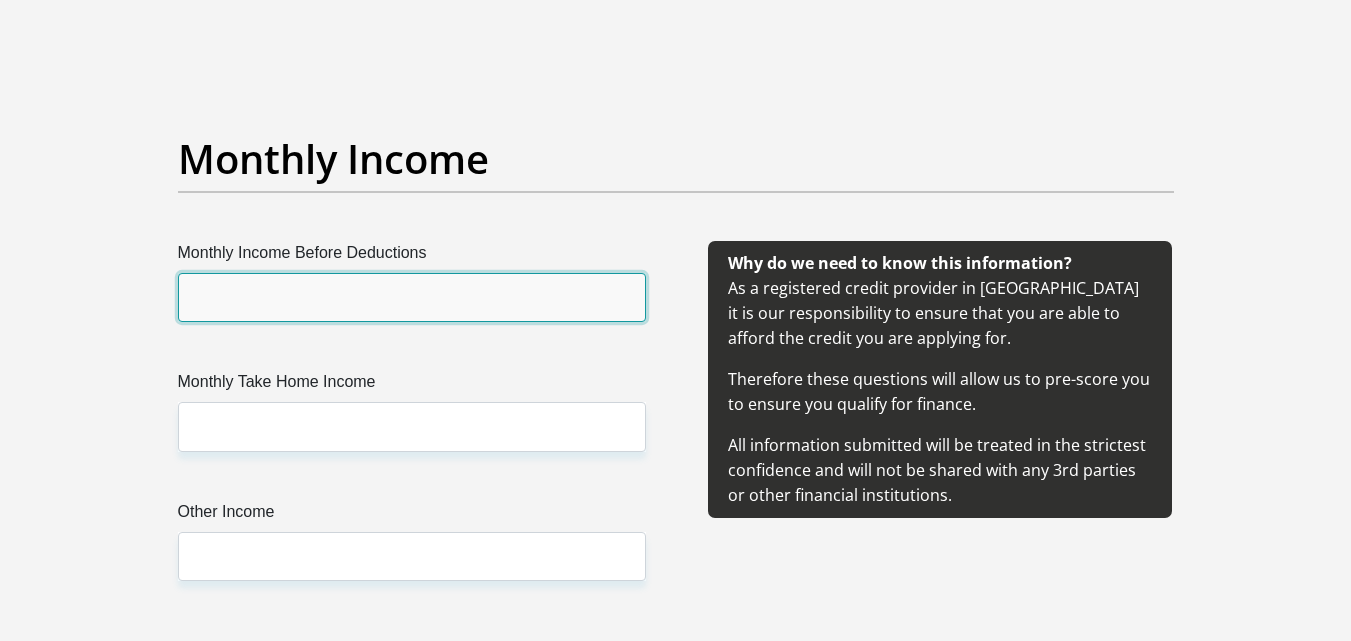 click on "Monthly Income Before Deductions" at bounding box center [412, 297] 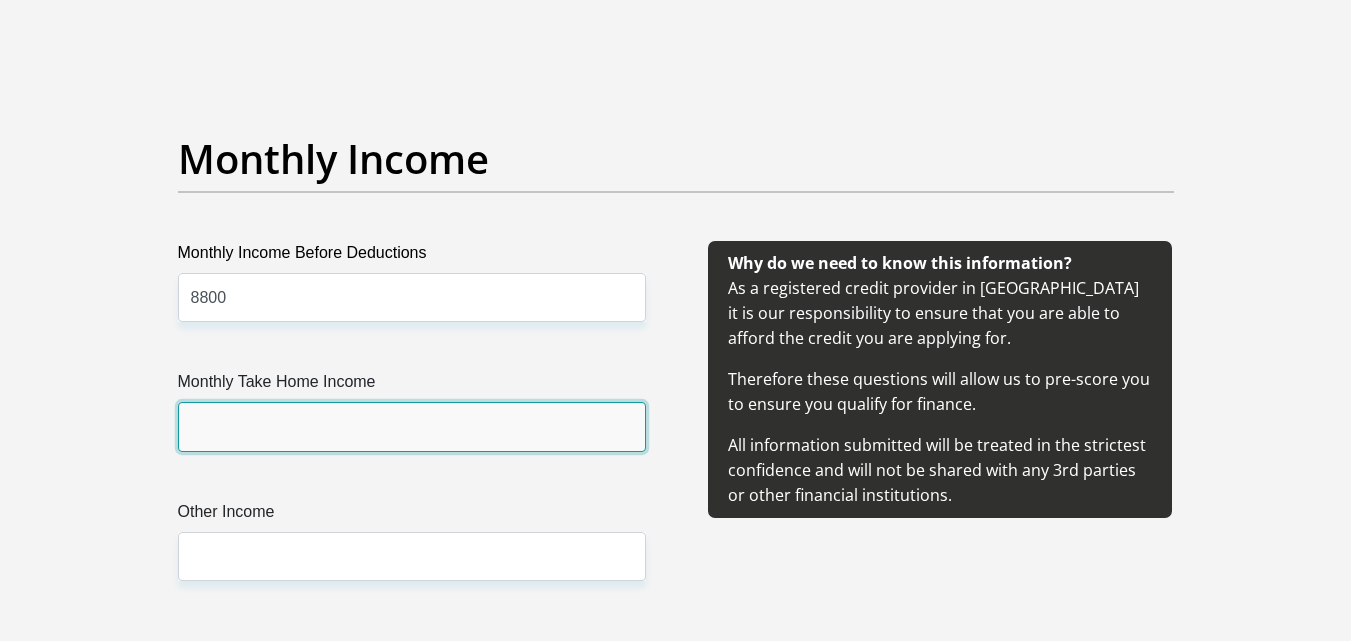 click on "Monthly Take Home Income" at bounding box center [412, 426] 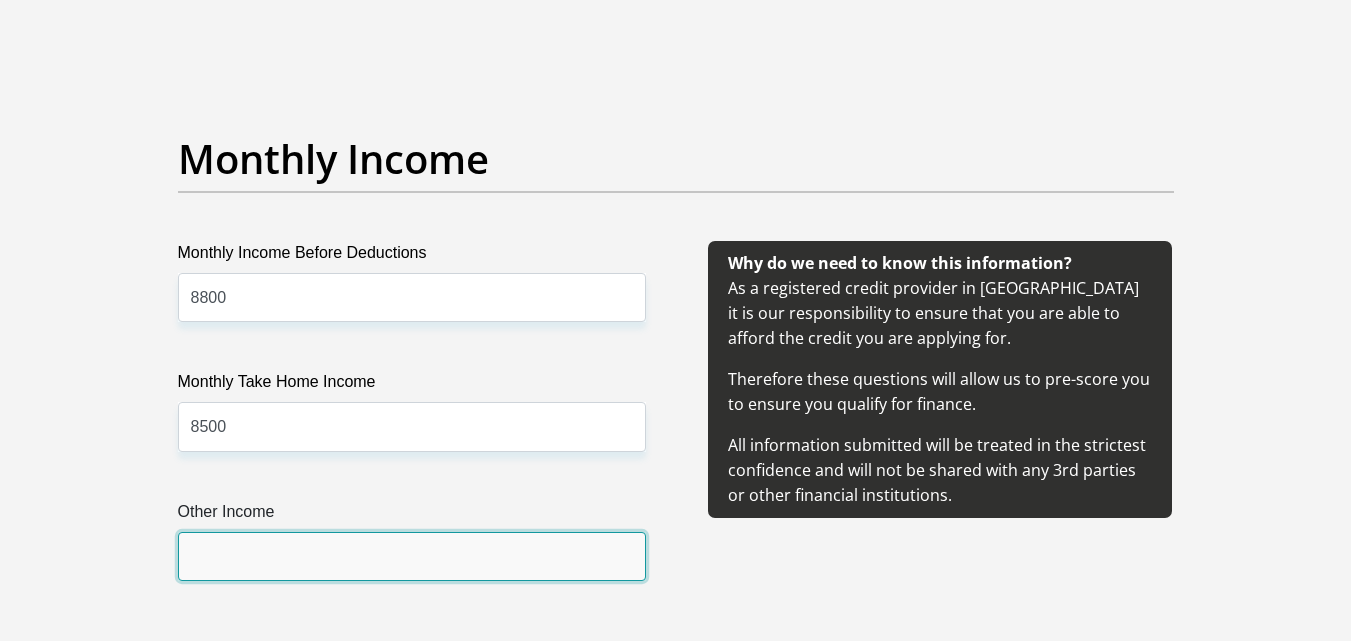 click on "Other Income" at bounding box center [412, 556] 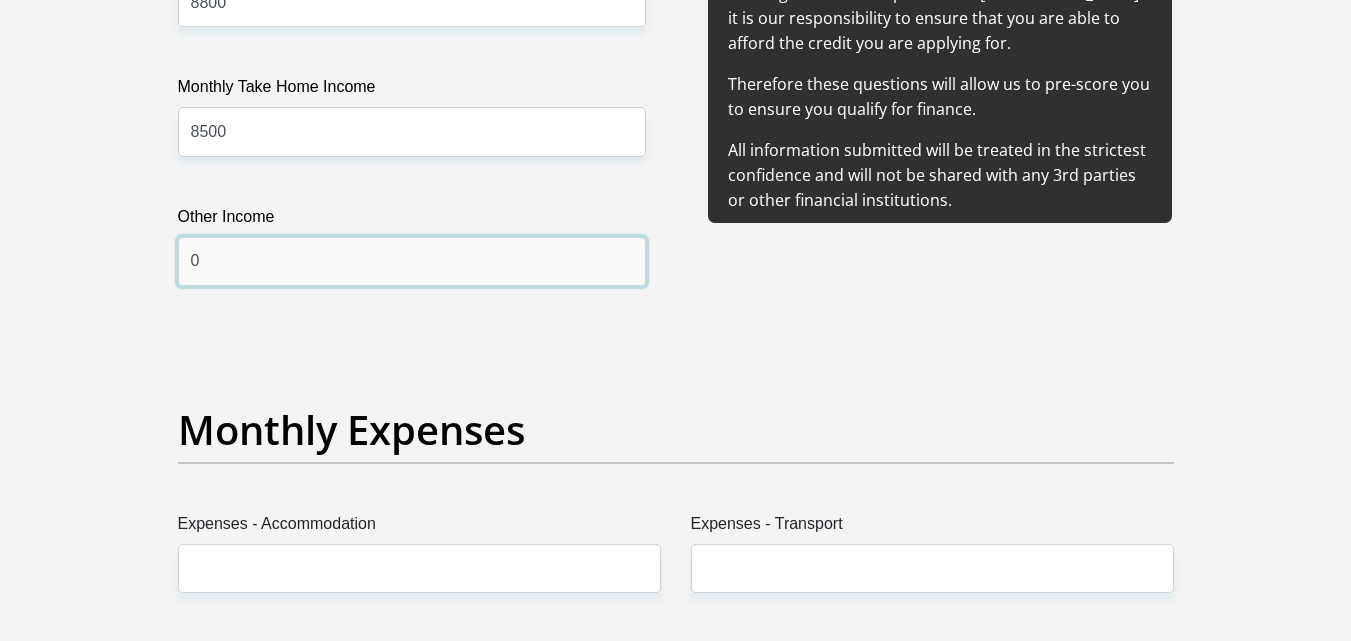 scroll, scrollTop: 2600, scrollLeft: 0, axis: vertical 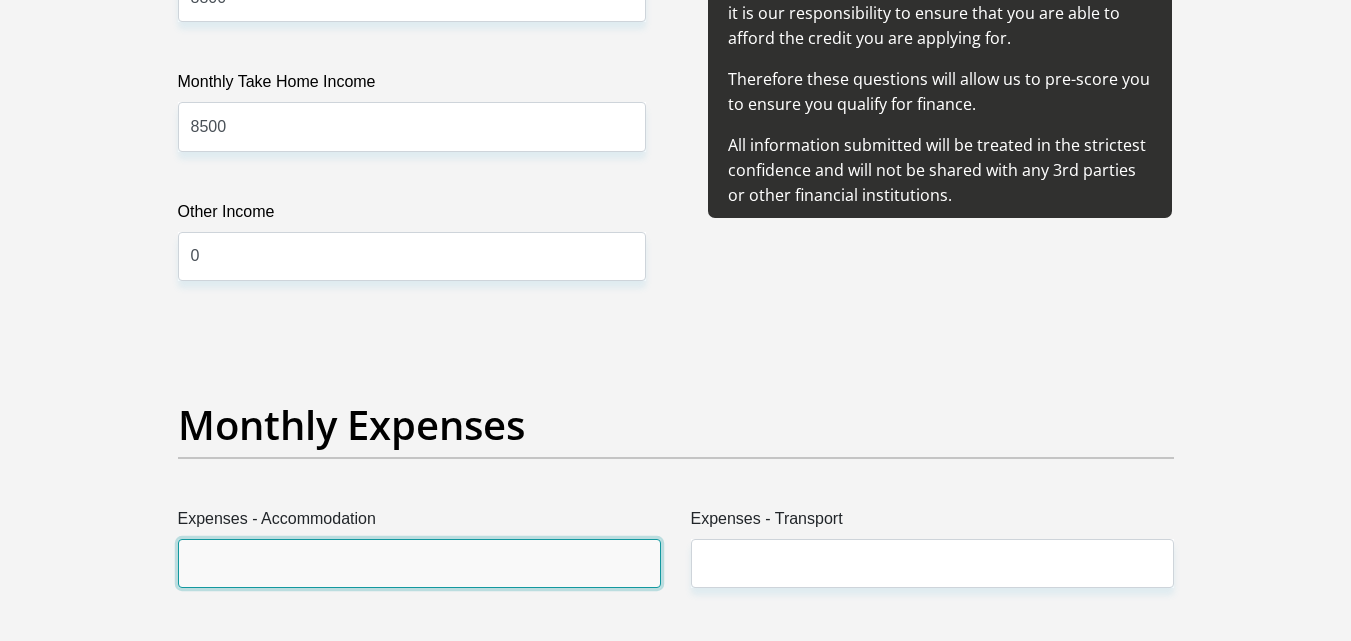 click on "Expenses - Accommodation" at bounding box center (419, 563) 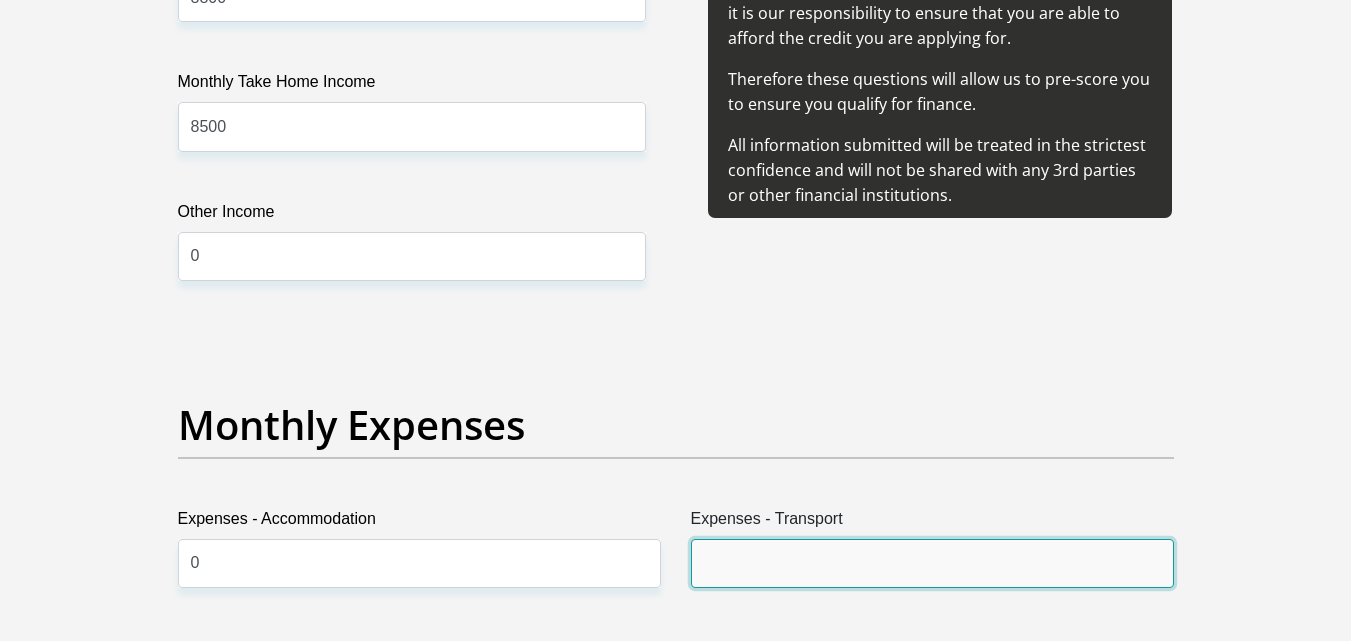 click on "Expenses - Transport" at bounding box center [932, 563] 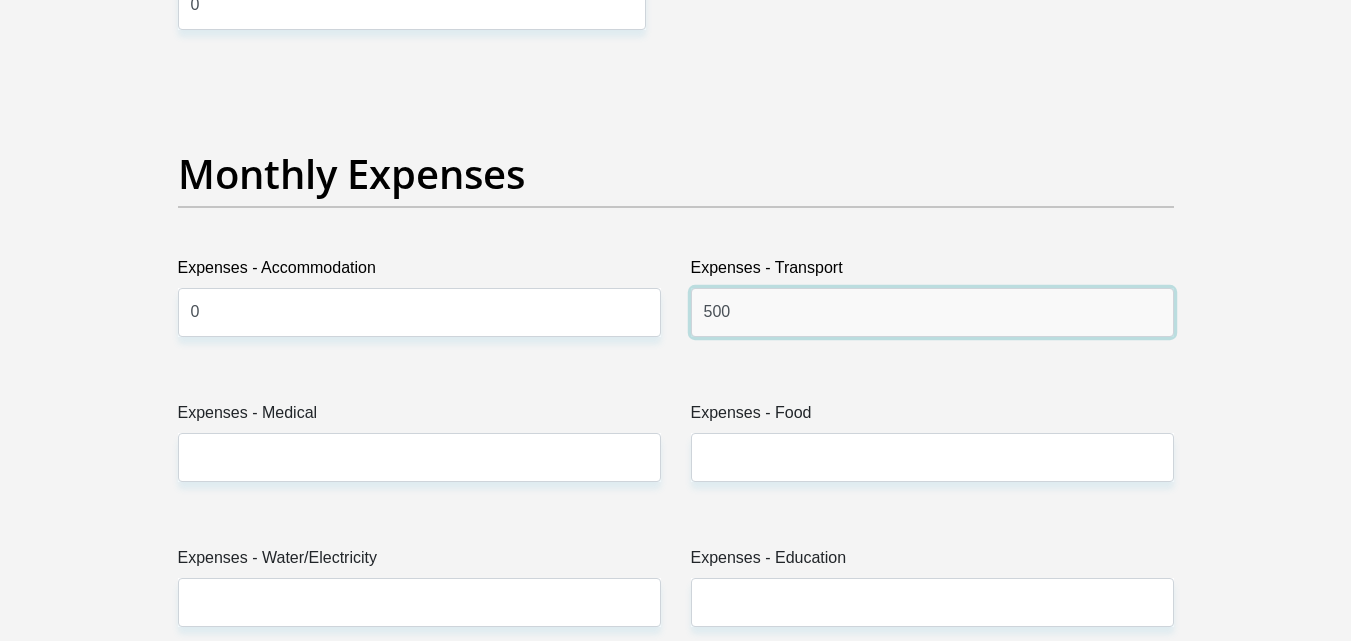 scroll, scrollTop: 2900, scrollLeft: 0, axis: vertical 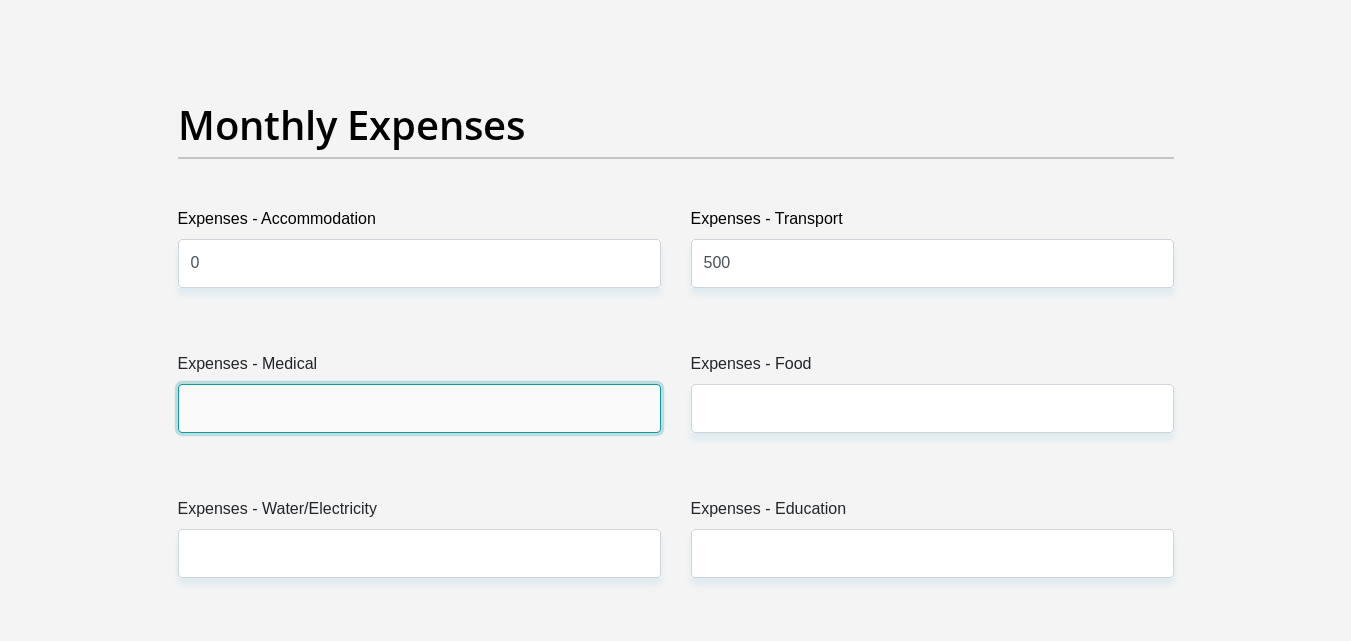 click on "Expenses - Medical" at bounding box center [419, 408] 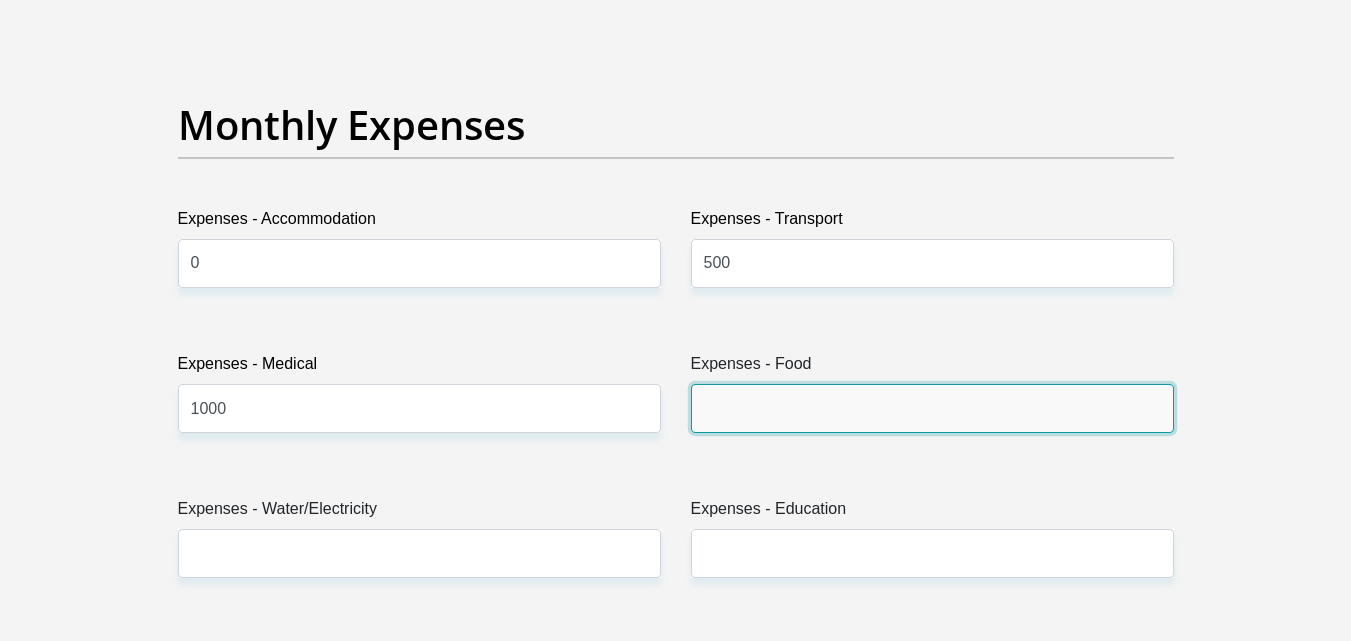 click on "Expenses - Food" at bounding box center (932, 408) 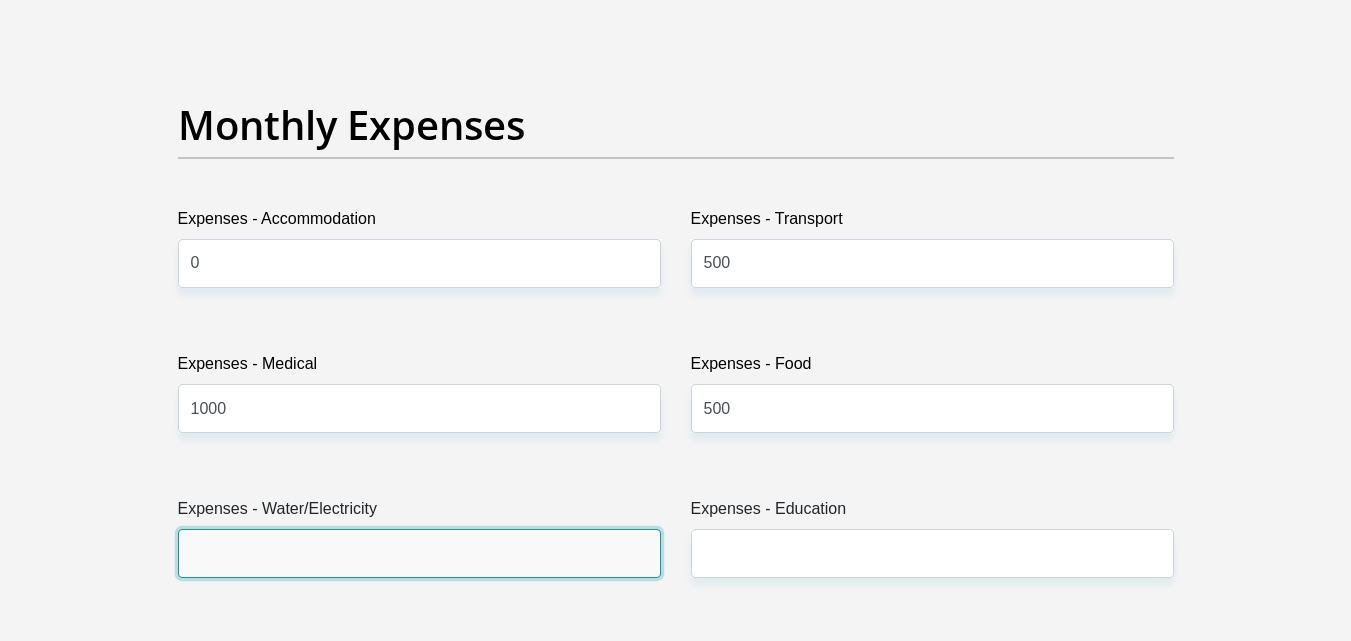 click on "Expenses - Water/Electricity" at bounding box center [419, 553] 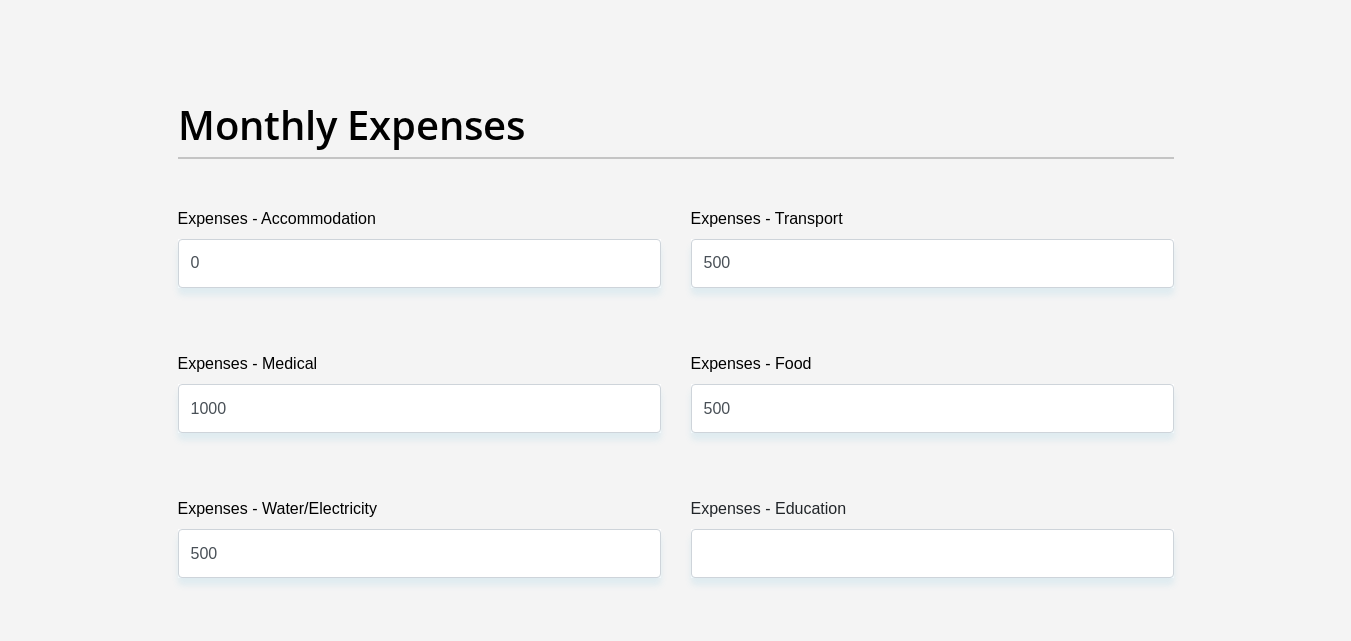click on "Expenses - Education" at bounding box center [932, 545] 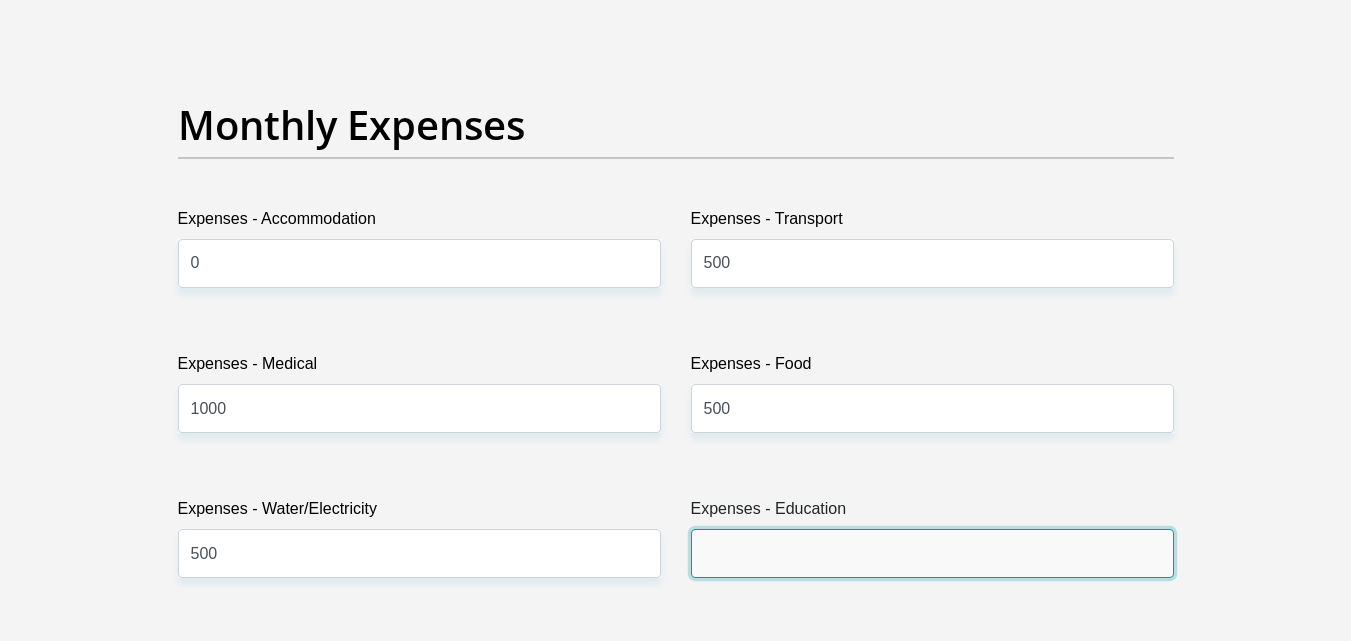 click on "Expenses - Education" at bounding box center (932, 553) 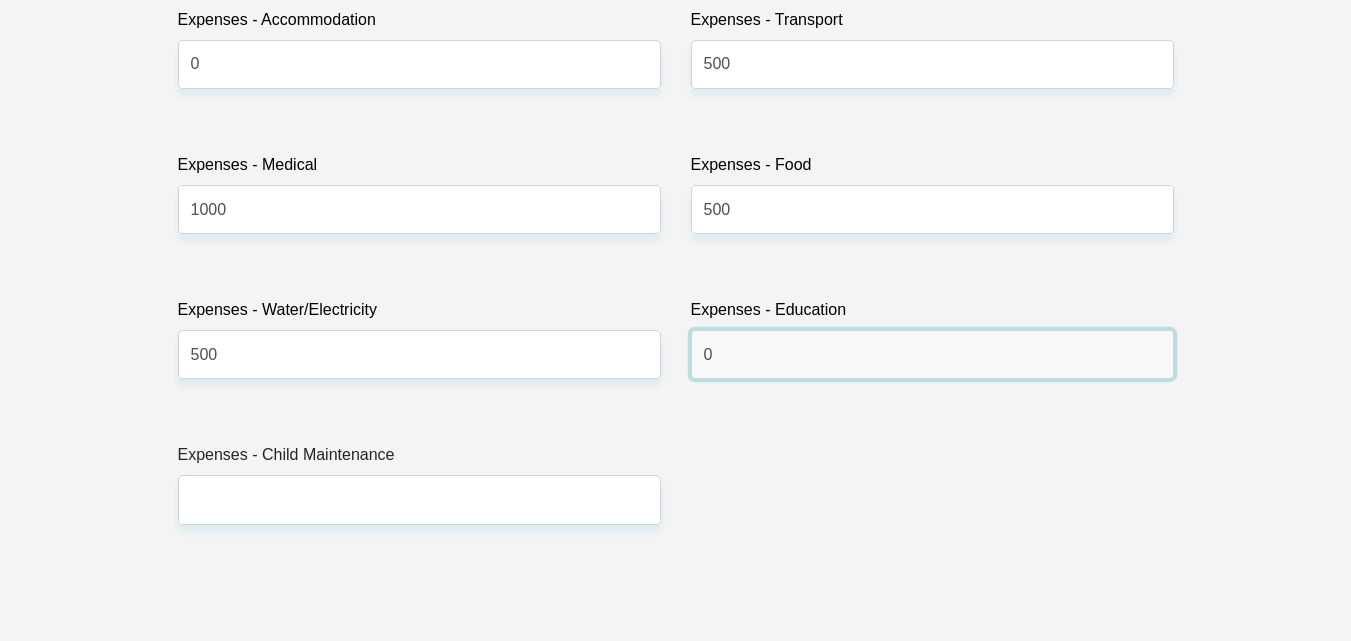 scroll, scrollTop: 3200, scrollLeft: 0, axis: vertical 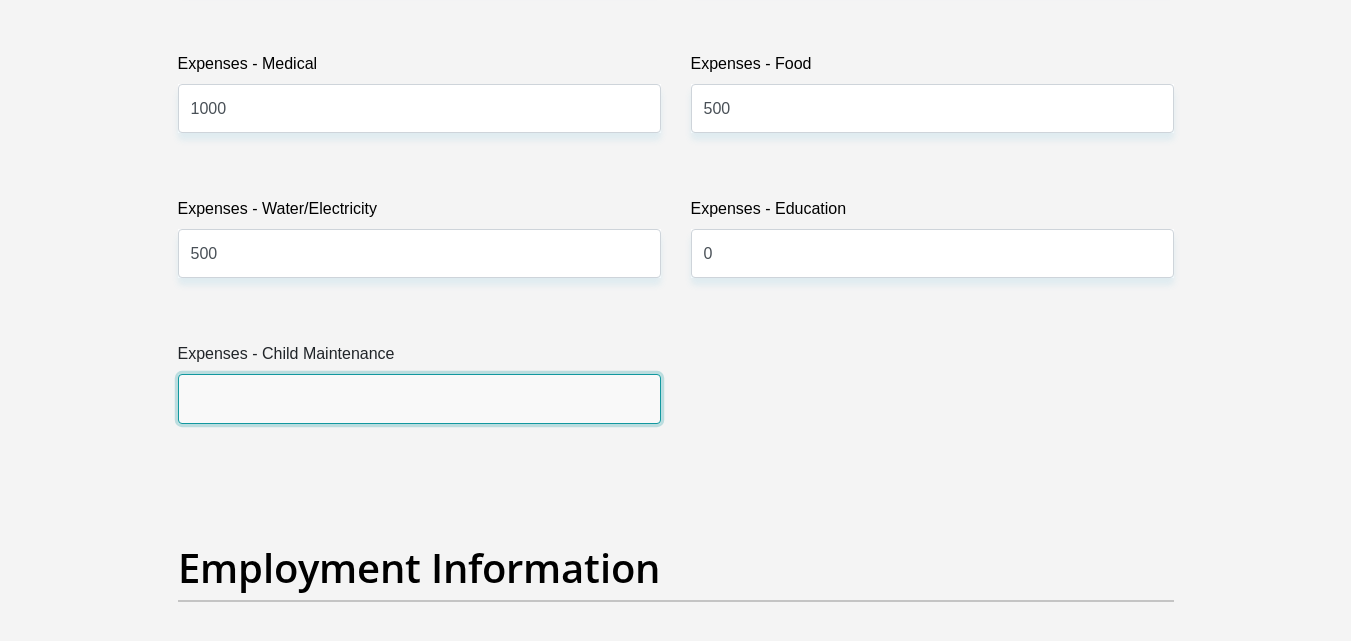 click on "Expenses - Child Maintenance" at bounding box center (419, 398) 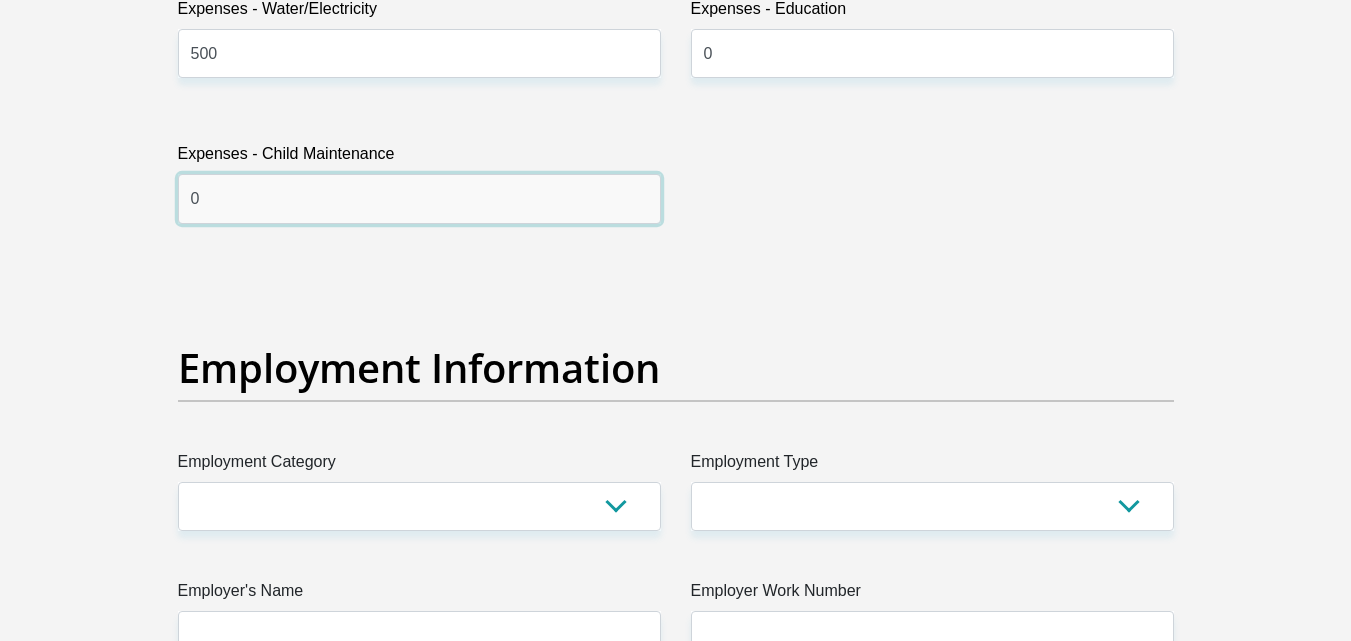 scroll, scrollTop: 3500, scrollLeft: 0, axis: vertical 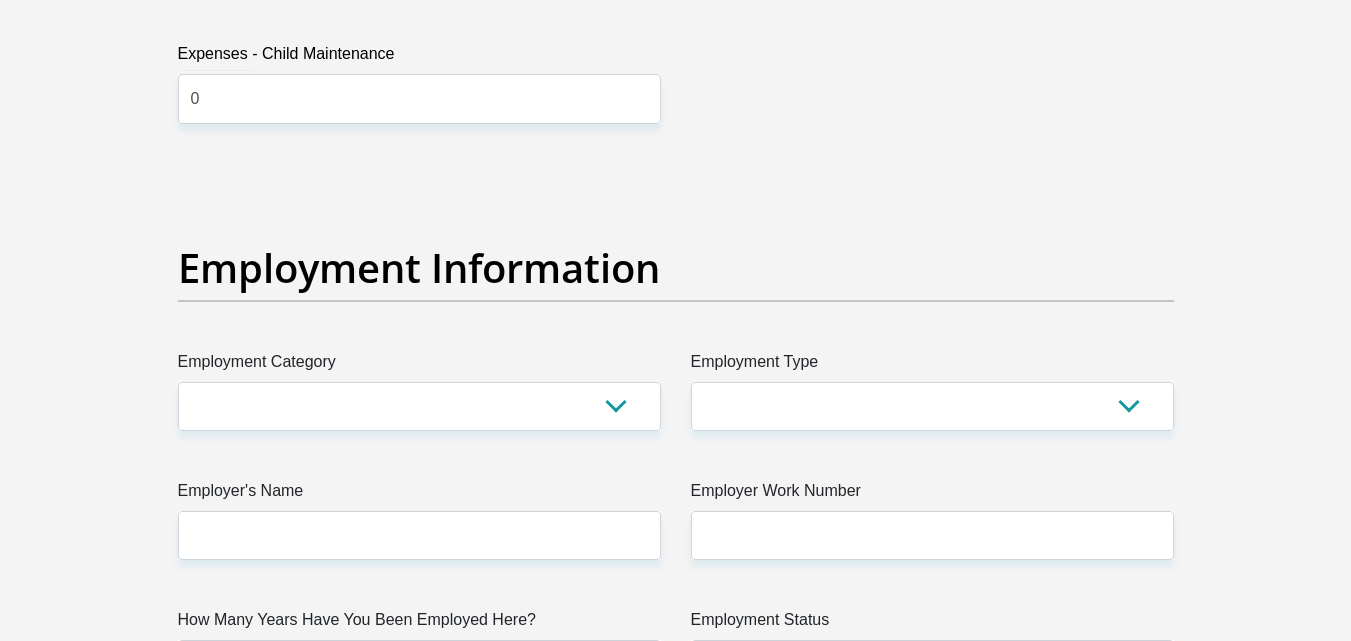 click on "Employment Category" at bounding box center (419, 366) 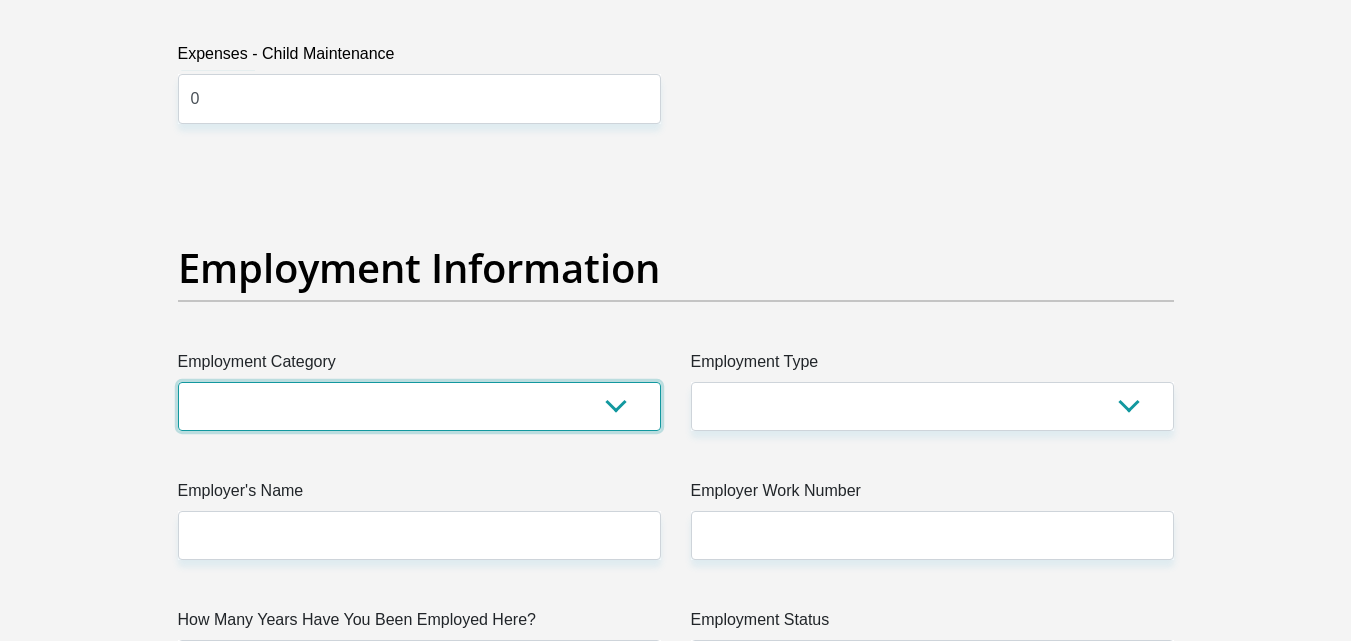 click on "AGRICULTURE
ALCOHOL & TOBACCO
CONSTRUCTION MATERIALS
METALLURGY
EQUIPMENT FOR RENEWABLE ENERGY
SPECIALIZED CONTRACTORS
CAR
GAMING (INCL. INTERNET
OTHER WHOLESALE
UNLICENSED PHARMACEUTICALS
CURRENCY EXCHANGE HOUSES
OTHER FINANCIAL INSTITUTIONS & INSURANCE
REAL ESTATE AGENTS
OIL & GAS
OTHER MATERIALS (E.G. IRON ORE)
PRECIOUS STONES & PRECIOUS METALS
POLITICAL ORGANIZATIONS
RELIGIOUS ORGANIZATIONS(NOT SECTS)
ACTI. HAVING BUSINESS DEAL WITH PUBLIC ADMINISTRATION
LAUNDROMATS" at bounding box center [419, 406] 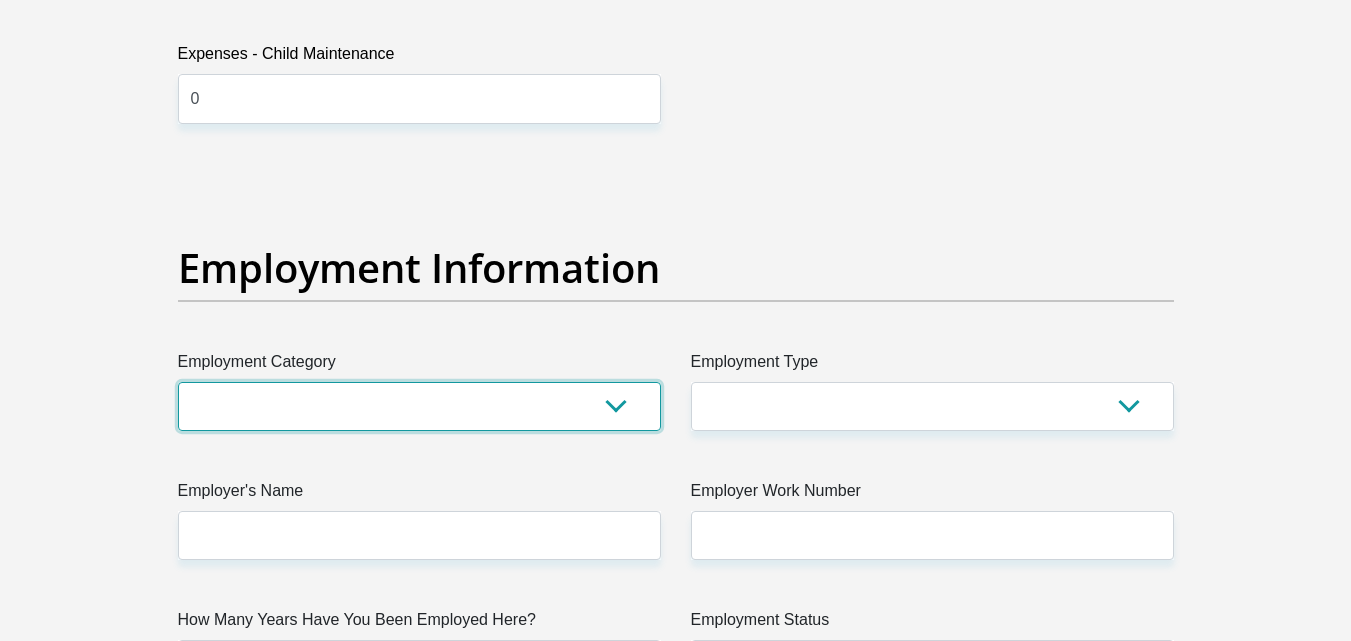 select on "6" 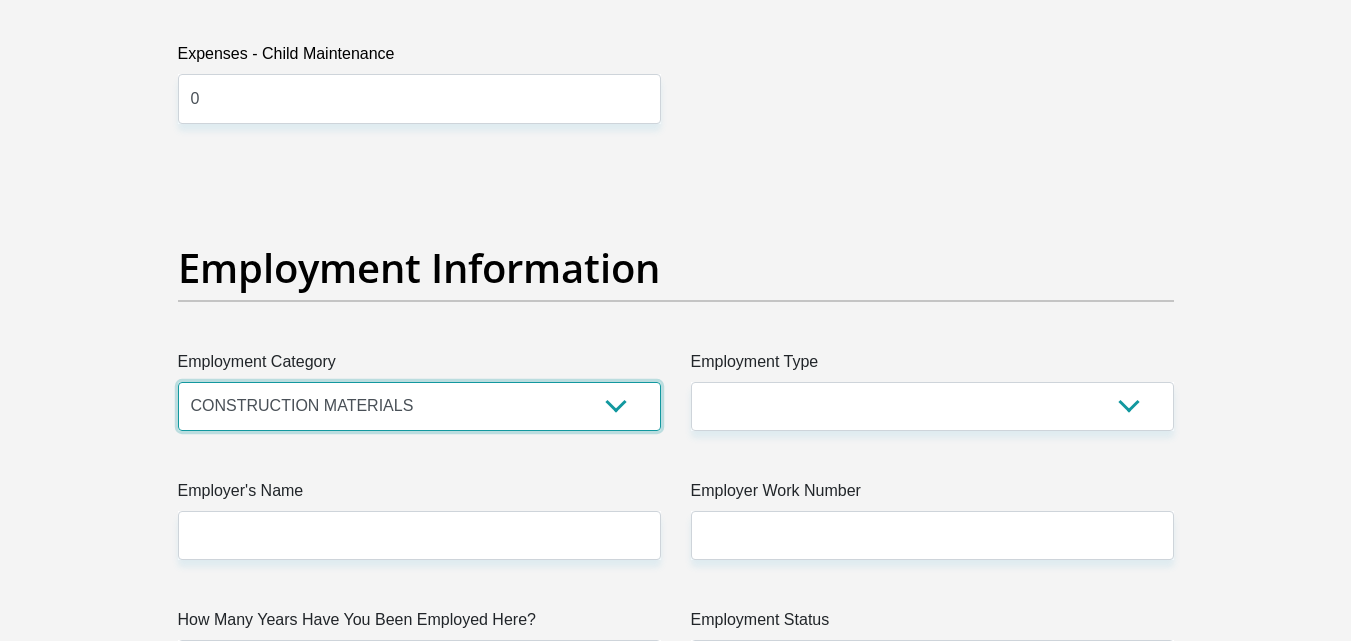click on "AGRICULTURE
ALCOHOL & TOBACCO
CONSTRUCTION MATERIALS
METALLURGY
EQUIPMENT FOR RENEWABLE ENERGY
SPECIALIZED CONTRACTORS
CAR
GAMING (INCL. INTERNET
OTHER WHOLESALE
UNLICENSED PHARMACEUTICALS
CURRENCY EXCHANGE HOUSES
OTHER FINANCIAL INSTITUTIONS & INSURANCE
REAL ESTATE AGENTS
OIL & GAS
OTHER MATERIALS (E.G. IRON ORE)
PRECIOUS STONES & PRECIOUS METALS
POLITICAL ORGANIZATIONS
RELIGIOUS ORGANIZATIONS(NOT SECTS)
ACTI. HAVING BUSINESS DEAL WITH PUBLIC ADMINISTRATION
LAUNDROMATS" at bounding box center [419, 406] 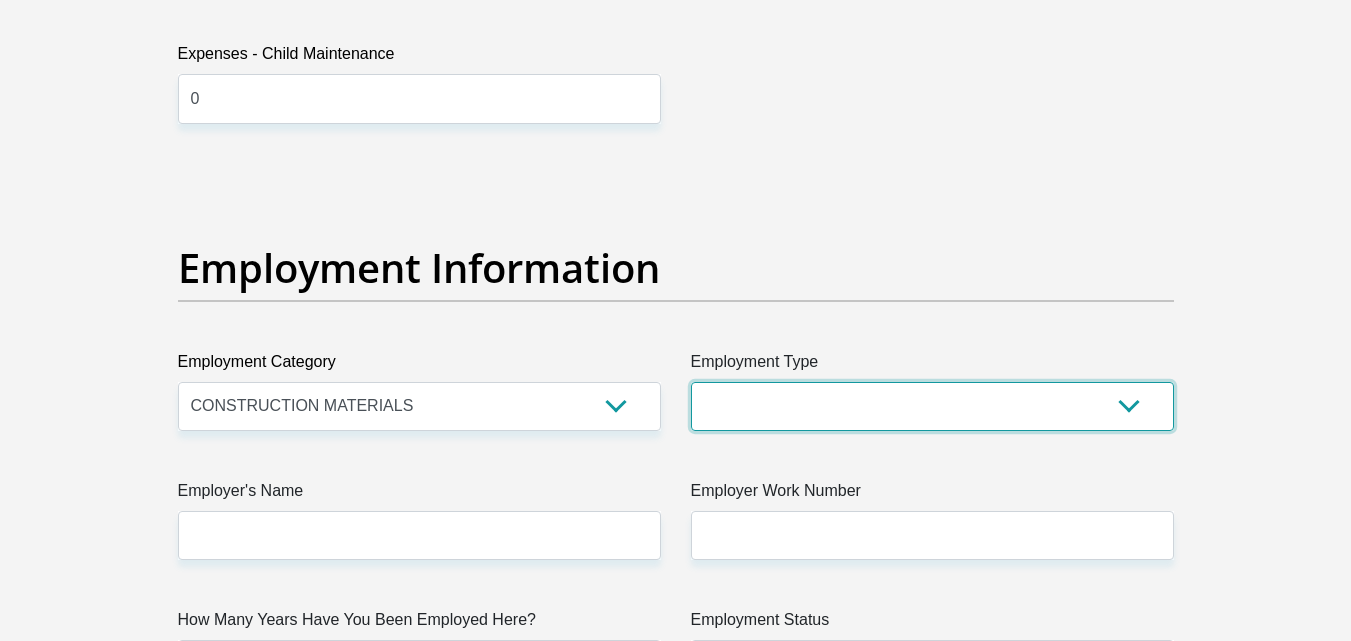 click on "College/Lecturer
Craft Seller
Creative
Driver
Executive
Farmer
Forces - Non Commissioned
Forces - Officer
Hawker
Housewife
Labourer
Licenced Professional
Manager
Miner
Non Licenced Professional
Office Staff/Clerk
Outside Worker
Pensioner
Permanent Teacher
Production/Manufacturing
Sales
Self-Employed
Semi-Professional Worker
Service Industry  Social Worker  Student" at bounding box center [932, 406] 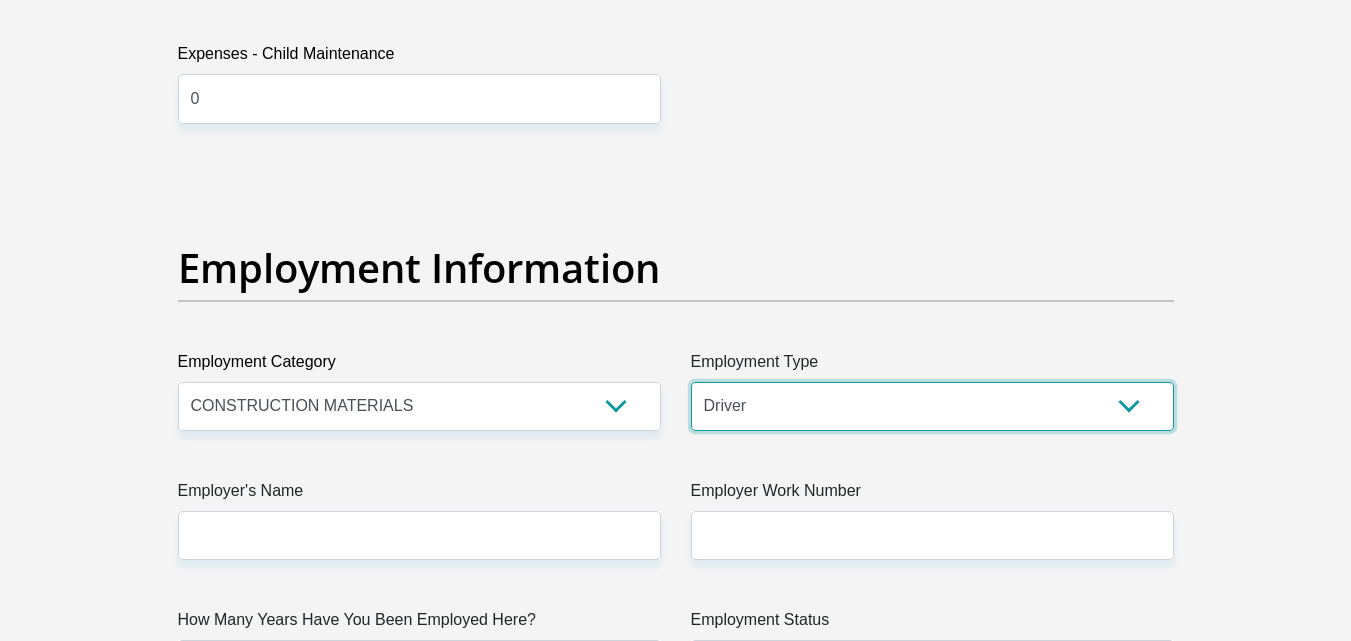 click on "College/Lecturer
Craft Seller
Creative
Driver
Executive
Farmer
Forces - Non Commissioned
Forces - Officer
Hawker
Housewife
Labourer
Licenced Professional
Manager
Miner
Non Licenced Professional
Office Staff/Clerk
Outside Worker
Pensioner
Permanent Teacher
Production/Manufacturing
Sales
Self-Employed
Semi-Professional Worker
Service Industry  Social Worker  Student" at bounding box center (932, 406) 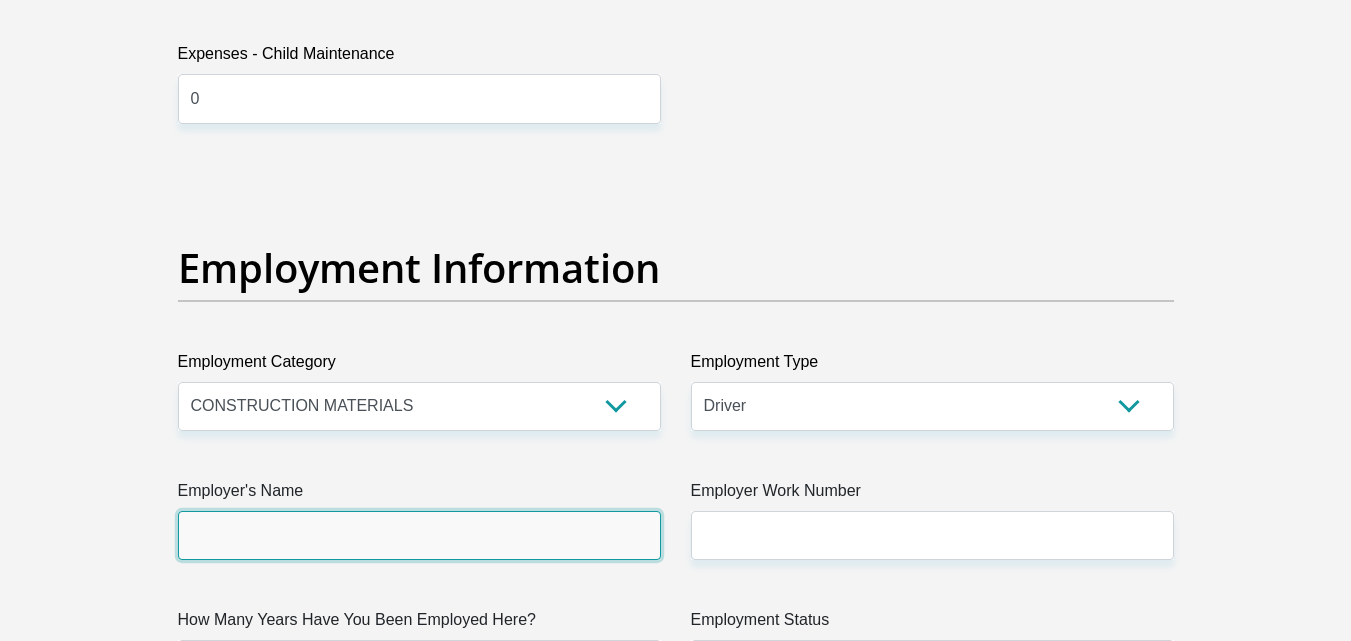 click on "Employer's Name" at bounding box center [419, 535] 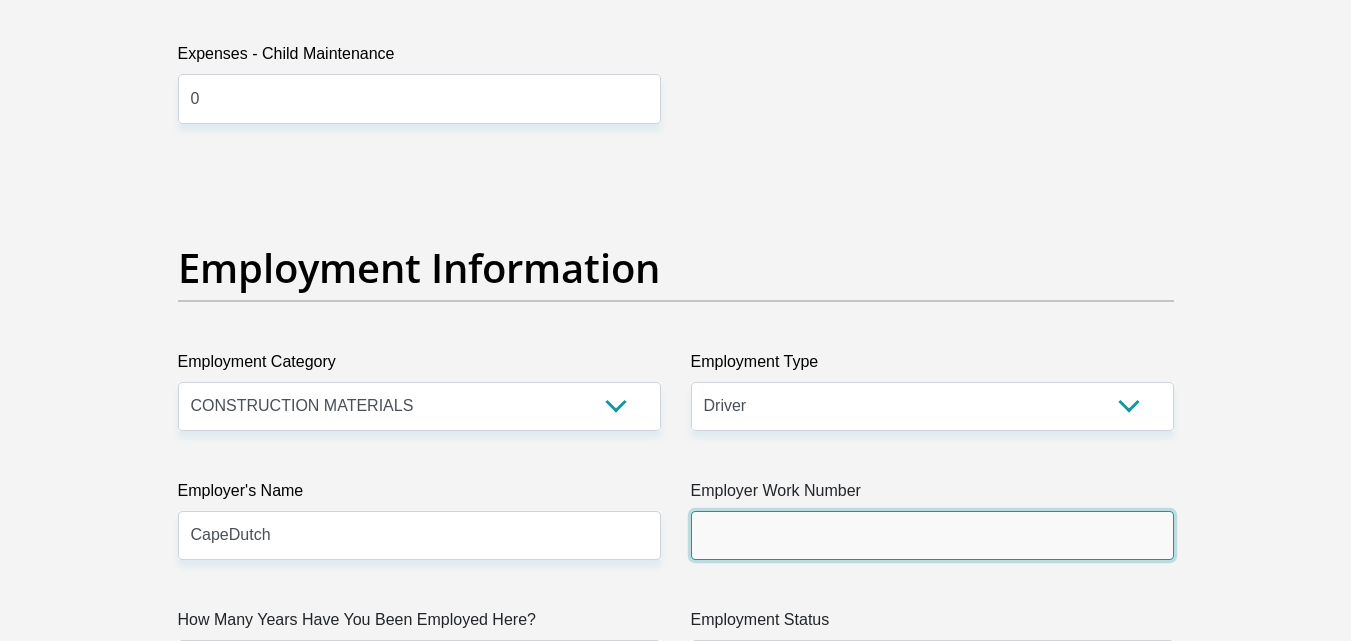 click on "Employer Work Number" at bounding box center (932, 535) 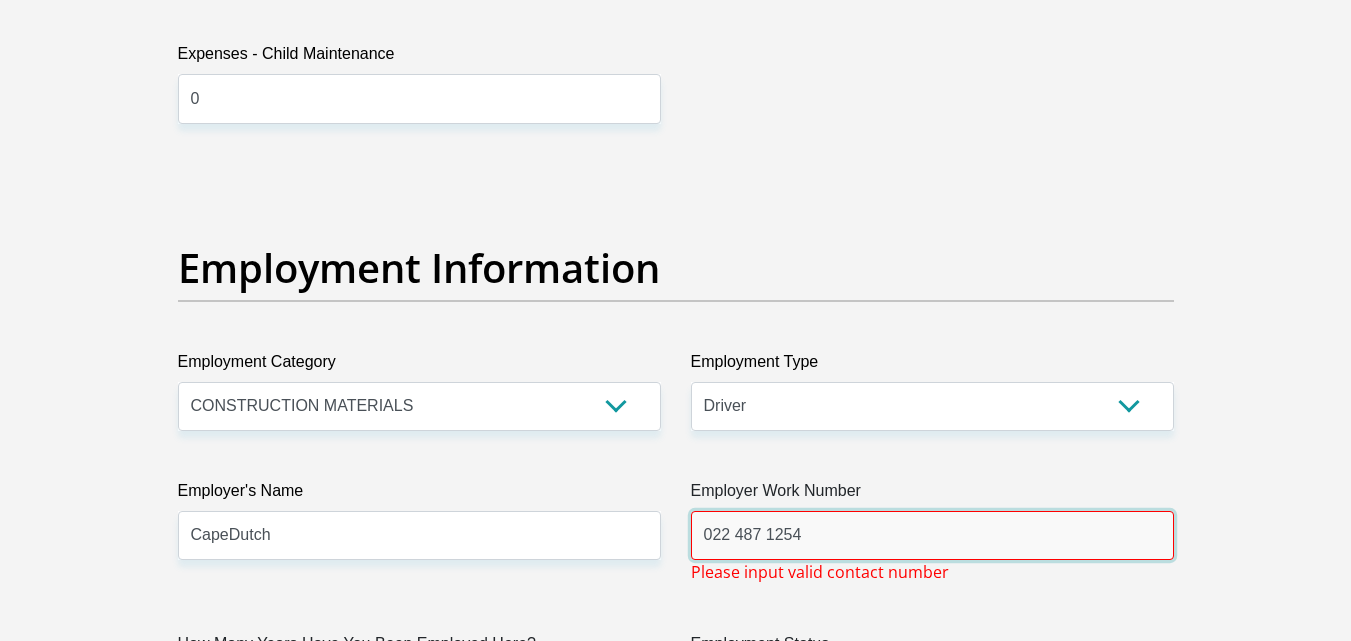 click on "022 487 1254" at bounding box center [932, 535] 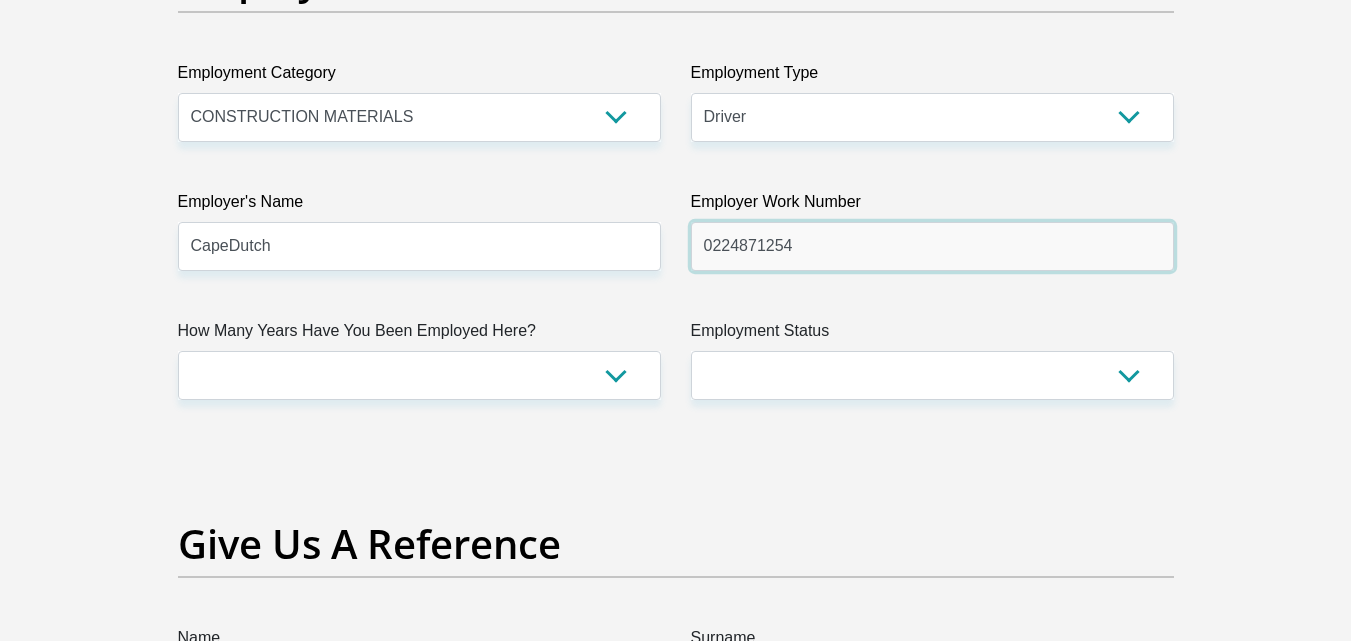 scroll, scrollTop: 3800, scrollLeft: 0, axis: vertical 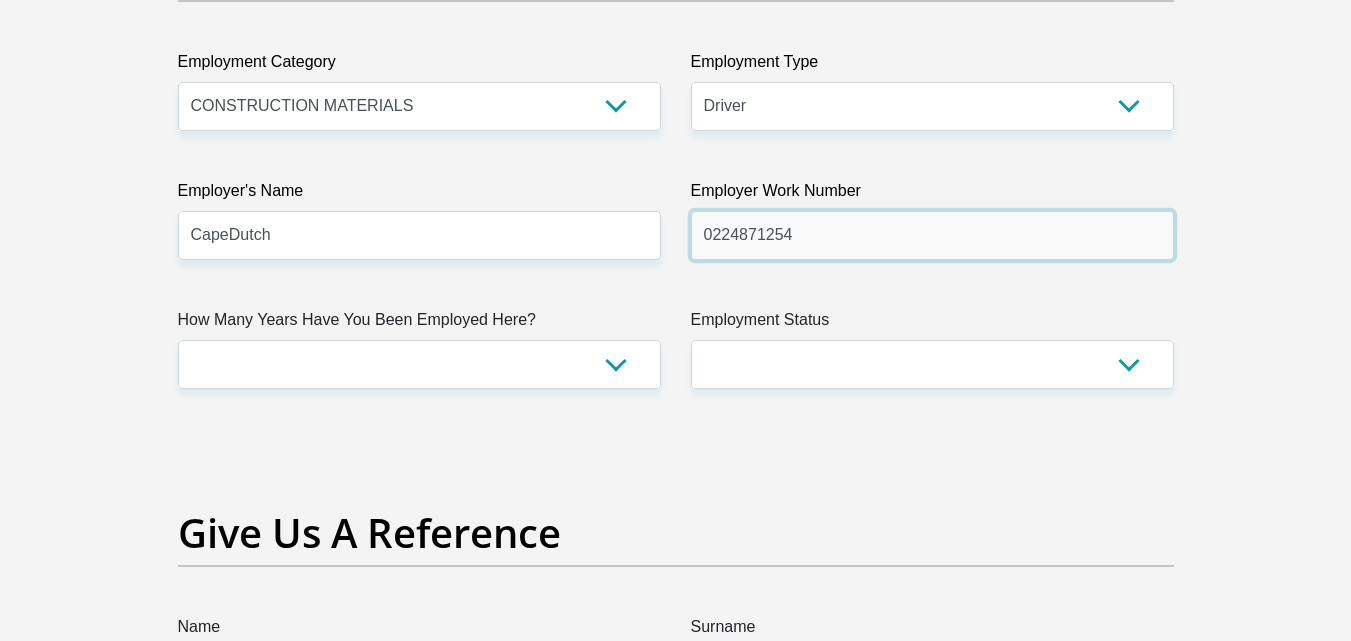 type on "0224871254" 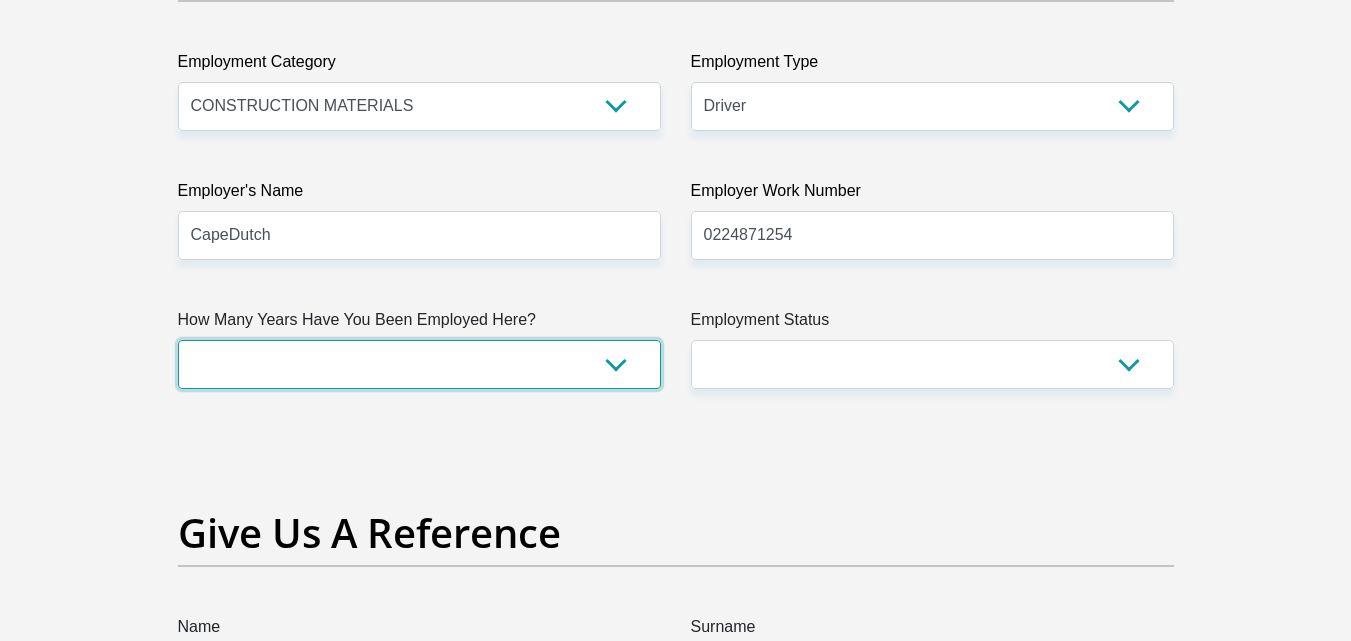 click on "less than 1 year
1-3 years
3-5 years
5+ years" at bounding box center [419, 364] 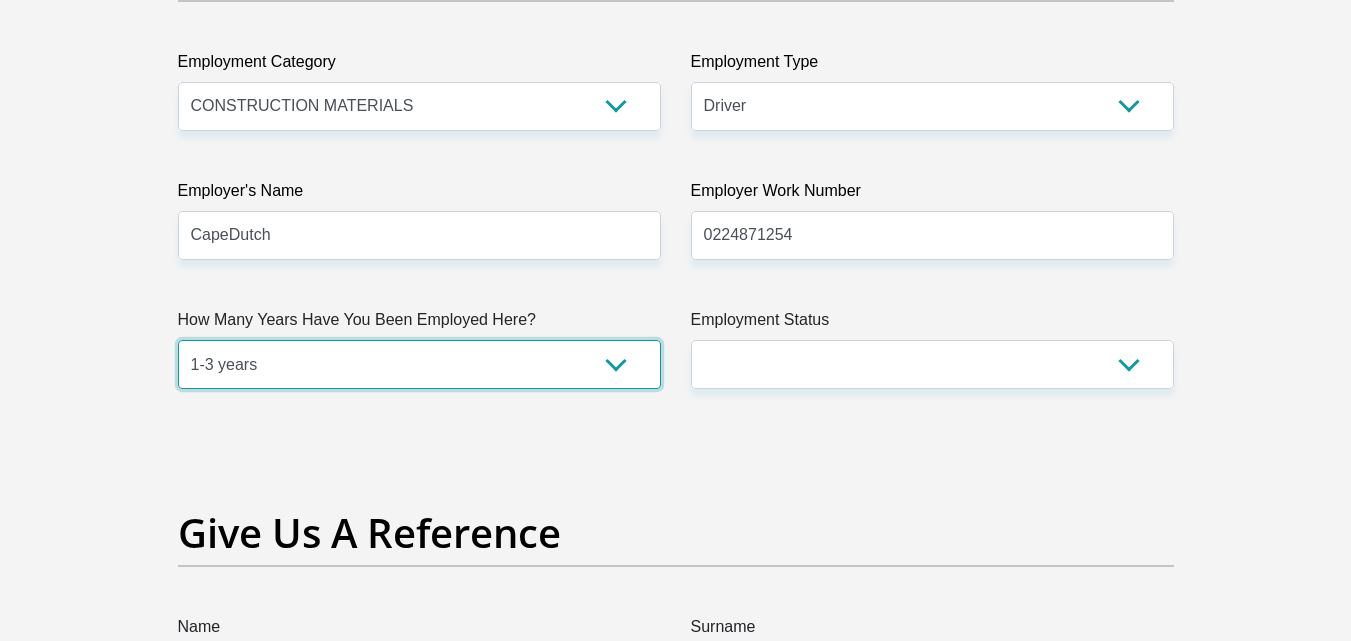 click on "less than 1 year
1-3 years
3-5 years
5+ years" at bounding box center (419, 364) 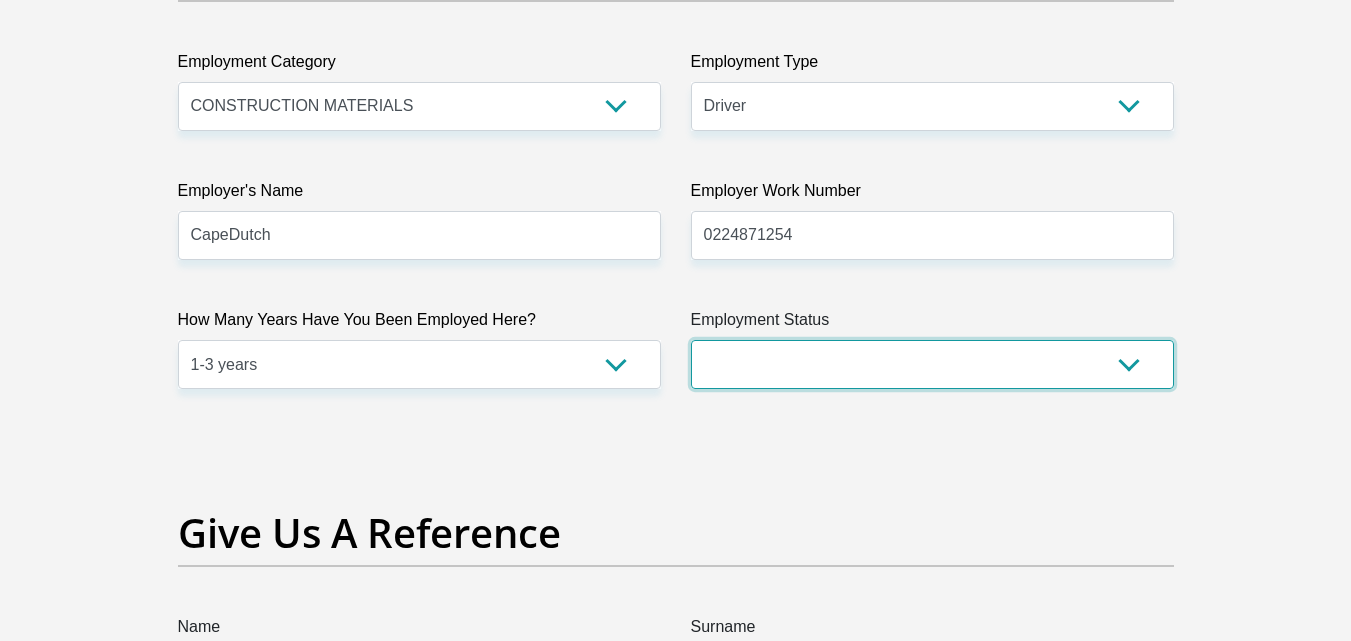 click on "Permanent/Full-time
Part-time/Casual
Contract Worker
Self-Employed
Housewife
Retired
Student
Medically Boarded
Disability
Unemployed" at bounding box center (932, 364) 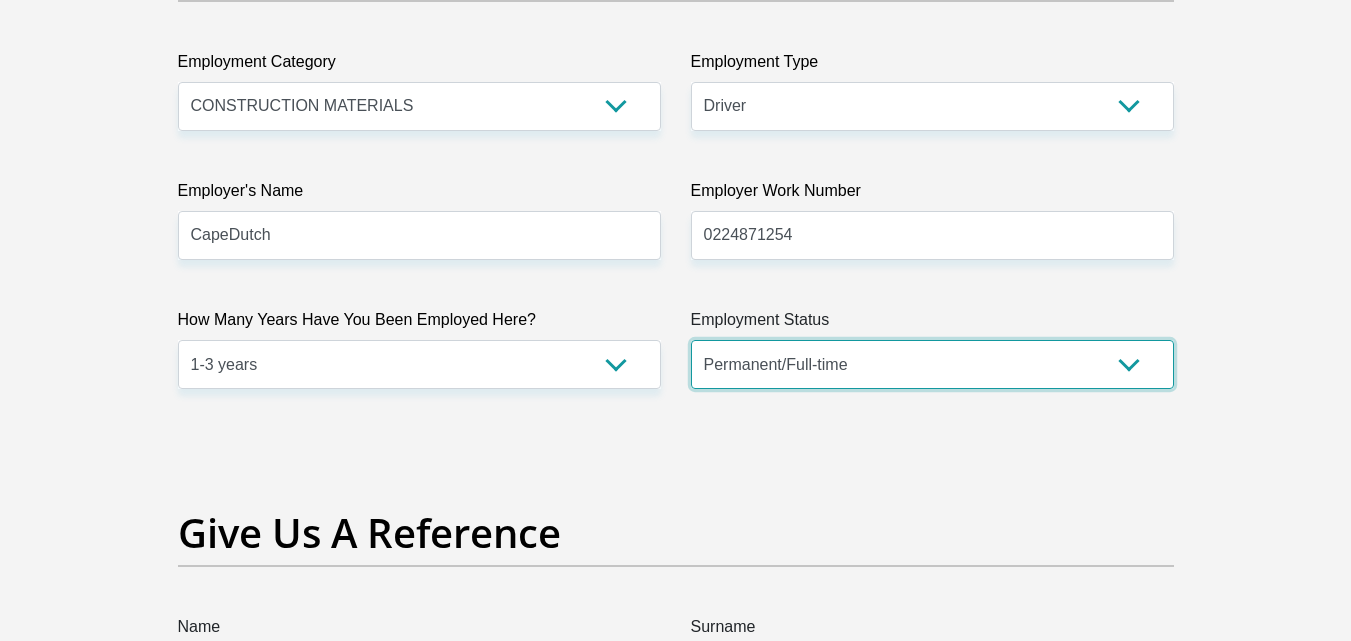 click on "Permanent/Full-time
Part-time/Casual
Contract Worker
Self-Employed
Housewife
Retired
Student
Medically Boarded
Disability
Unemployed" at bounding box center (932, 364) 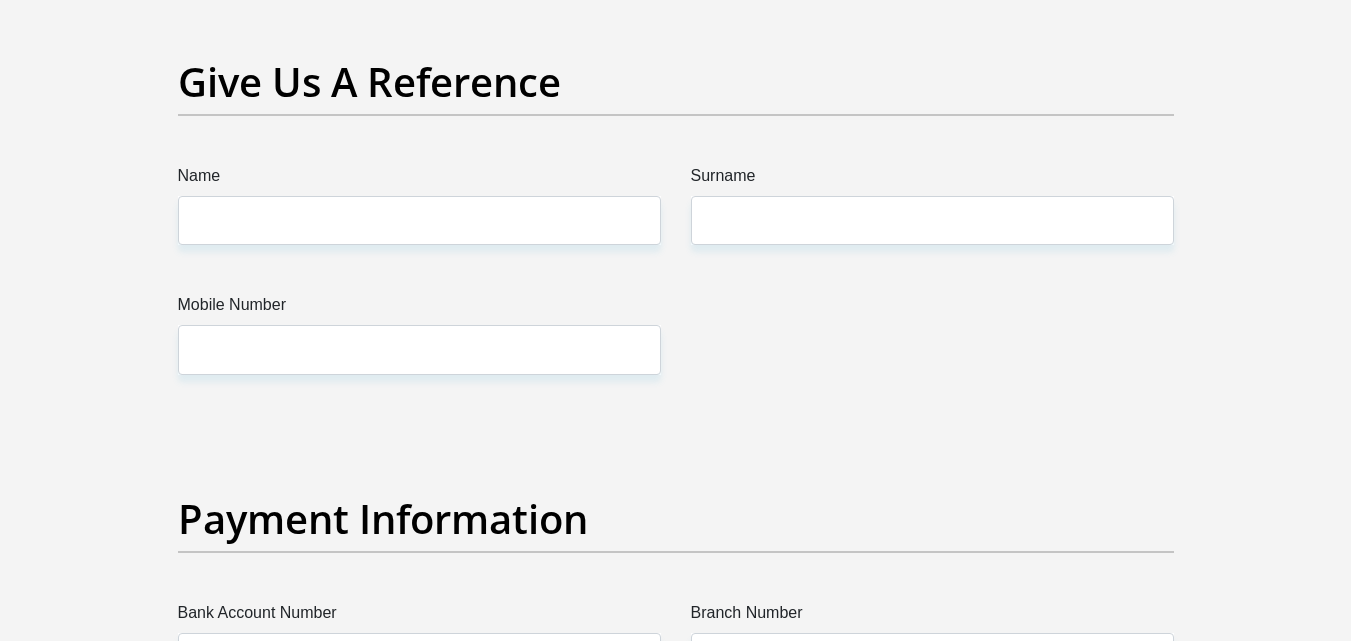 scroll, scrollTop: 4300, scrollLeft: 0, axis: vertical 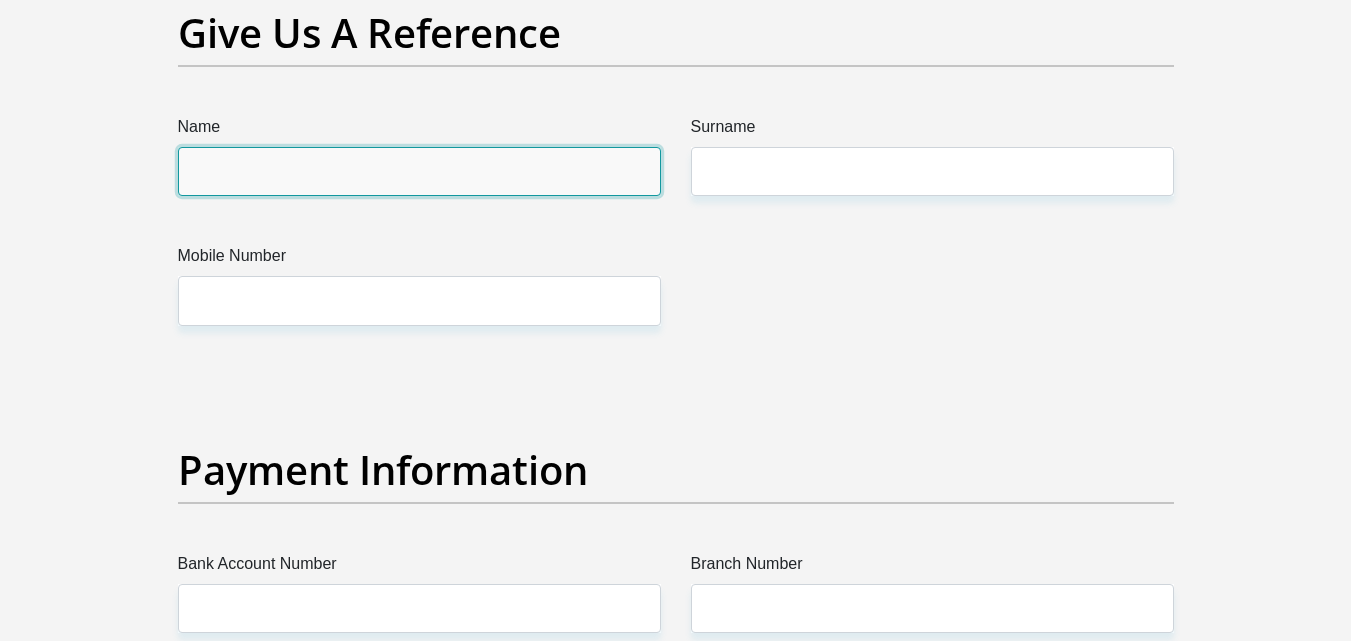 click on "Name" at bounding box center (419, 171) 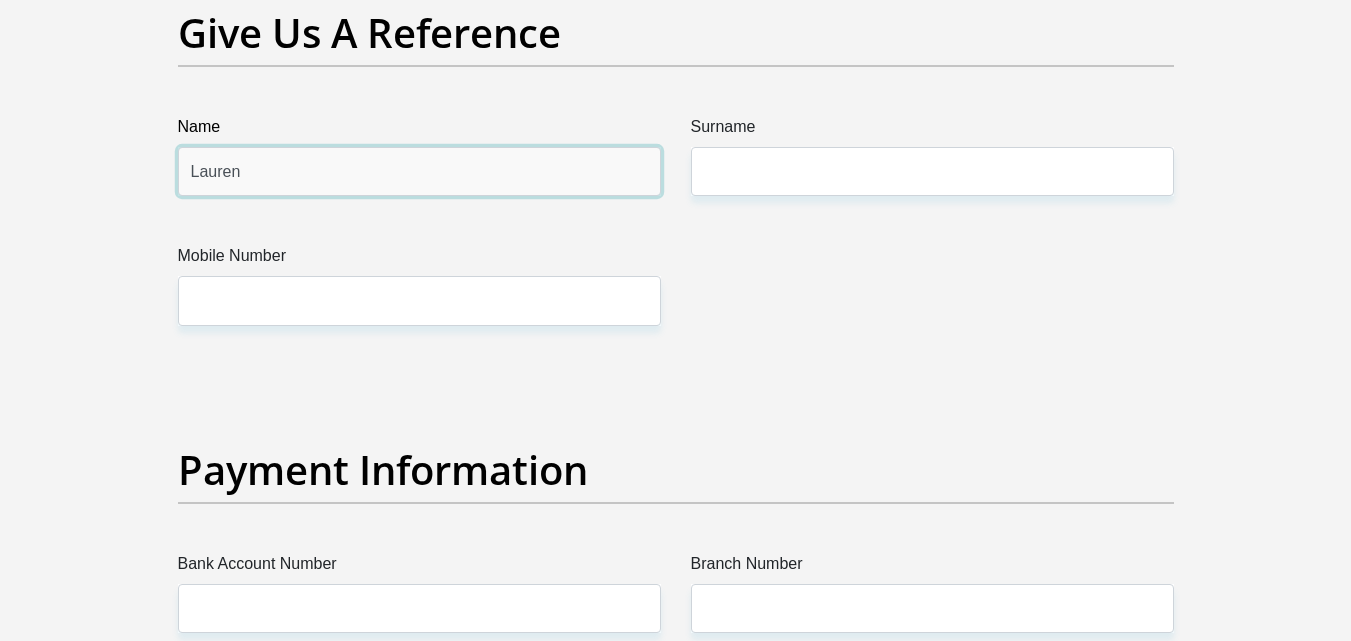 drag, startPoint x: 292, startPoint y: 182, endPoint x: -578, endPoint y: 185, distance: 870.0052 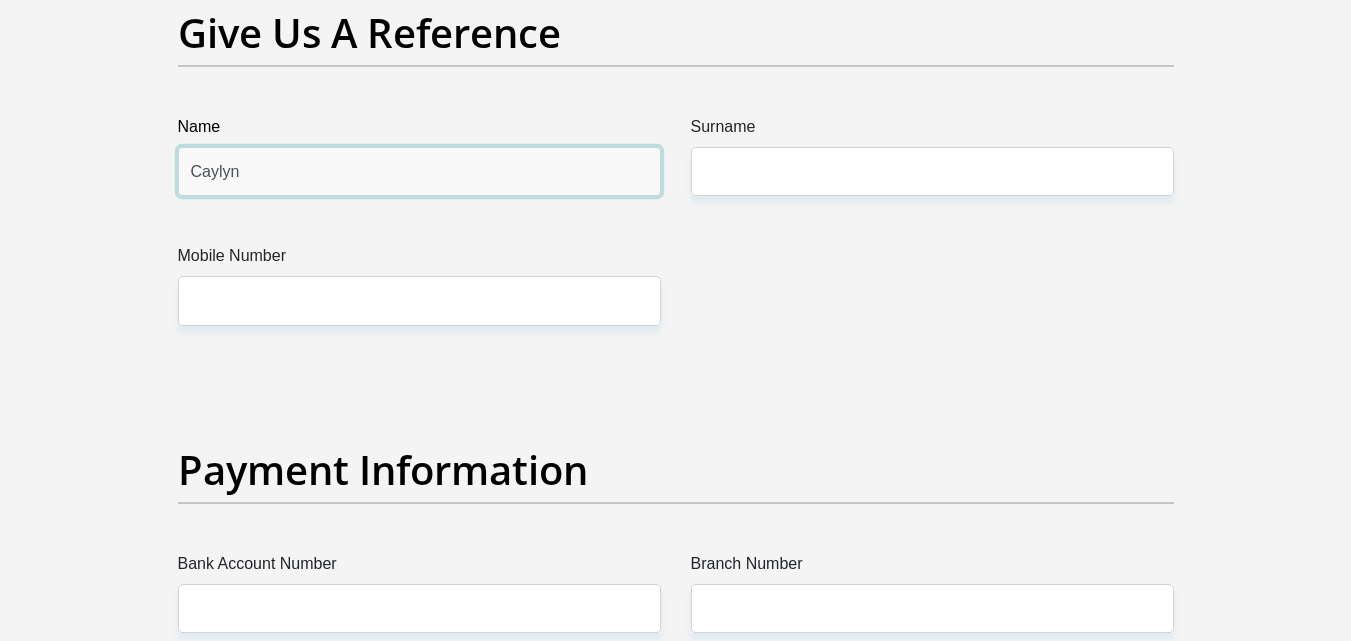 type on "Caylyn" 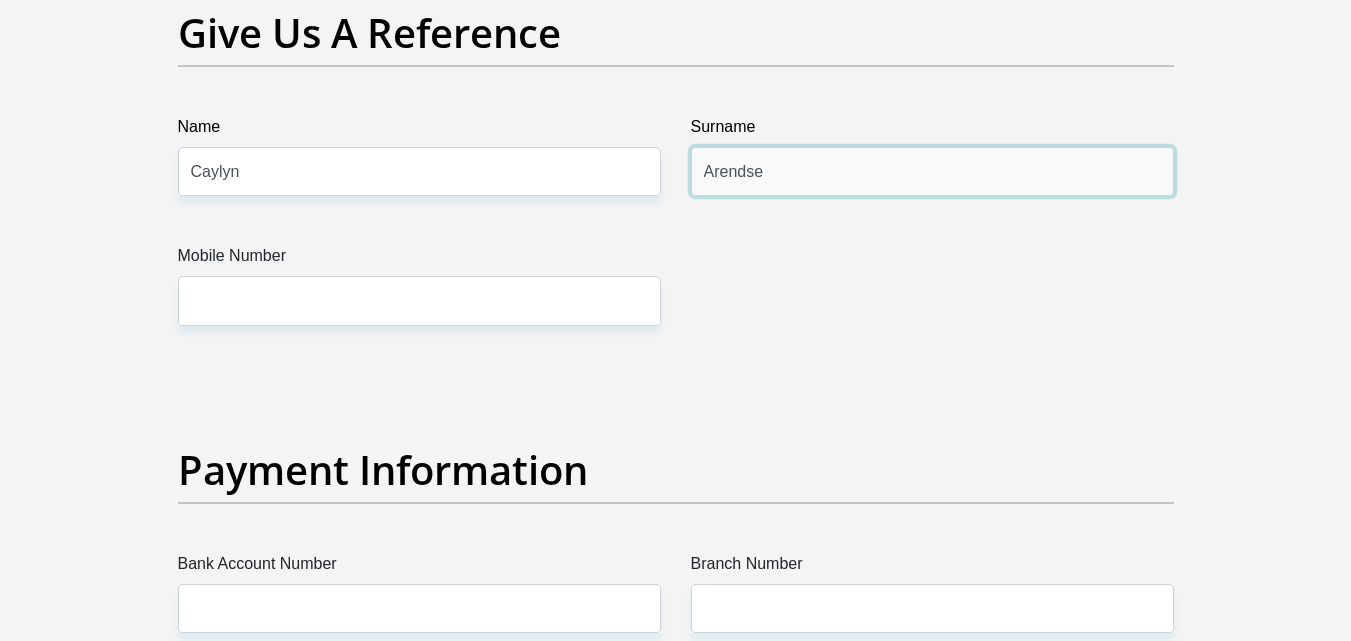 type on "Arendse" 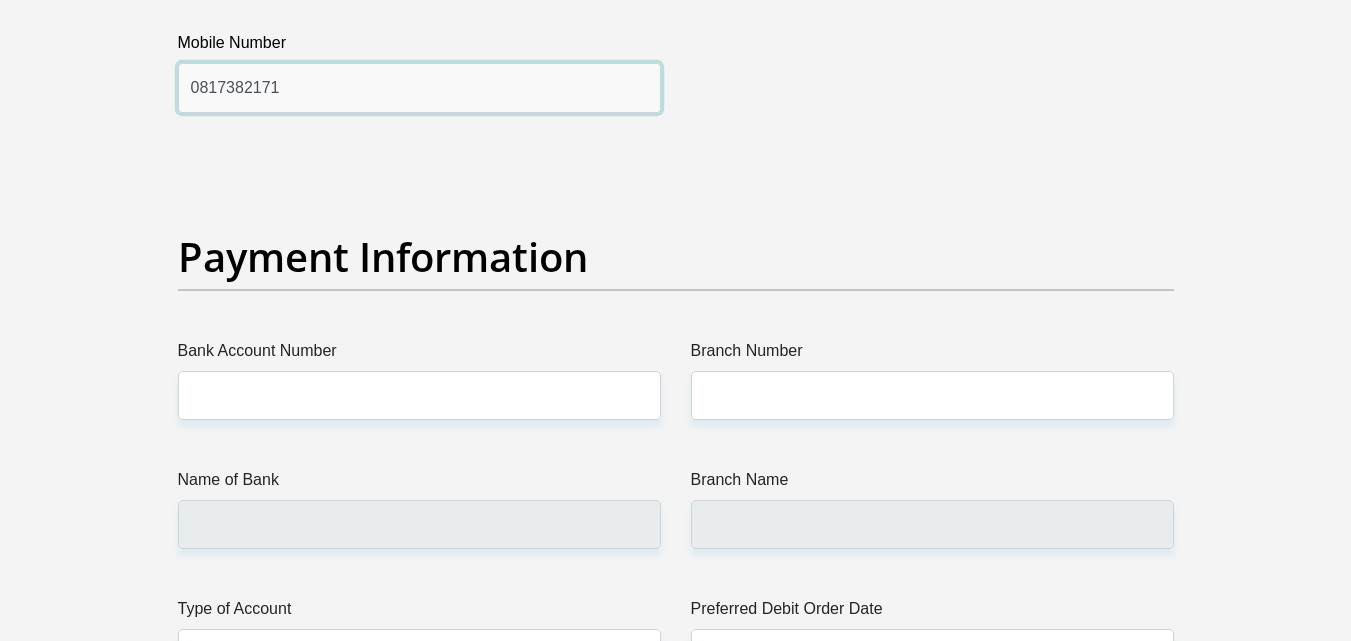 scroll, scrollTop: 4600, scrollLeft: 0, axis: vertical 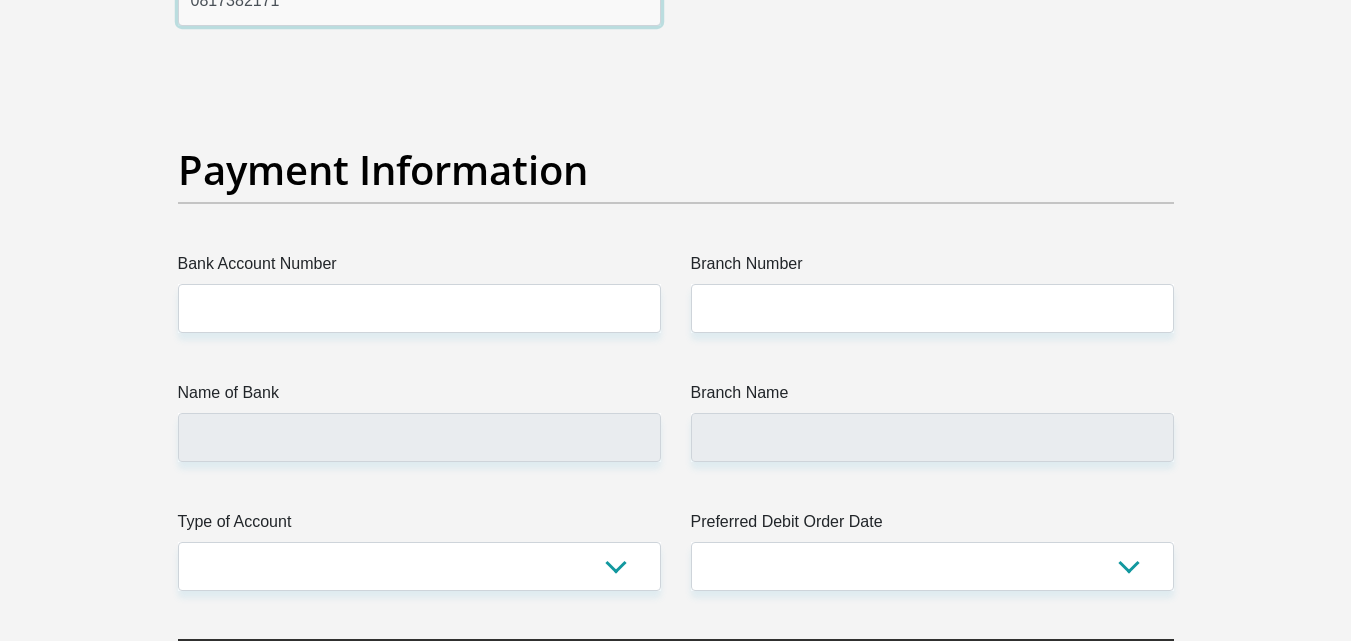 type on "0817382171" 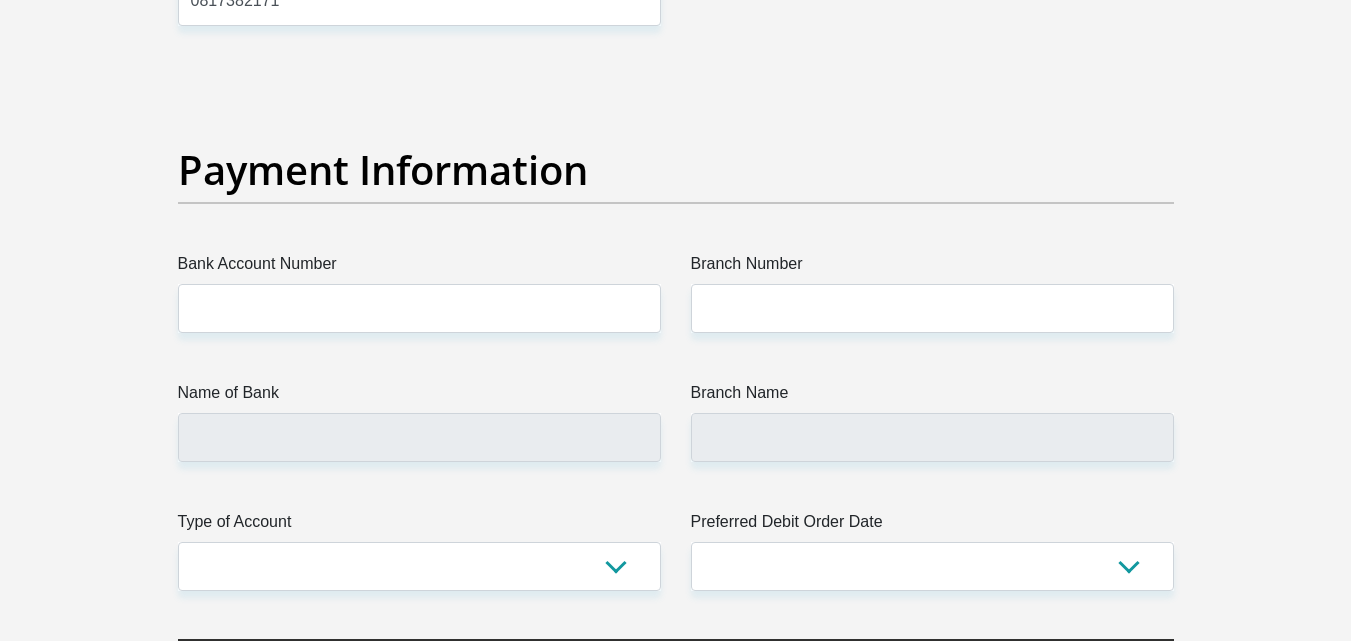 click on "Bank Account Number" at bounding box center (419, 268) 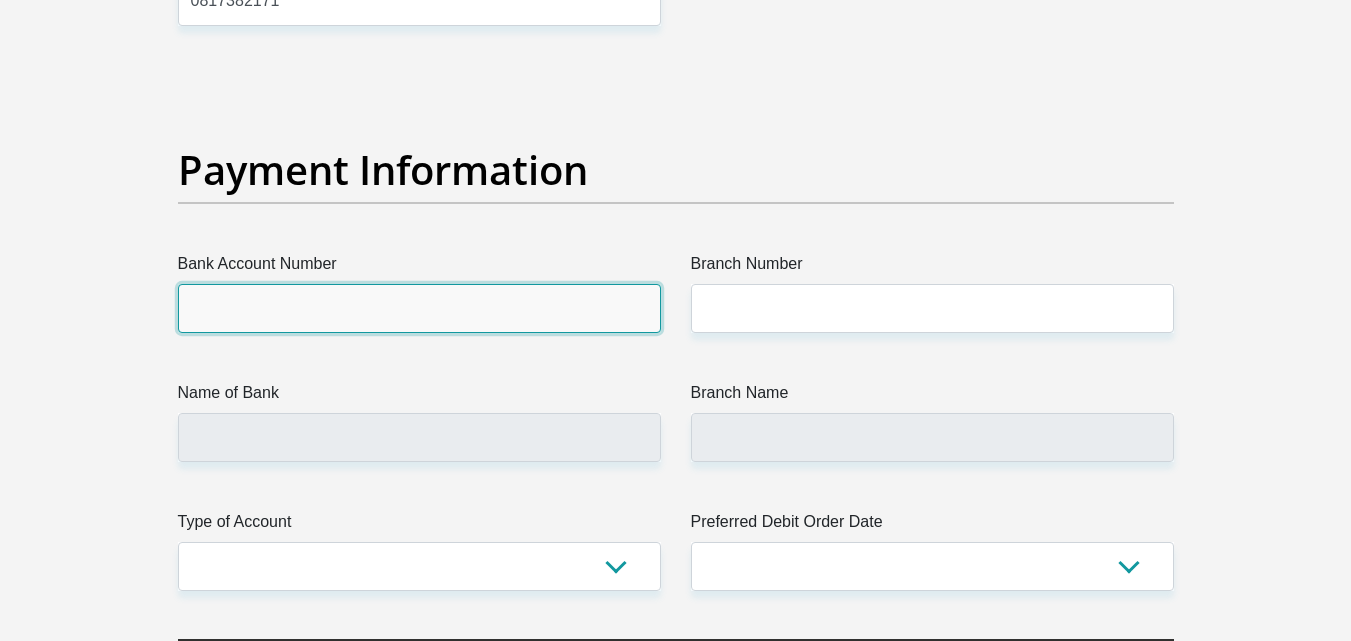 click on "Bank Account Number" at bounding box center (419, 308) 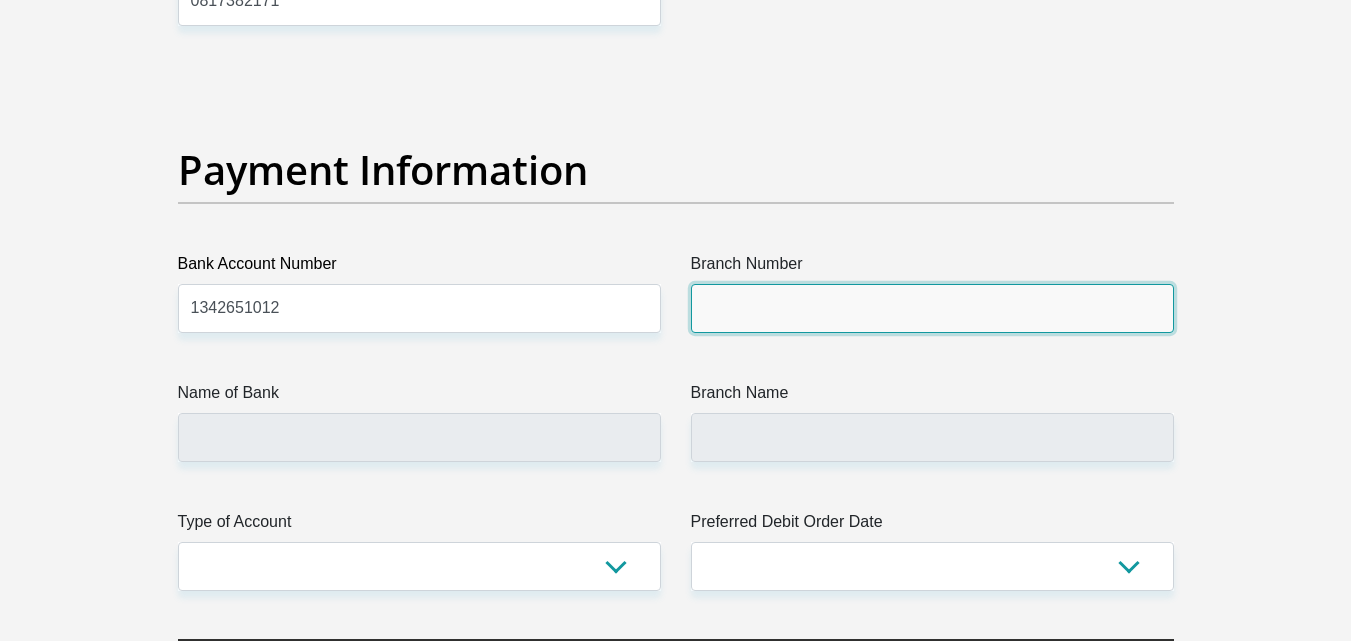 click on "Branch Number" at bounding box center [932, 308] 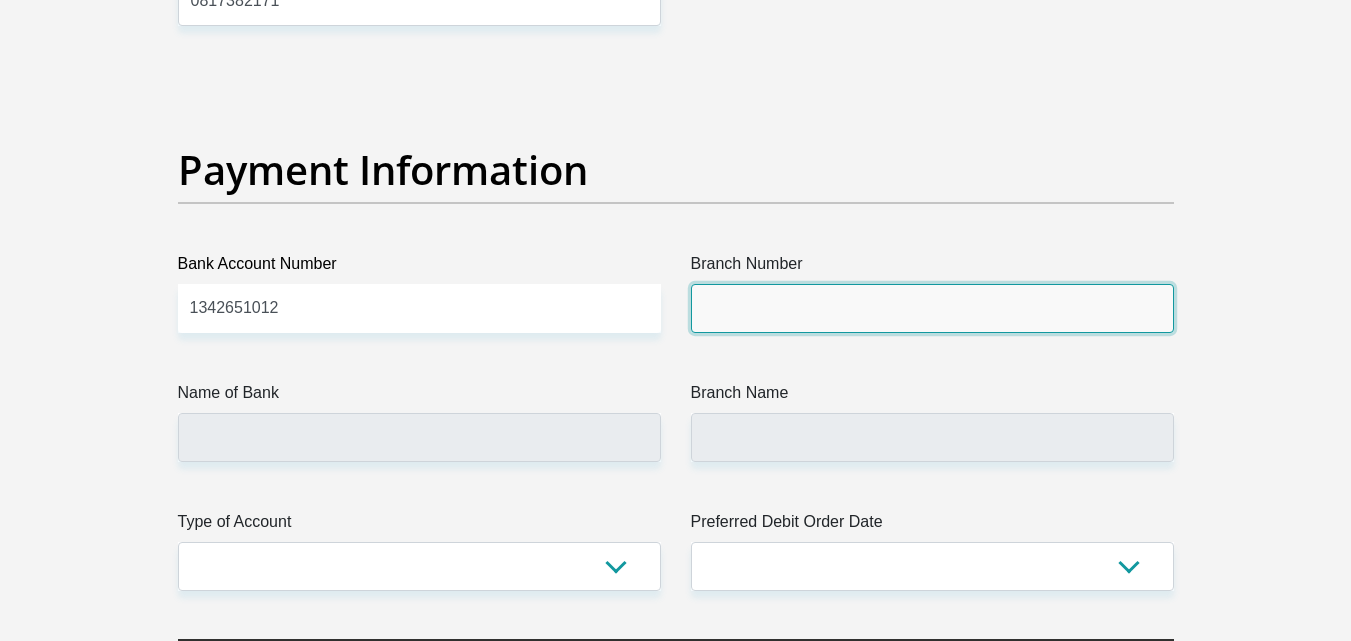 type on "470010" 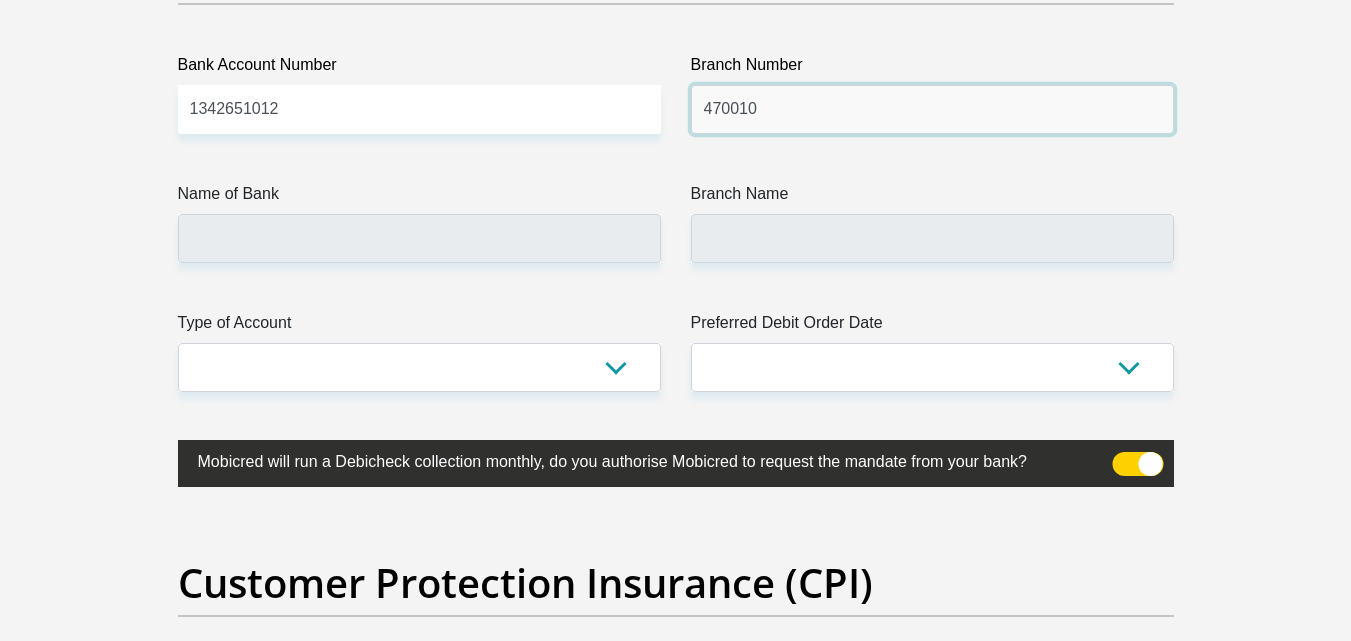 scroll, scrollTop: 4800, scrollLeft: 0, axis: vertical 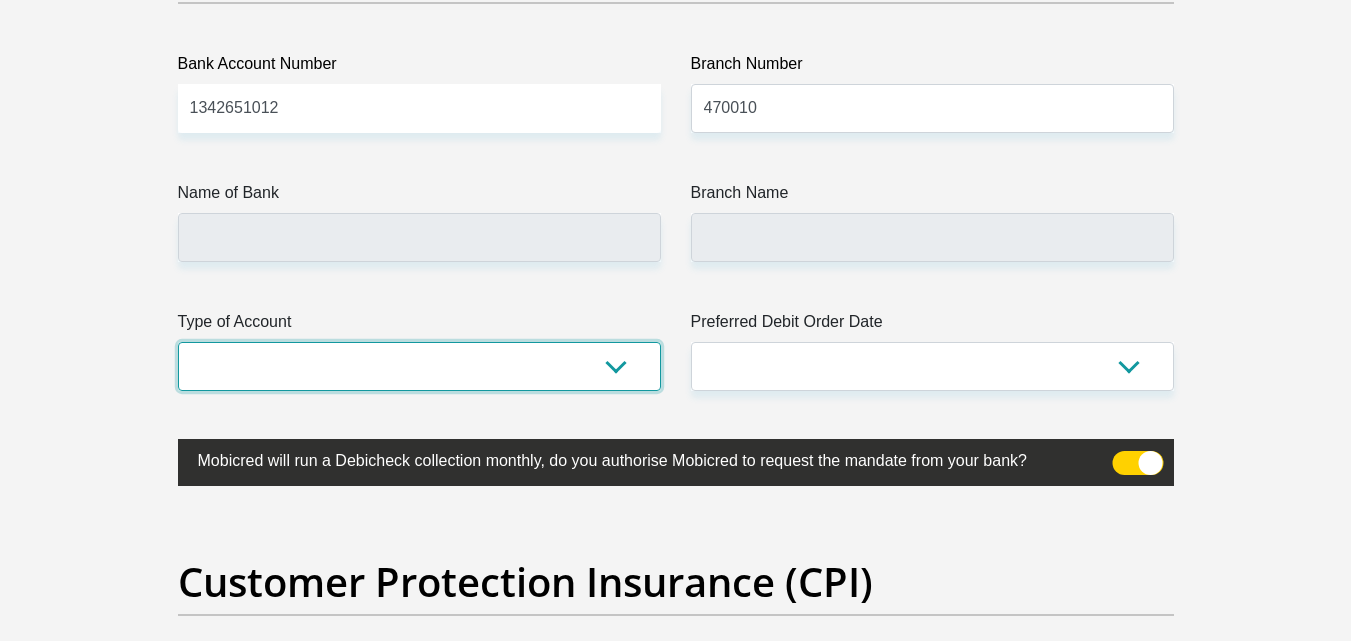 click on "Cheque
Savings" at bounding box center (419, 366) 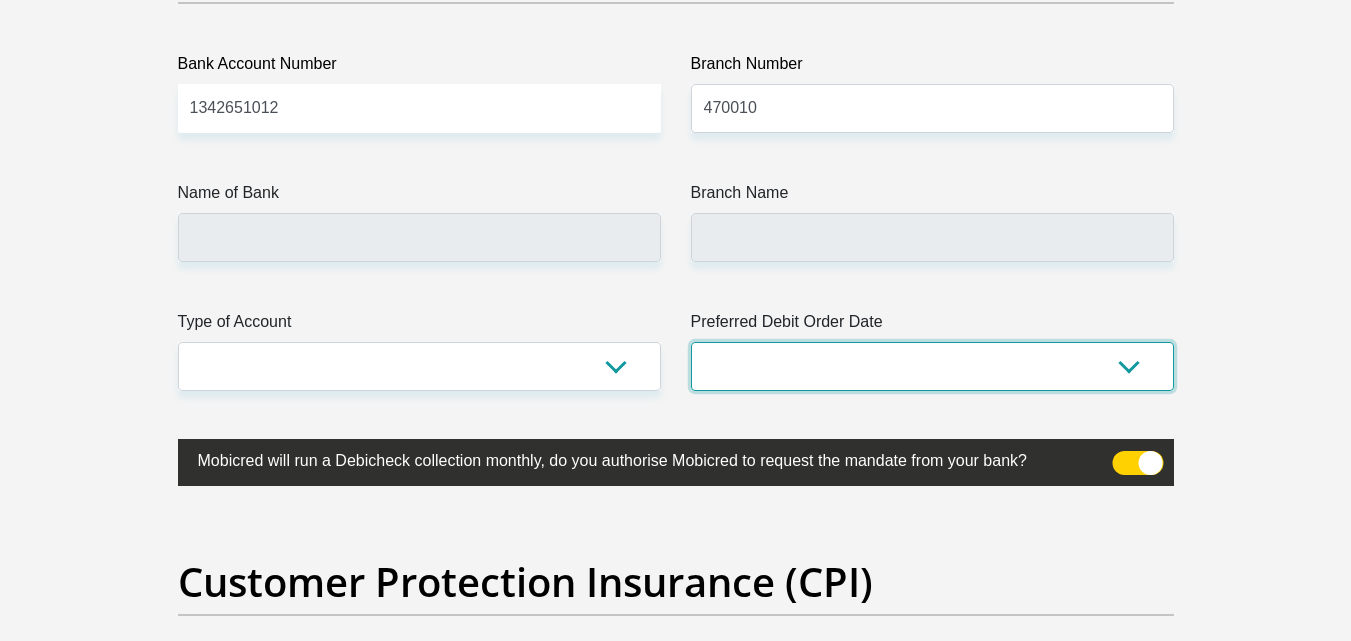 click on "1st
2nd
3rd
4th
5th
7th
18th
19th
20th
21st
22nd
23rd
24th
25th
26th
27th
28th
29th
30th" at bounding box center [932, 366] 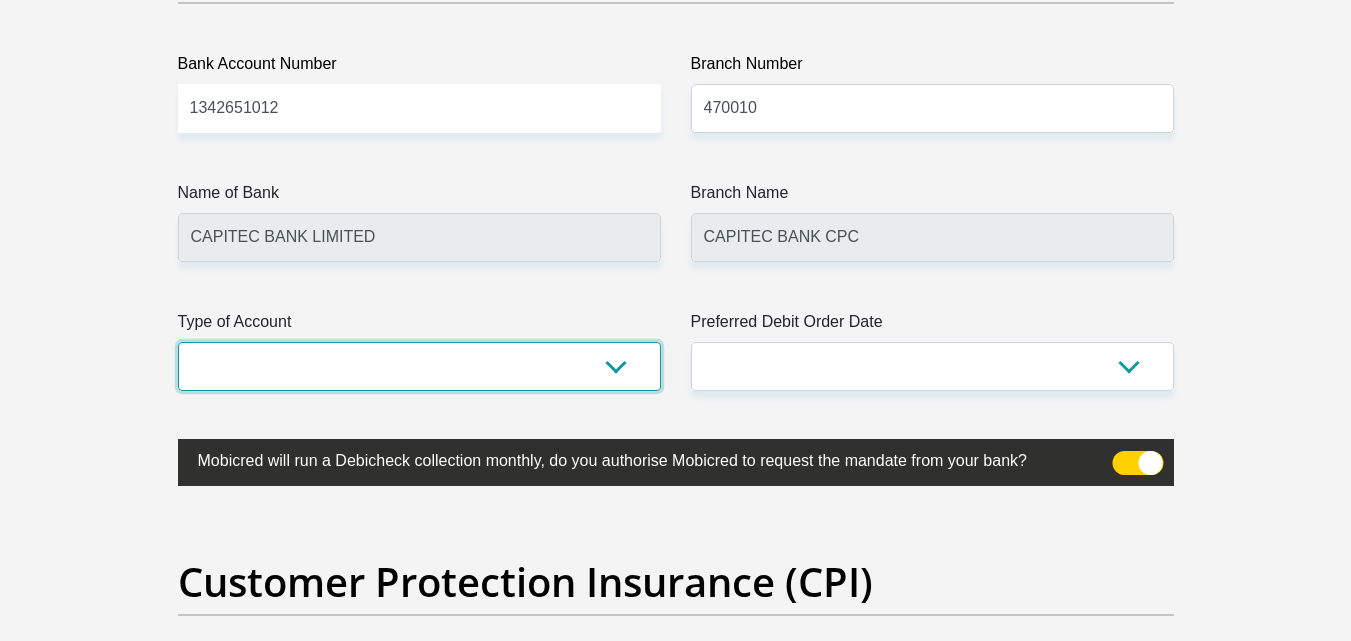 click on "Cheque
Savings" at bounding box center [419, 366] 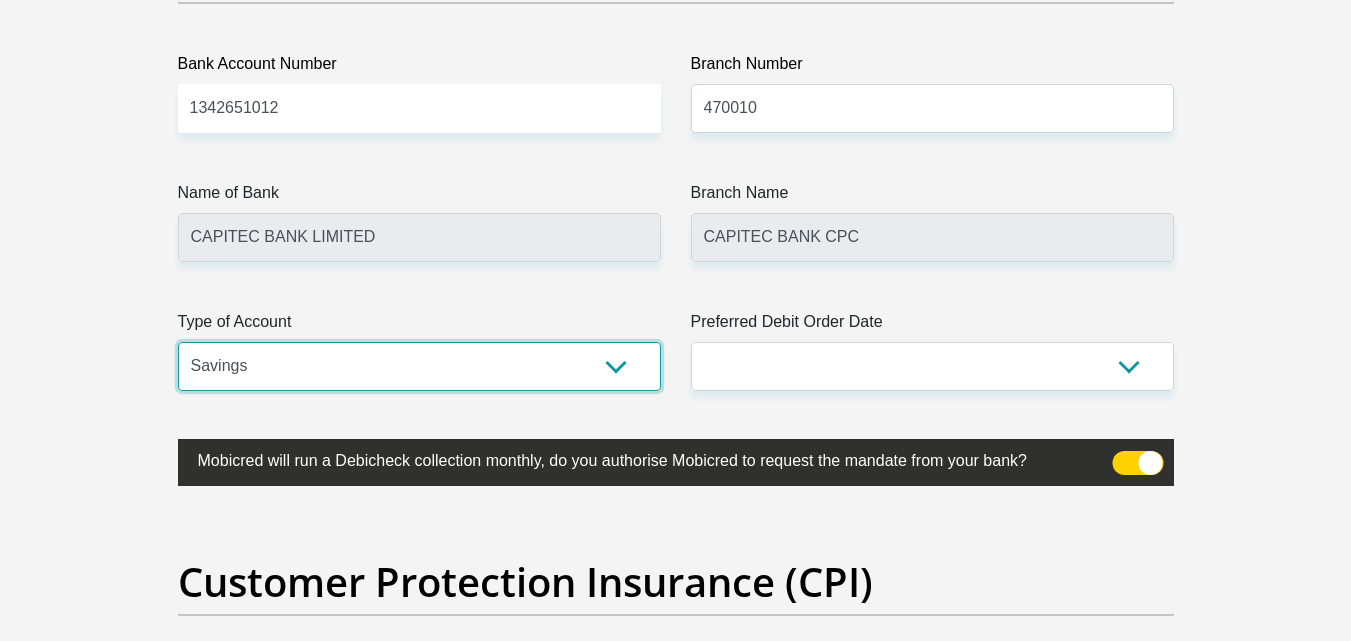 click on "Cheque
Savings" at bounding box center (419, 366) 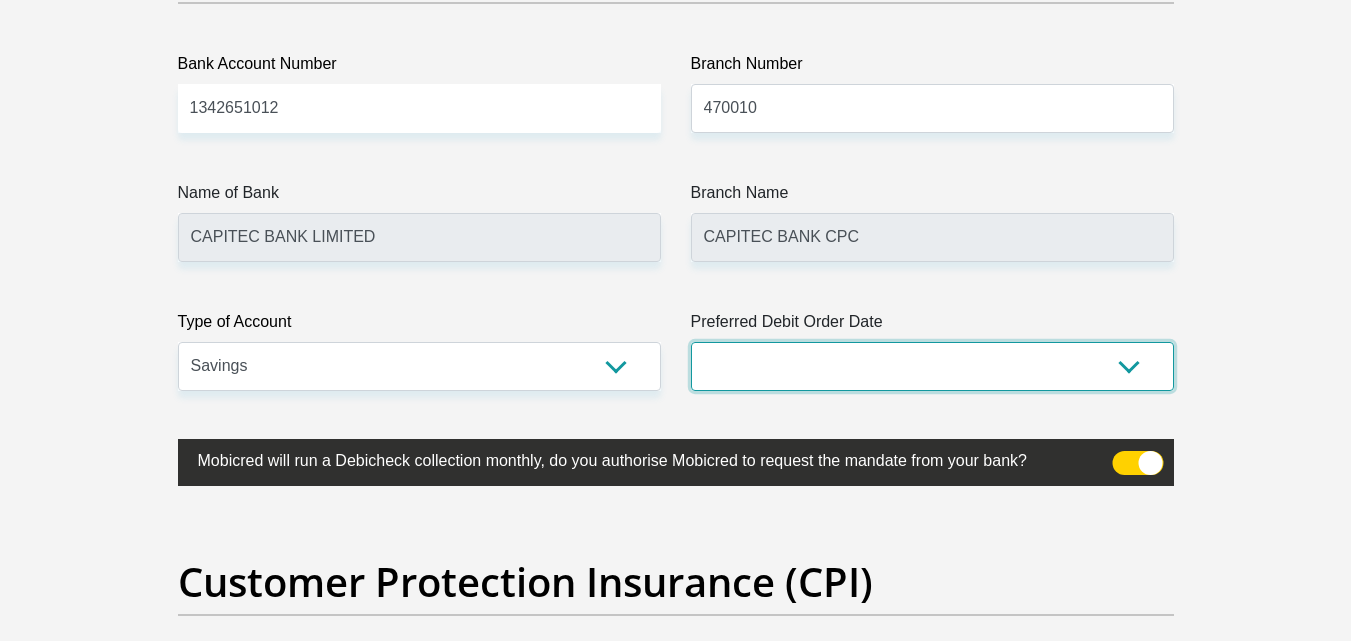 click on "1st
2nd
3rd
4th
5th
7th
18th
19th
20th
21st
22nd
23rd
24th
25th
26th
27th
28th
29th
30th" at bounding box center (932, 366) 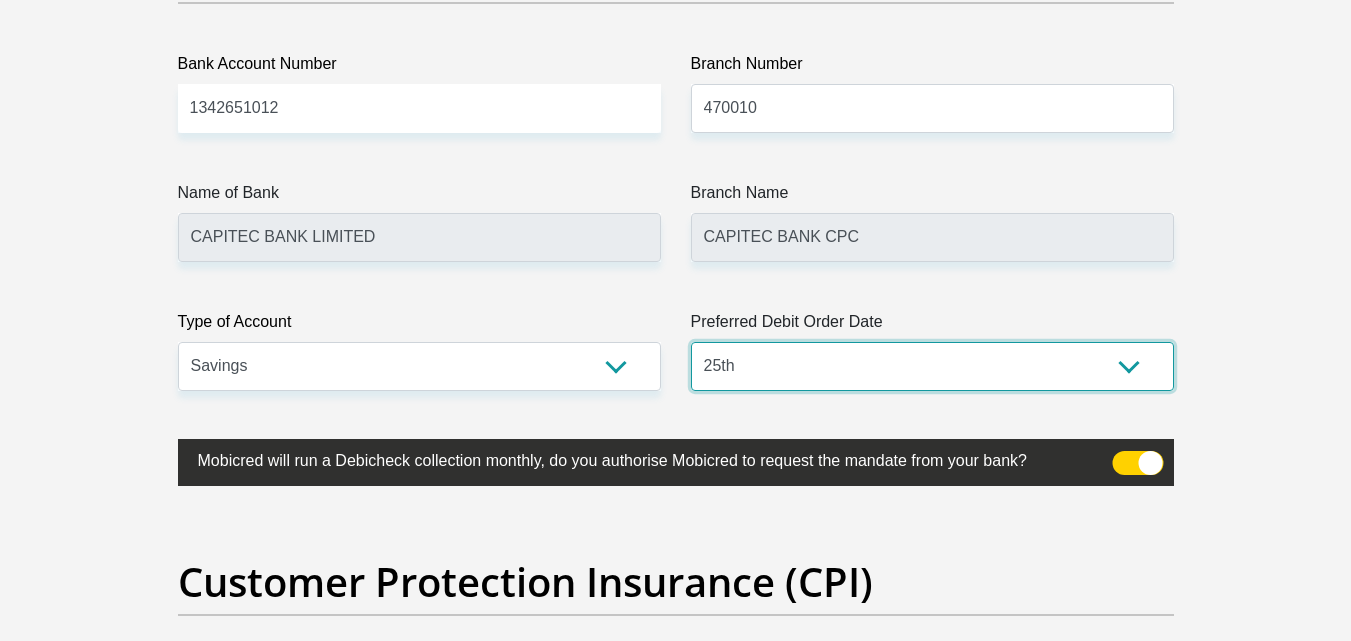click on "1st
2nd
3rd
4th
5th
7th
18th
19th
20th
21st
22nd
23rd
24th
25th
26th
27th
28th
29th
30th" at bounding box center (932, 366) 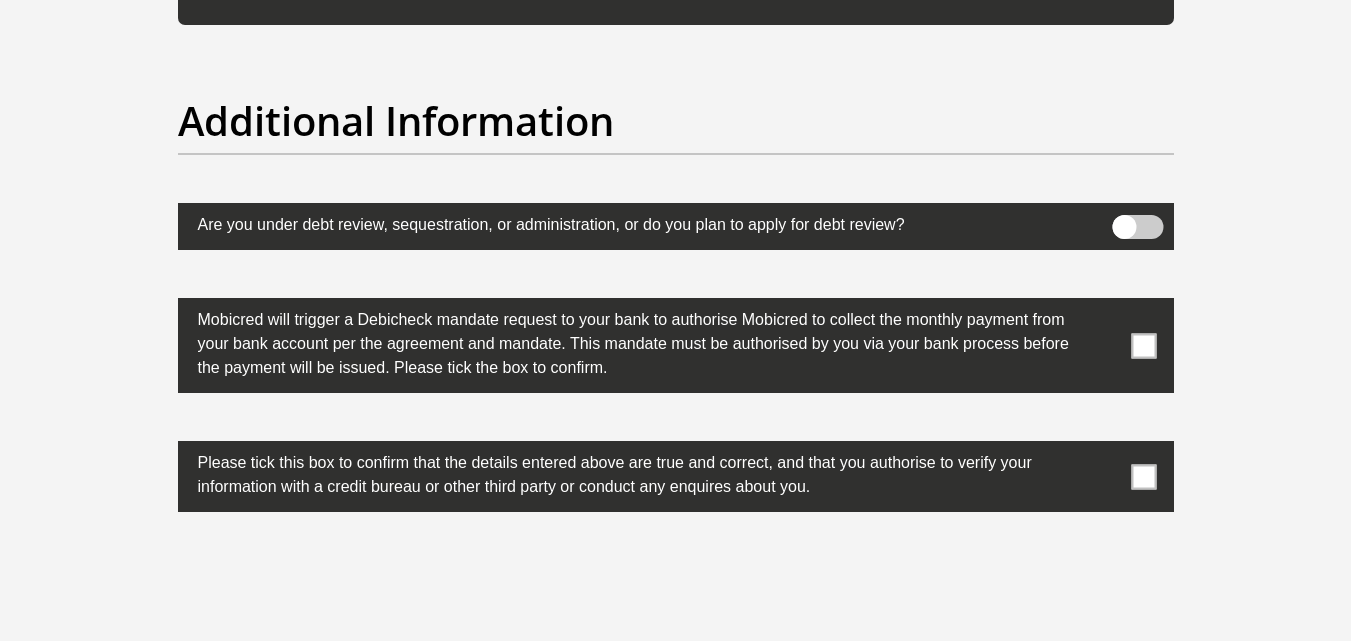 scroll, scrollTop: 6300, scrollLeft: 0, axis: vertical 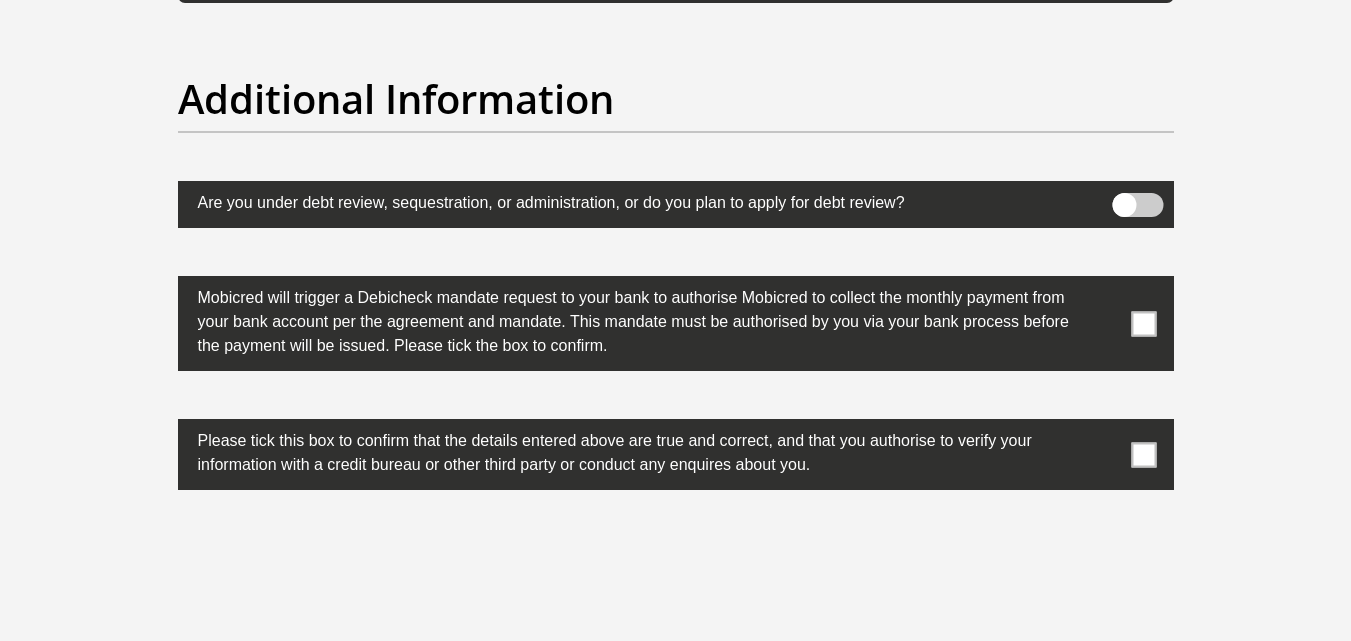 click at bounding box center [1143, 323] 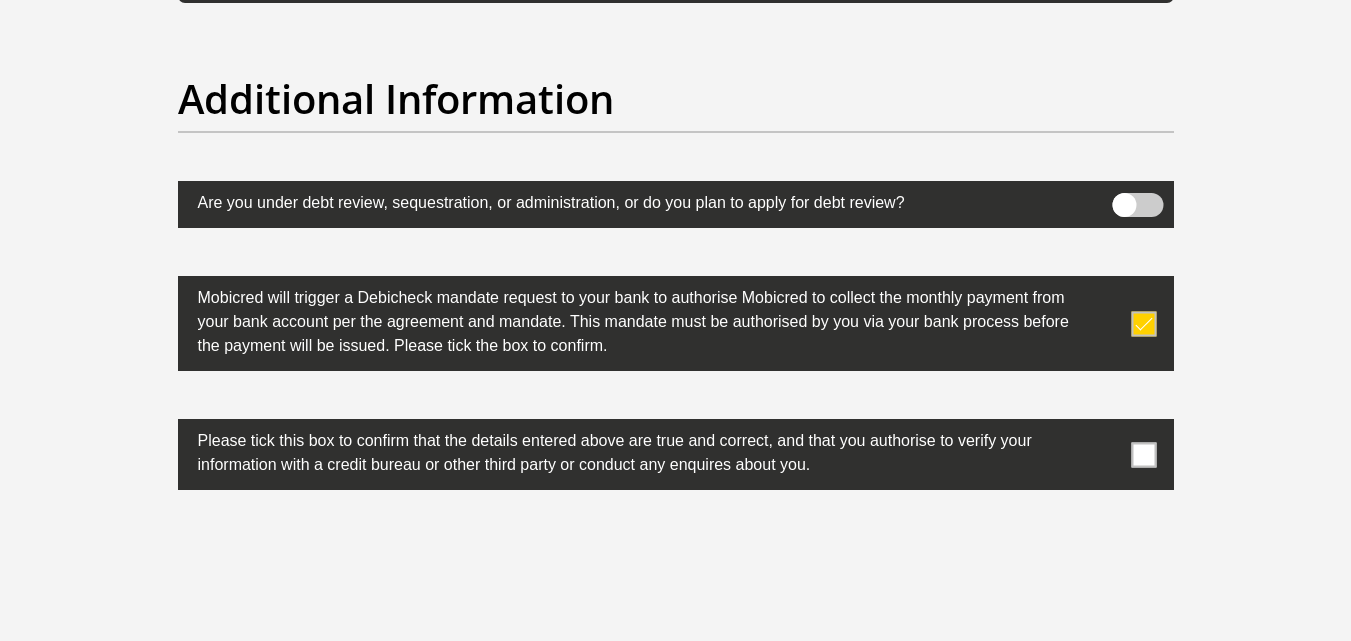 click at bounding box center (1143, 454) 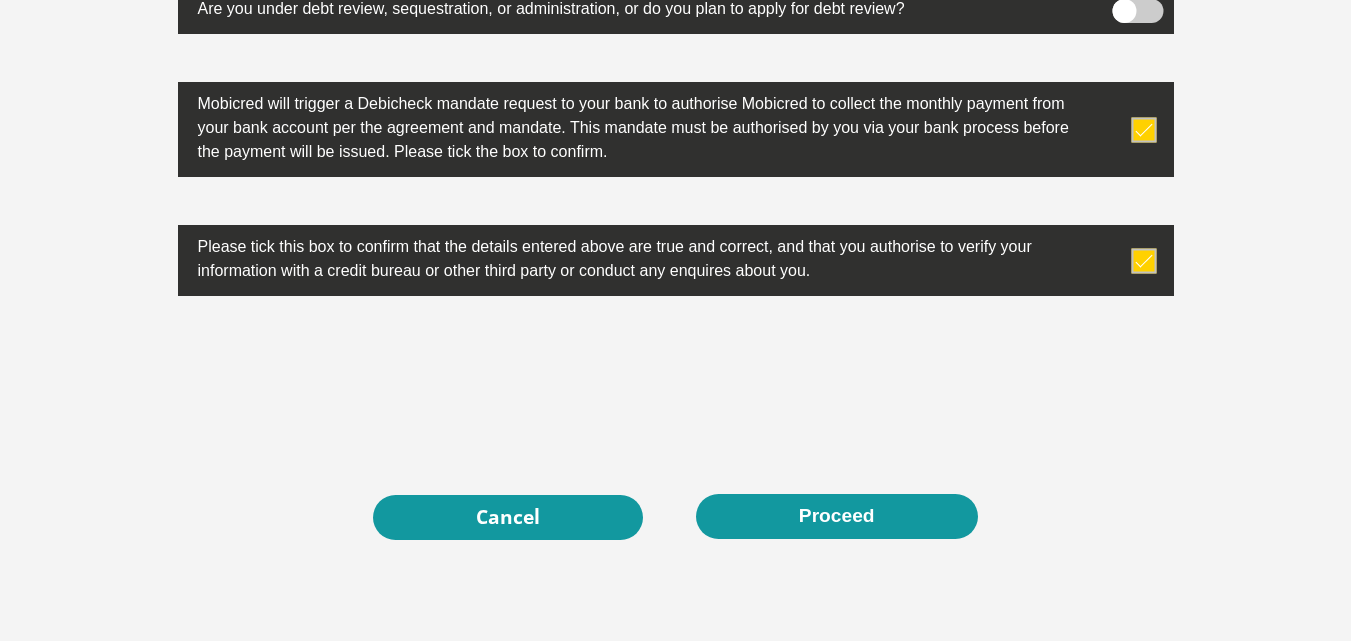 scroll, scrollTop: 6500, scrollLeft: 0, axis: vertical 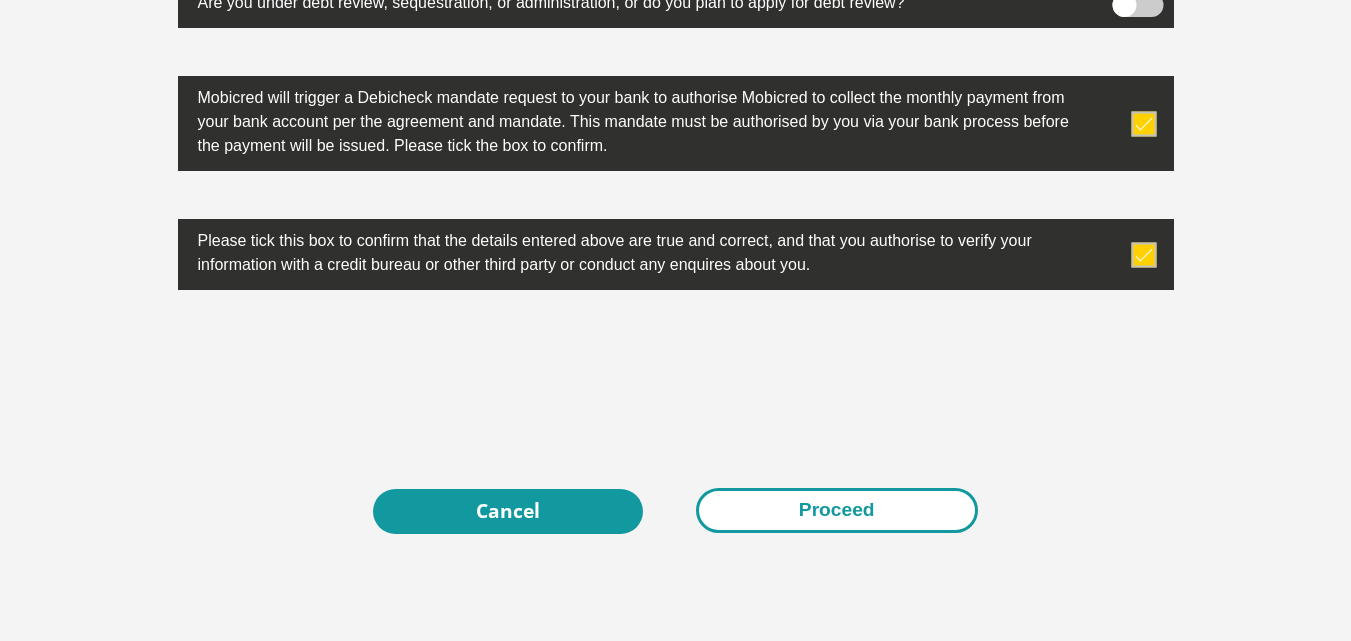 click on "Proceed" at bounding box center [837, 510] 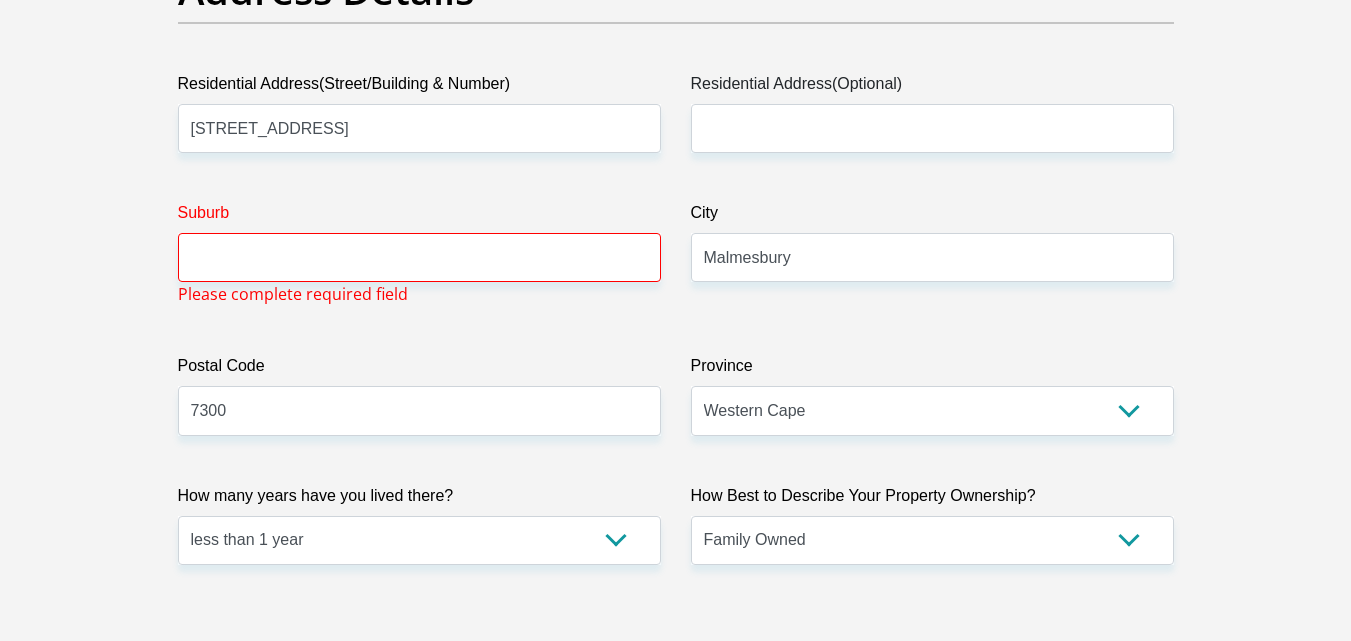 scroll, scrollTop: 1143, scrollLeft: 0, axis: vertical 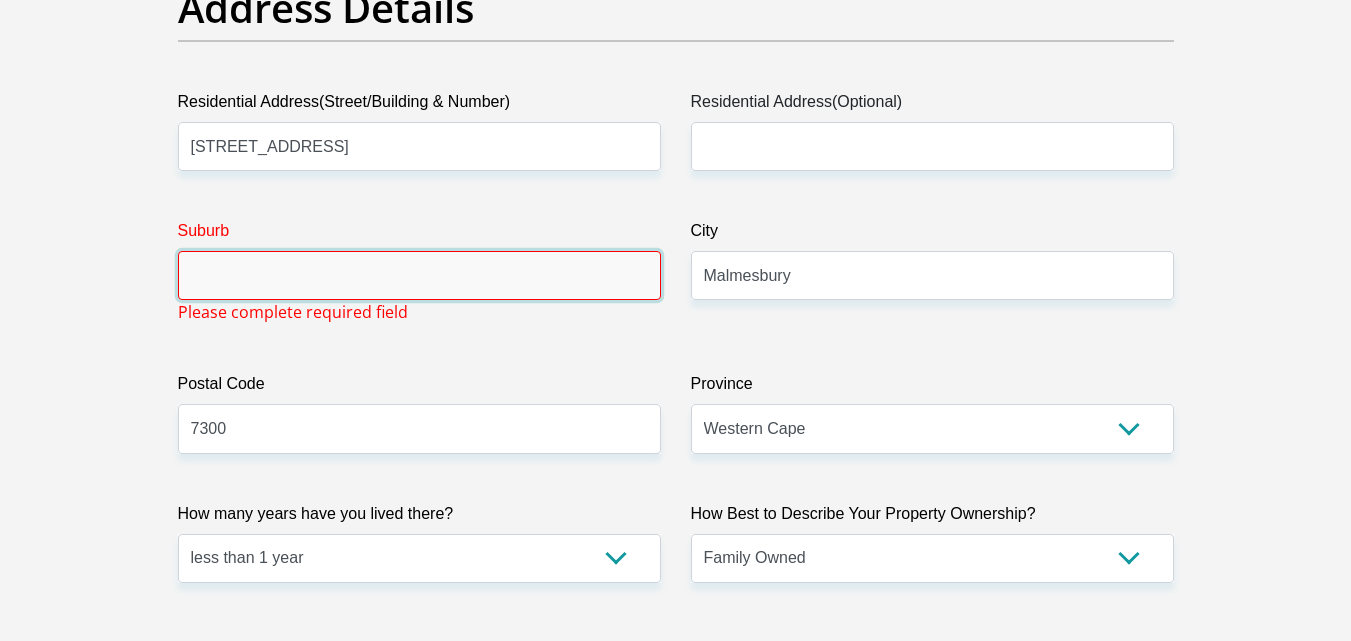 click on "Suburb" at bounding box center [419, 275] 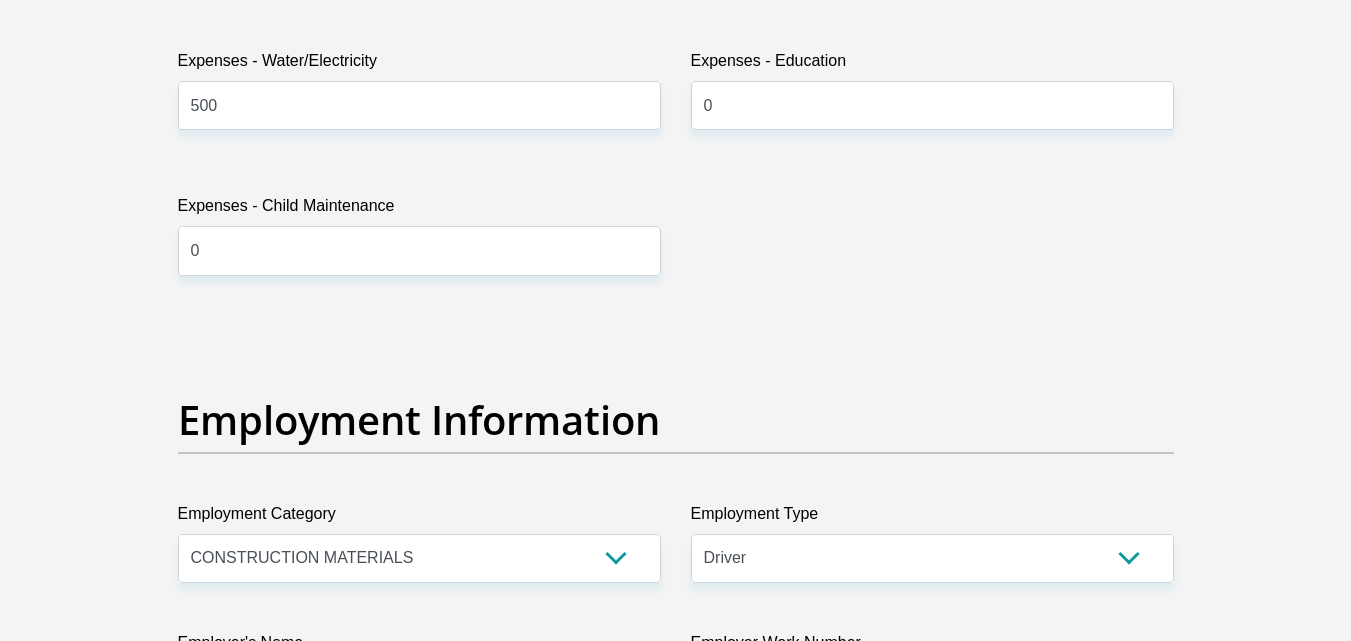 scroll, scrollTop: 6629, scrollLeft: 0, axis: vertical 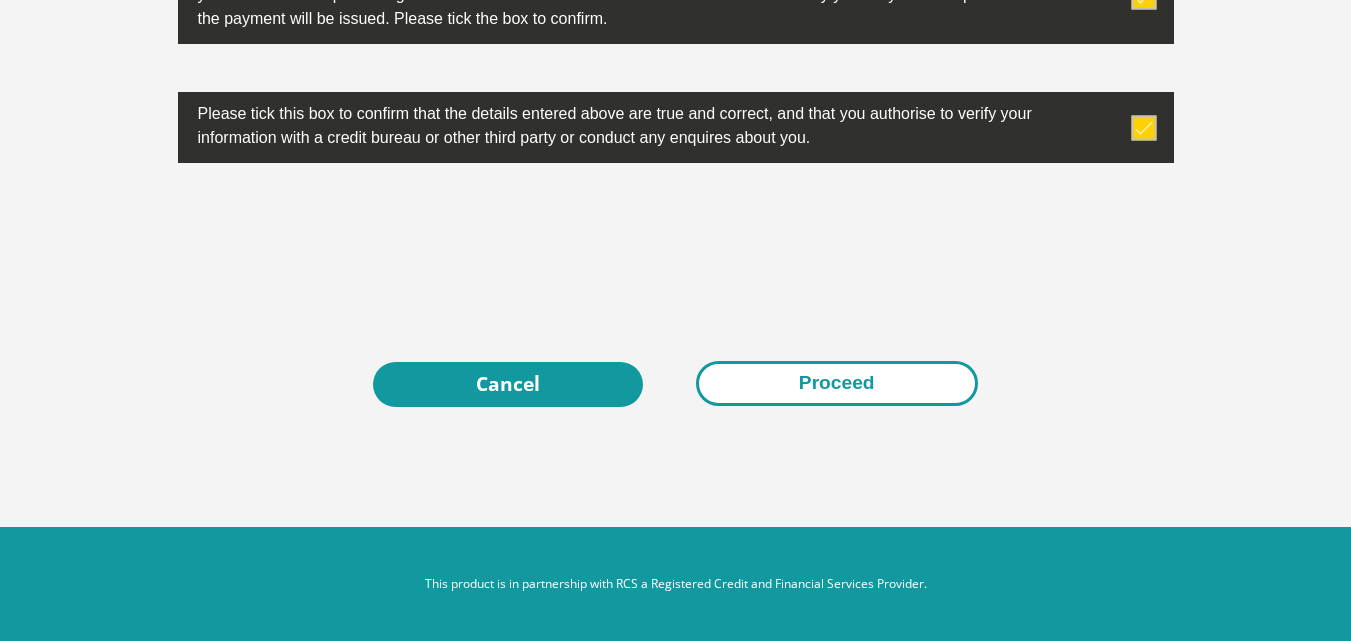 click on "Proceed" at bounding box center [837, 383] 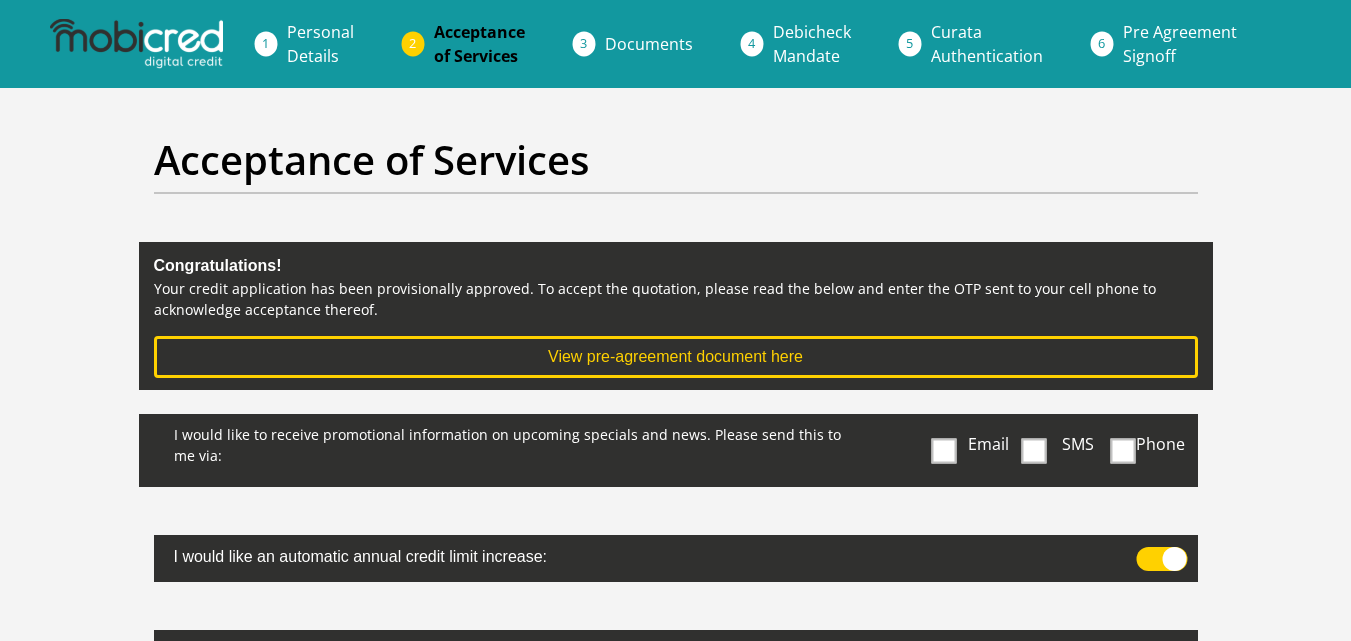 scroll, scrollTop: 0, scrollLeft: 0, axis: both 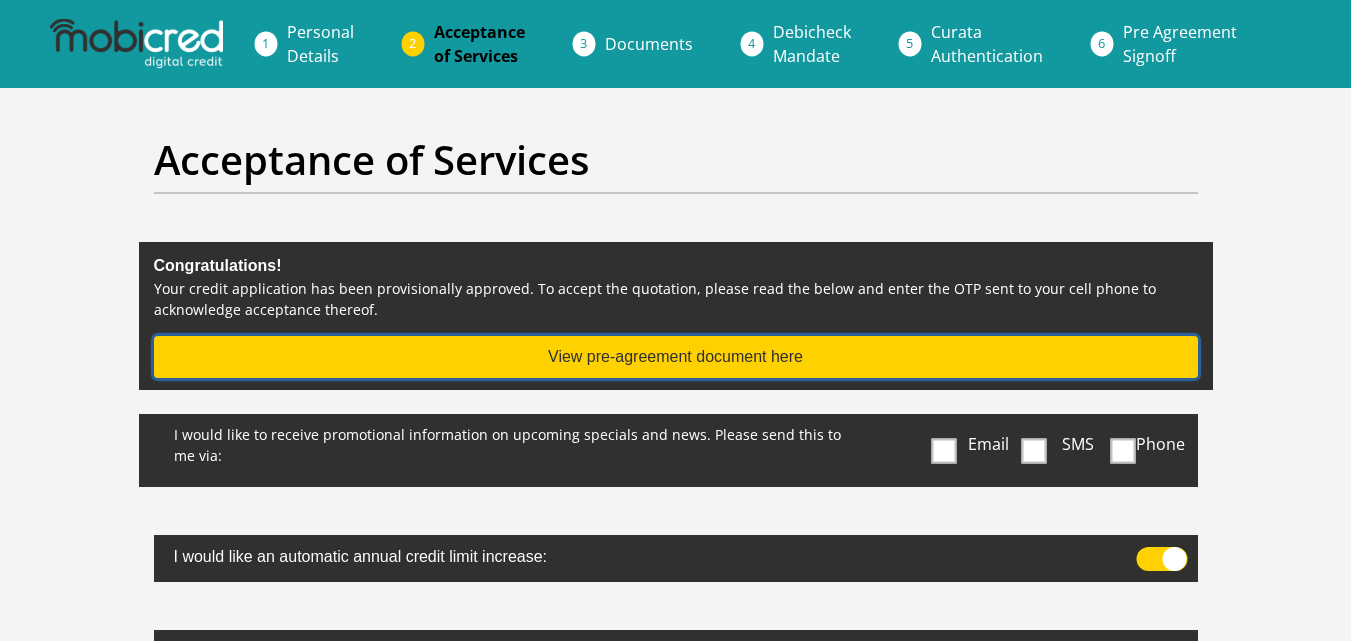 click on "View pre-agreement document here" at bounding box center (676, 357) 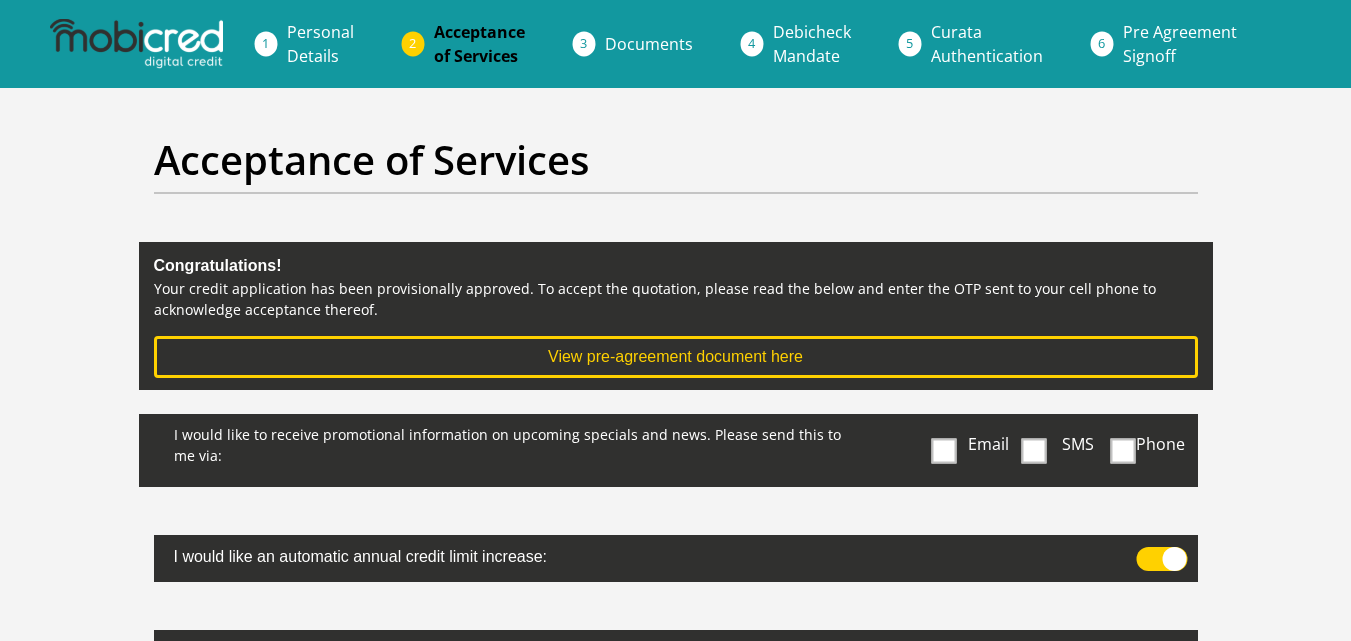 click at bounding box center [1033, 450] 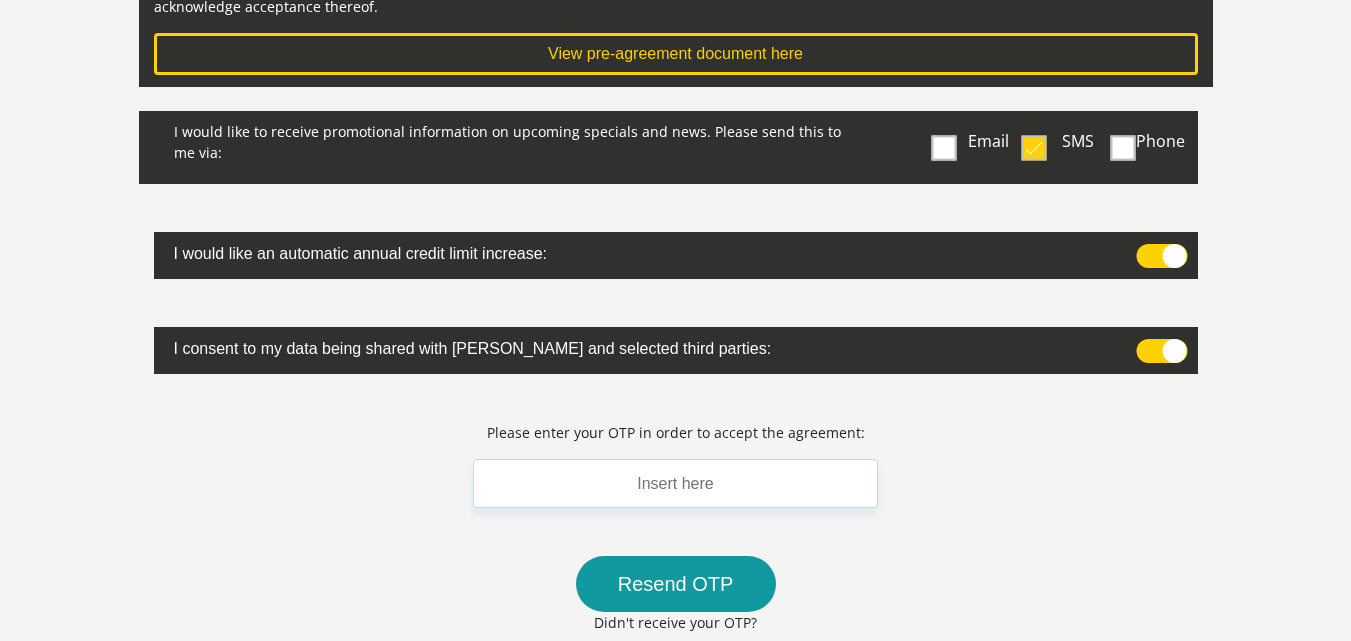 scroll, scrollTop: 300, scrollLeft: 0, axis: vertical 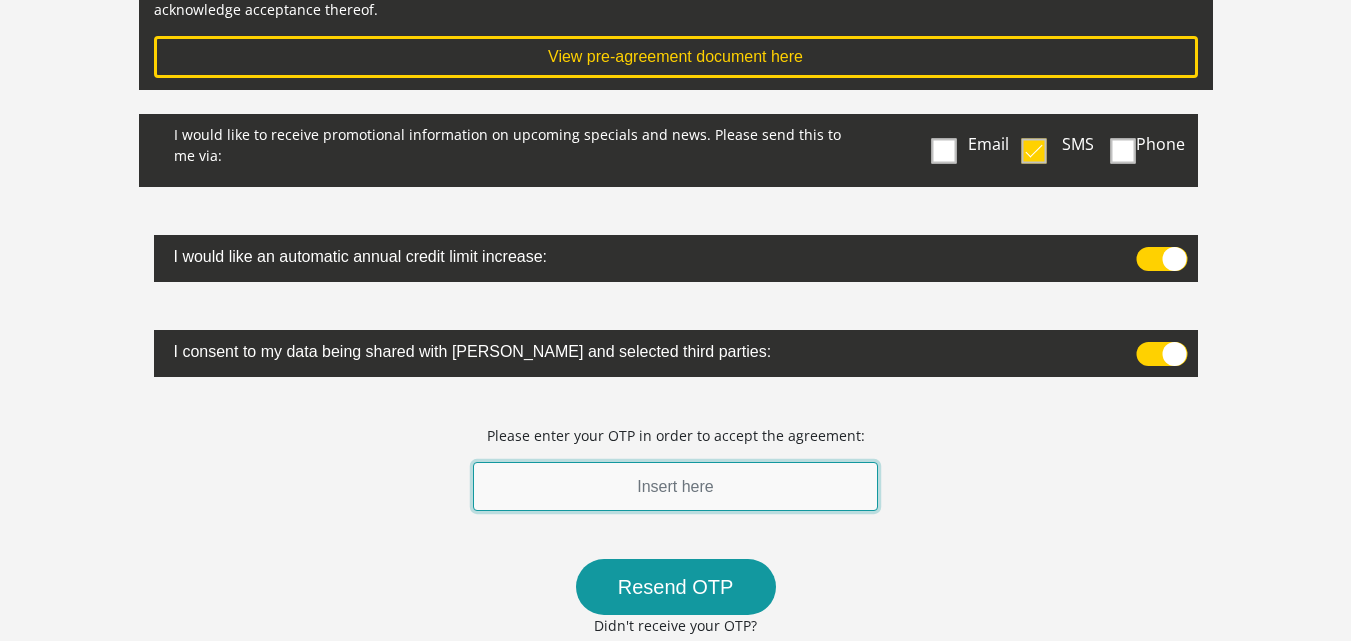 click at bounding box center (676, 486) 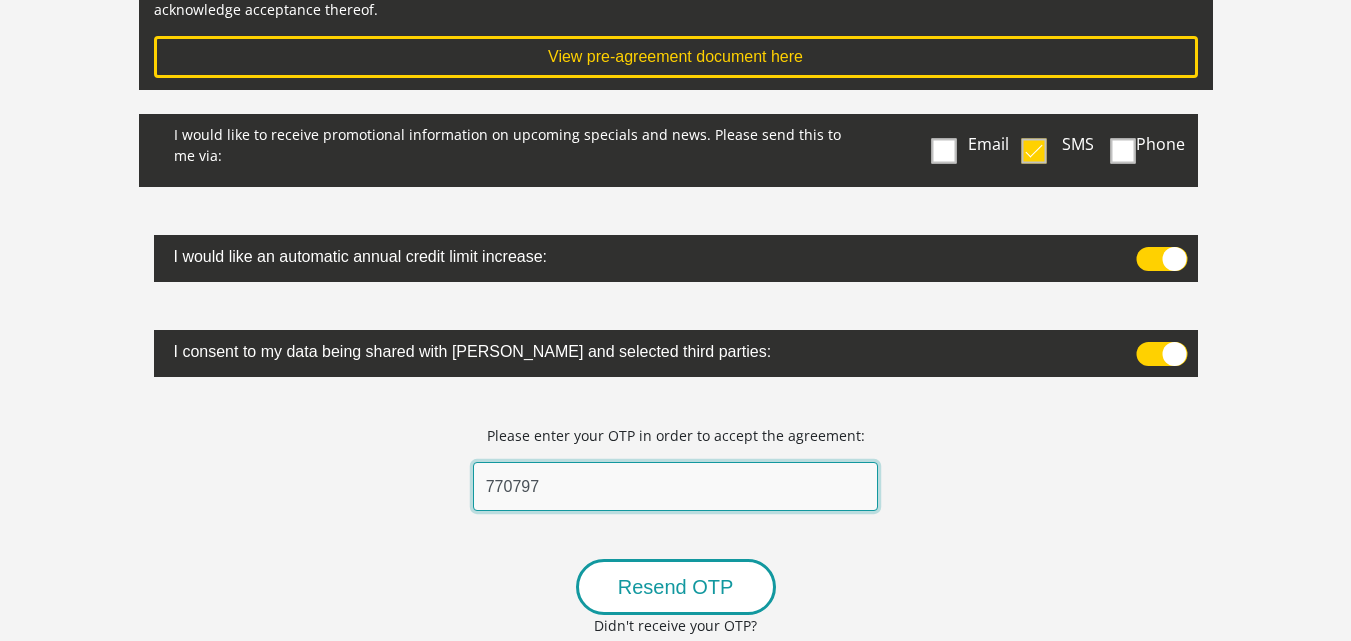 type on "770797" 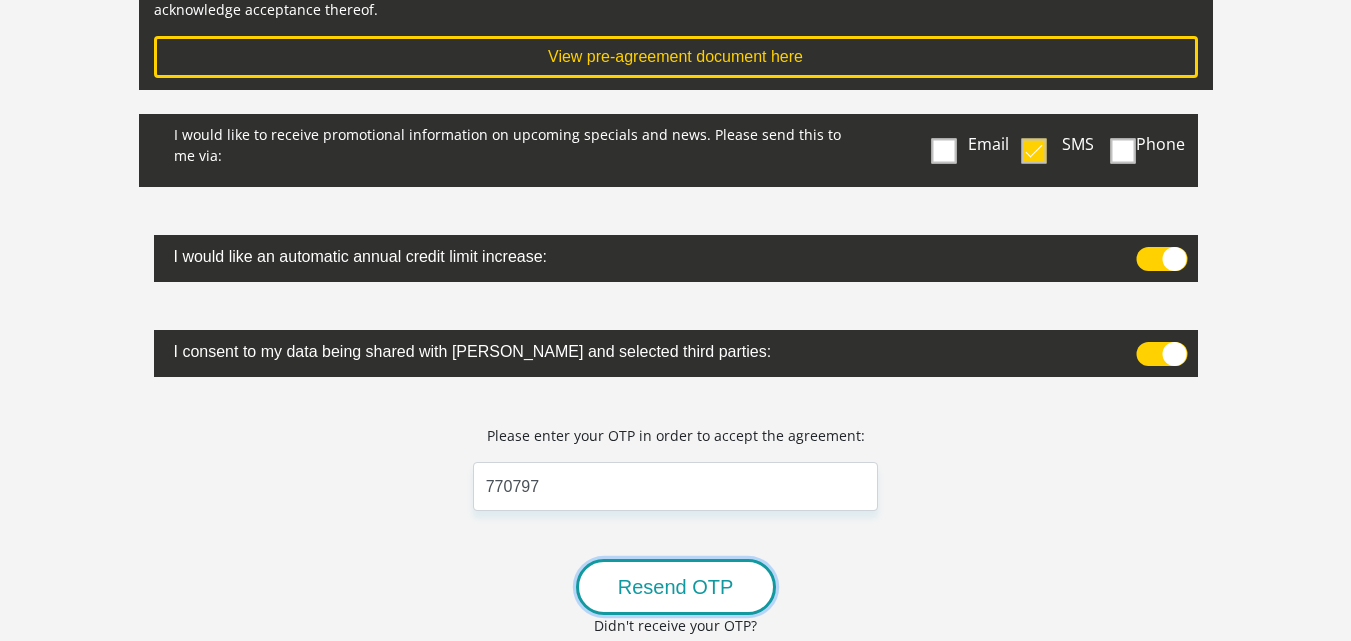 click on "Resend OTP" at bounding box center (676, 587) 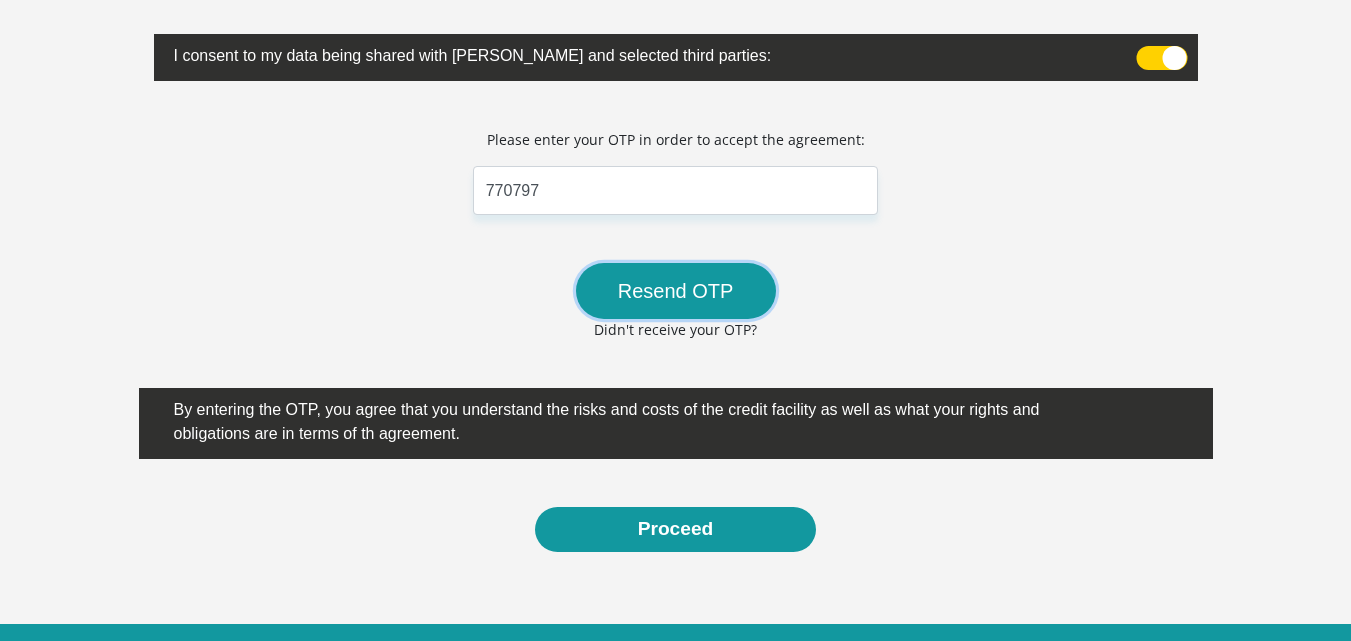 scroll, scrollTop: 600, scrollLeft: 0, axis: vertical 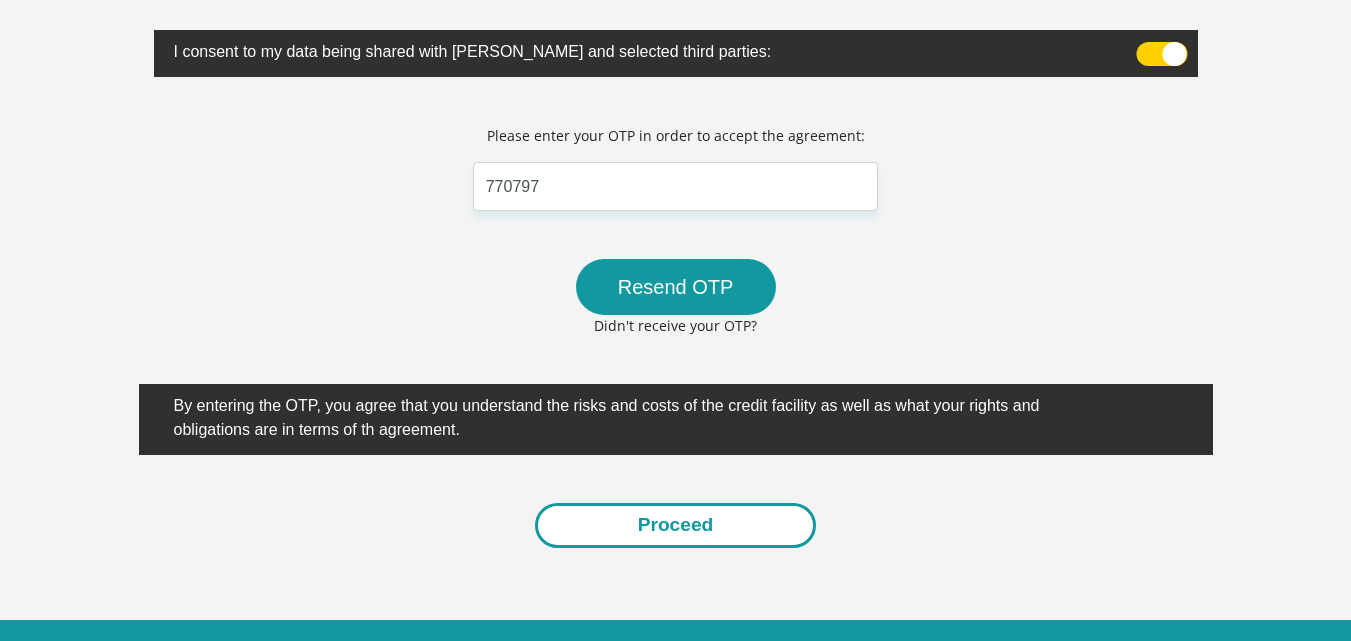 click on "Proceed" at bounding box center (676, 525) 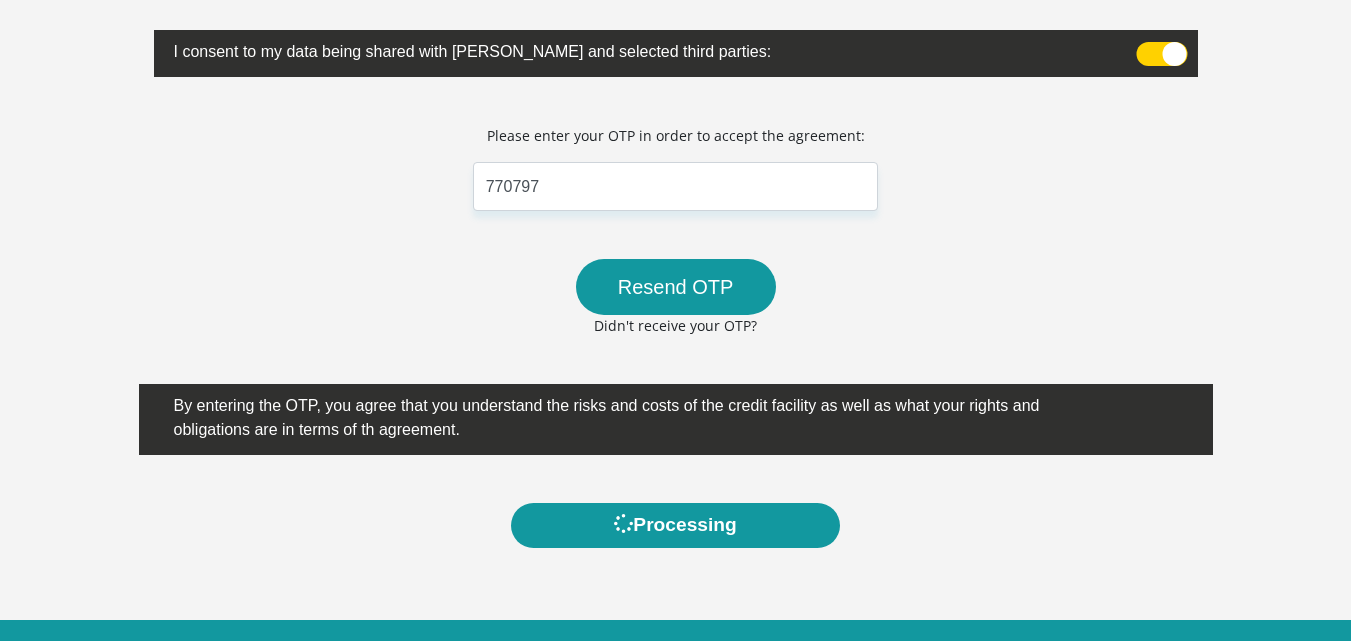 scroll, scrollTop: 0, scrollLeft: 0, axis: both 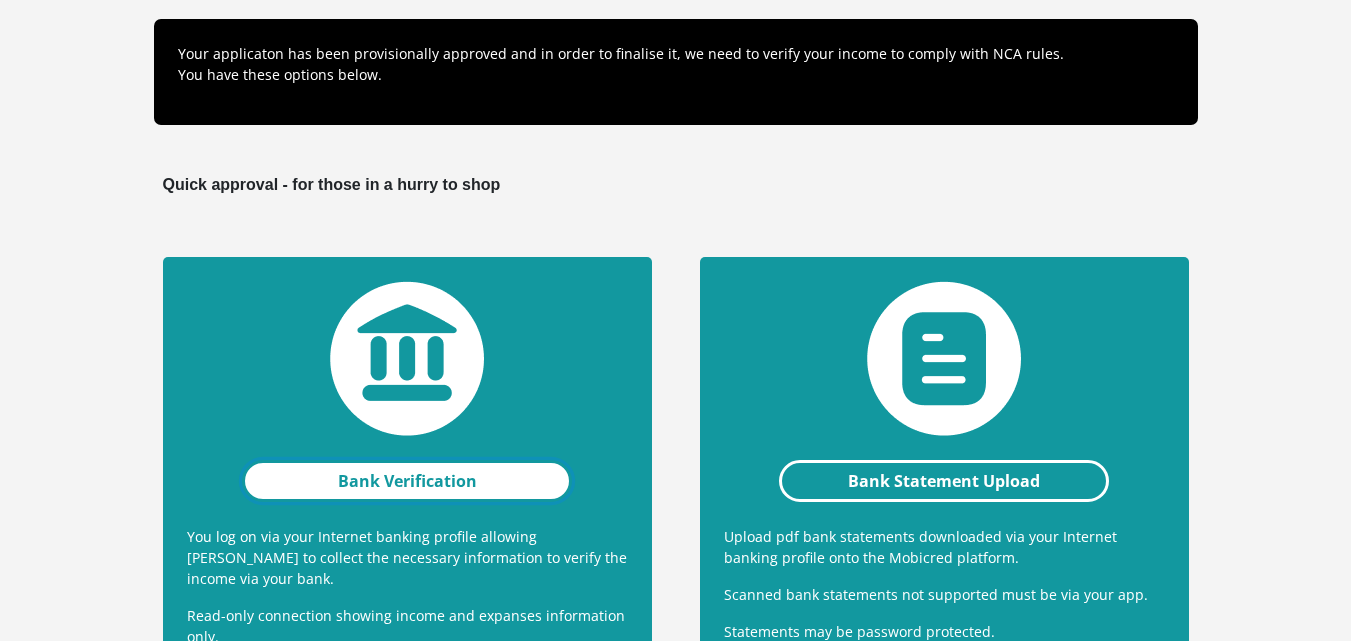 click on "Bank Verification" at bounding box center (407, 481) 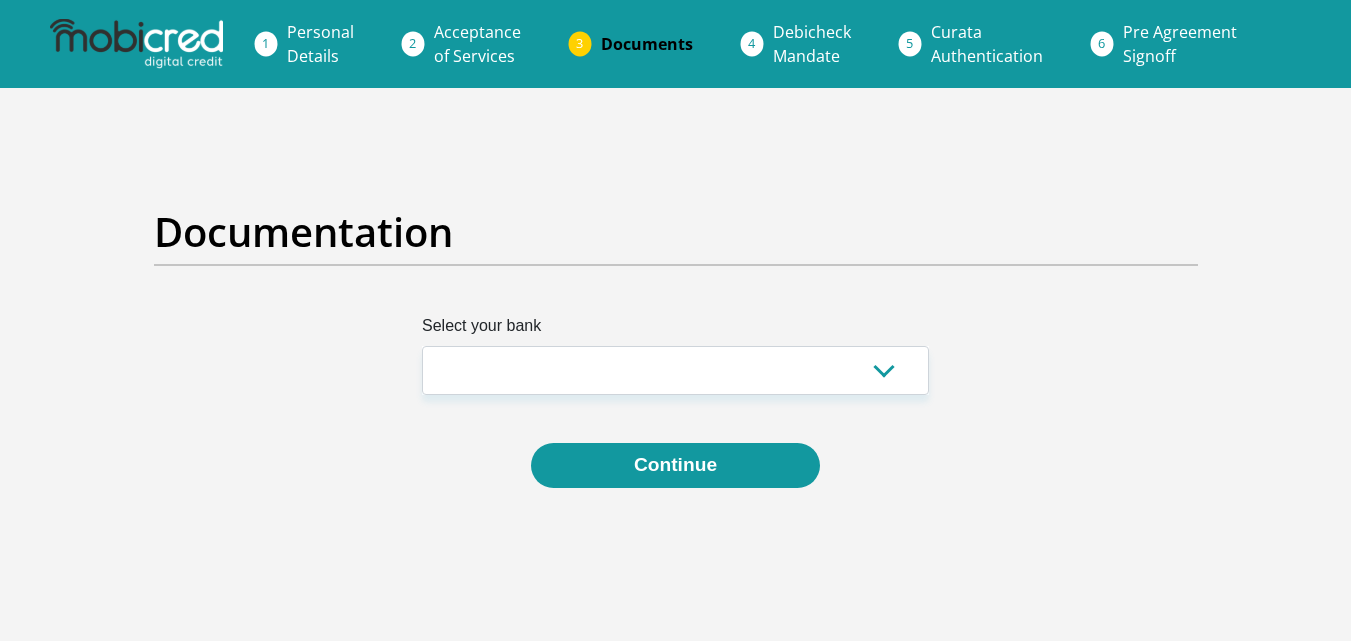 scroll, scrollTop: 0, scrollLeft: 0, axis: both 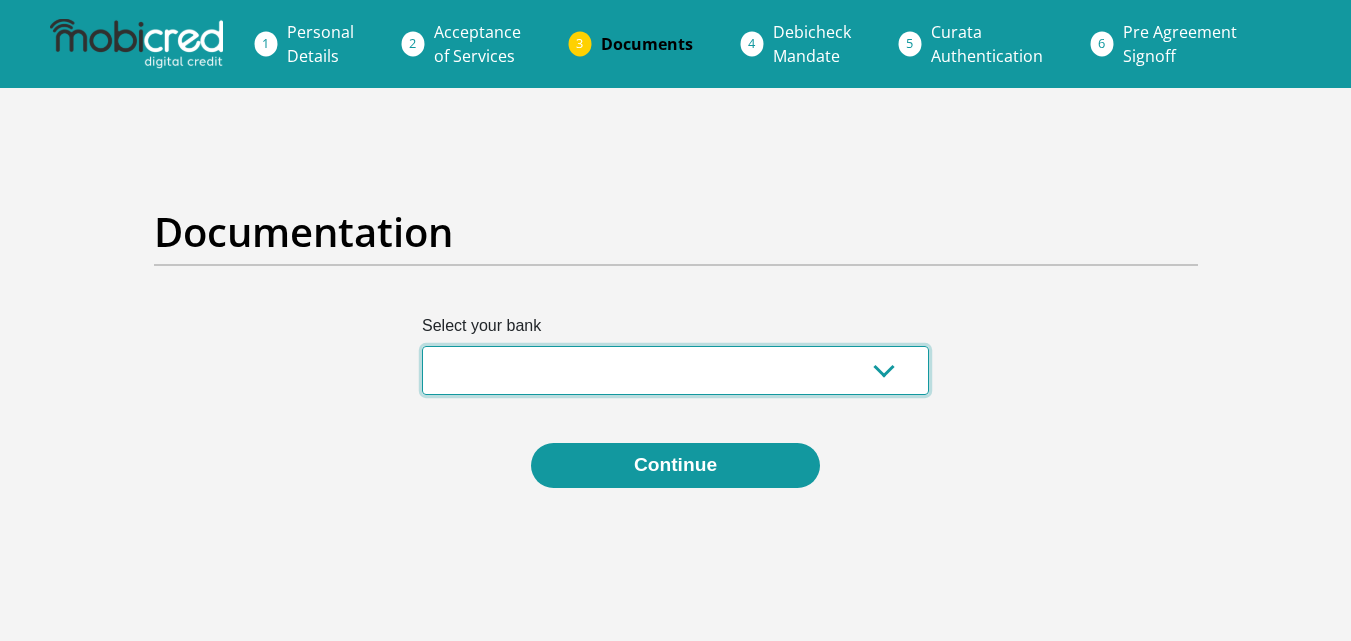 click on "Absa
Capitec Bank
Discovery Bank
First National Bank
Nedbank
Standard Bank
TymeBank" at bounding box center (675, 370) 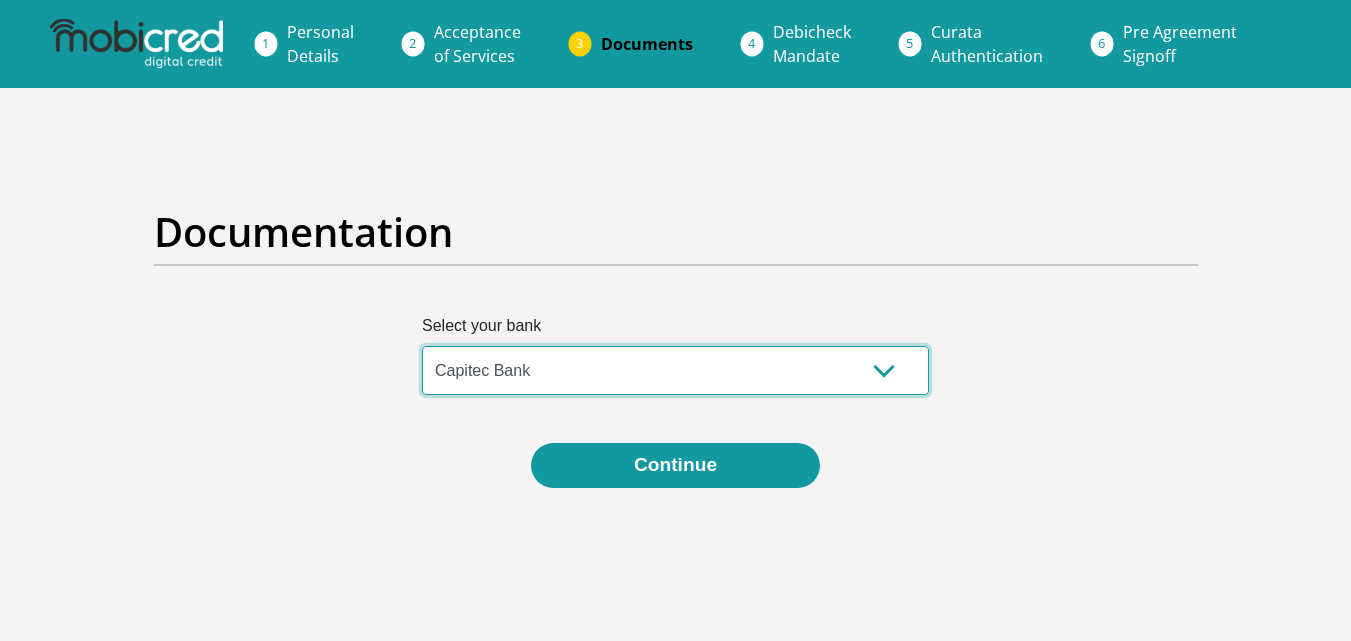 click on "Absa
Capitec Bank
Discovery Bank
First National Bank
Nedbank
Standard Bank
TymeBank" at bounding box center (675, 370) 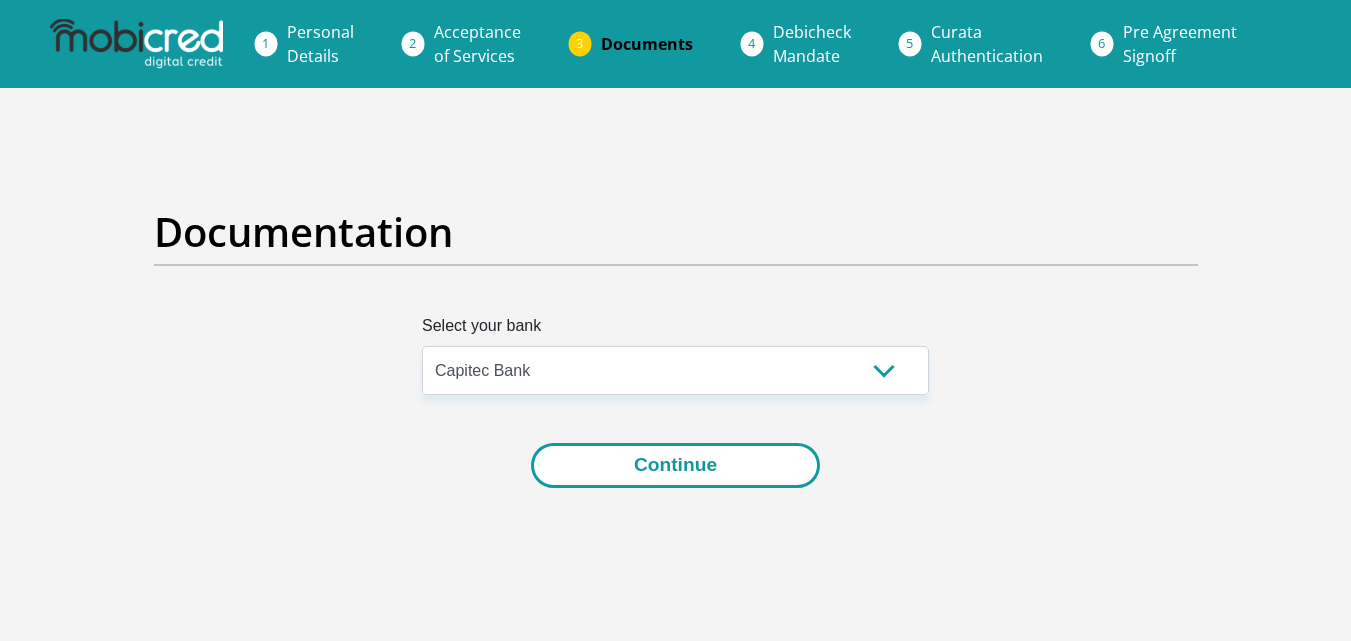 click on "Continue" at bounding box center [675, 465] 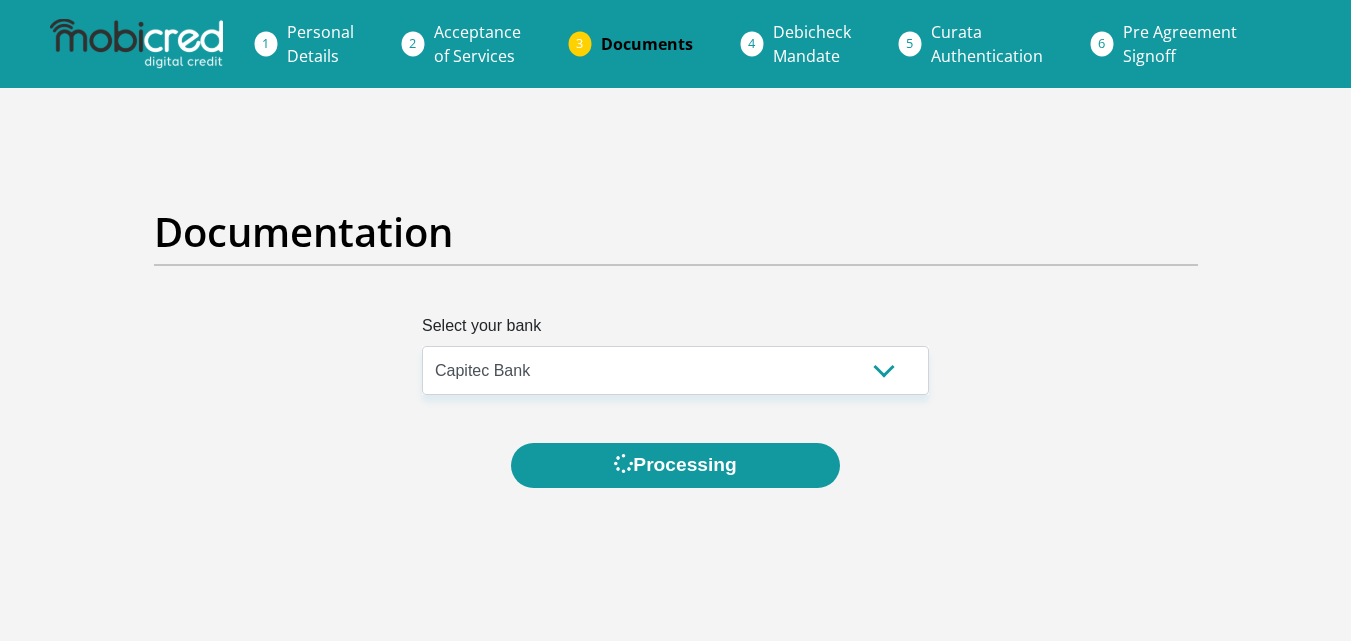scroll, scrollTop: 0, scrollLeft: 0, axis: both 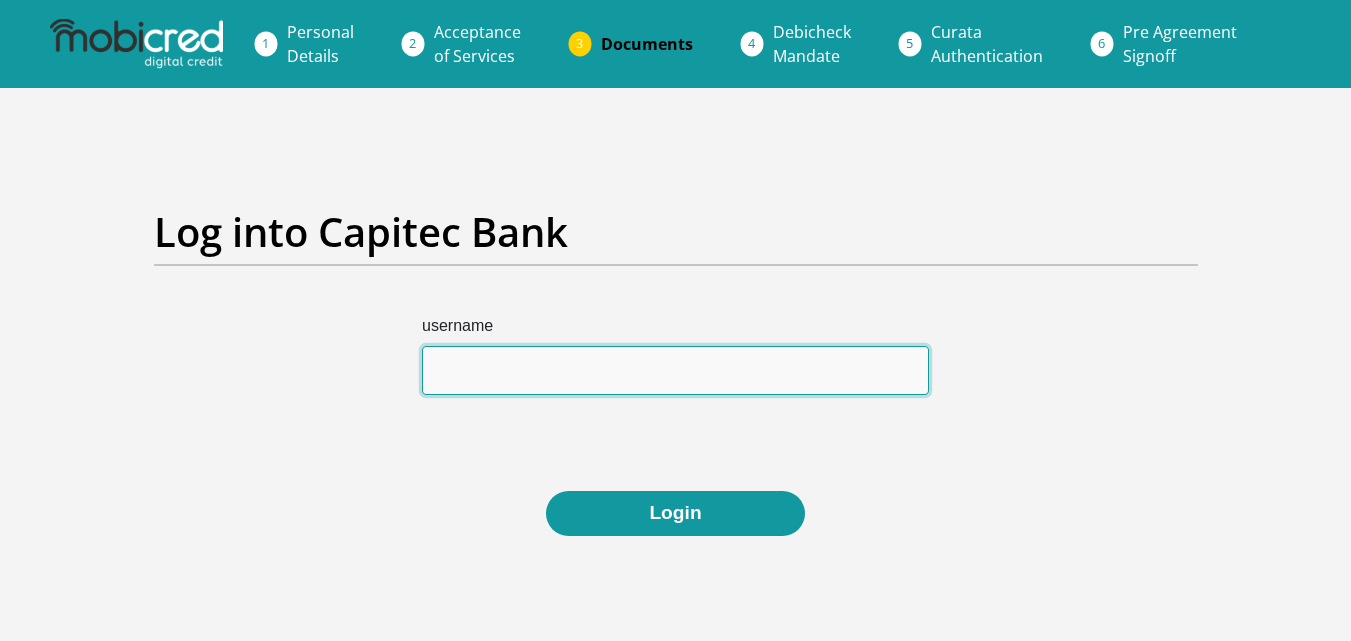 click on "username" at bounding box center [675, 370] 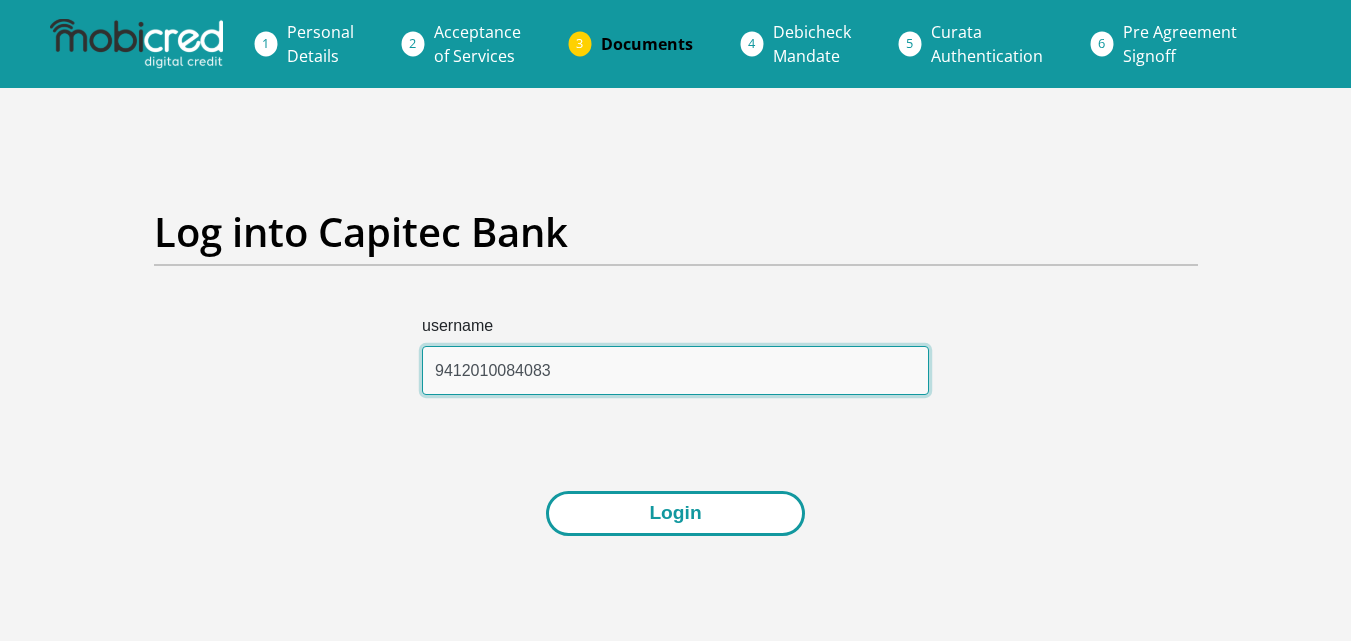 type on "9412010084083" 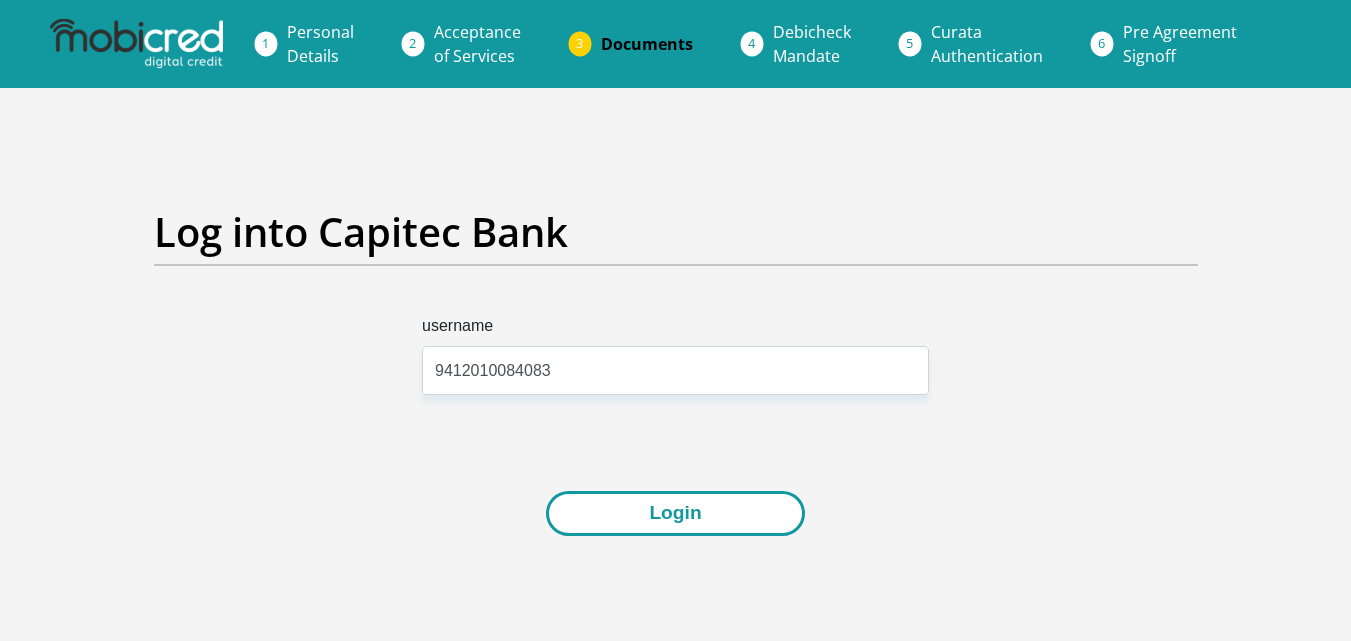 click on "Login" at bounding box center (675, 513) 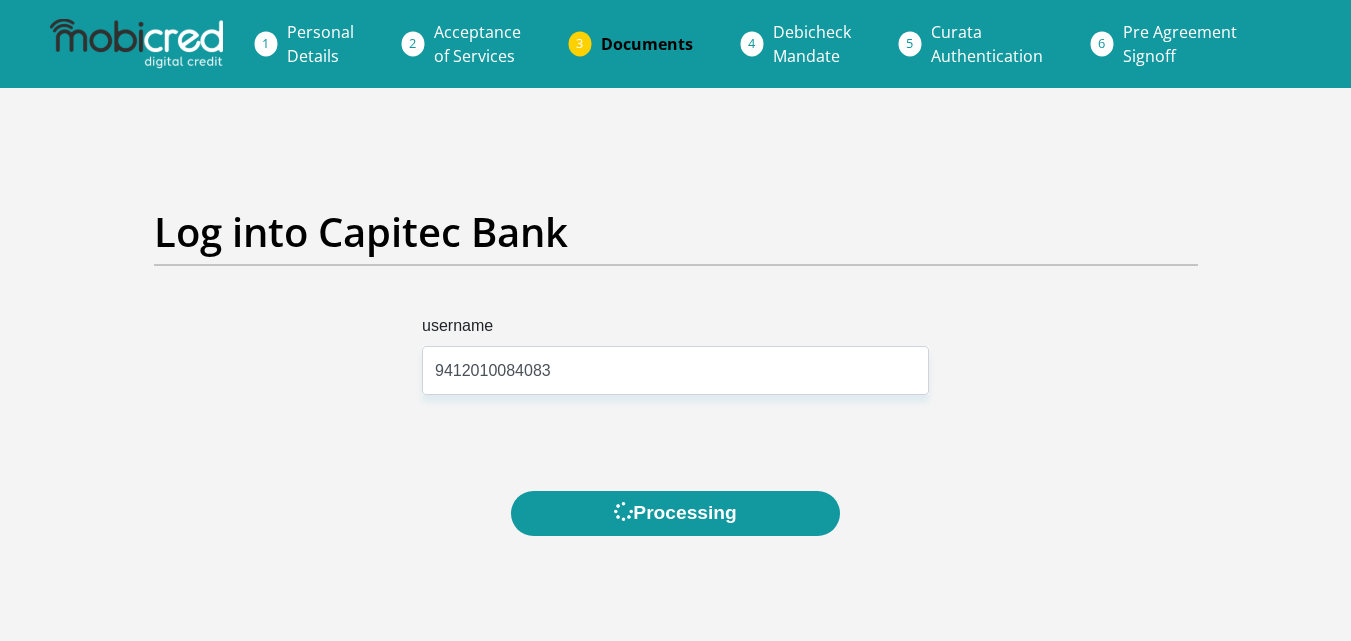 scroll, scrollTop: 0, scrollLeft: 0, axis: both 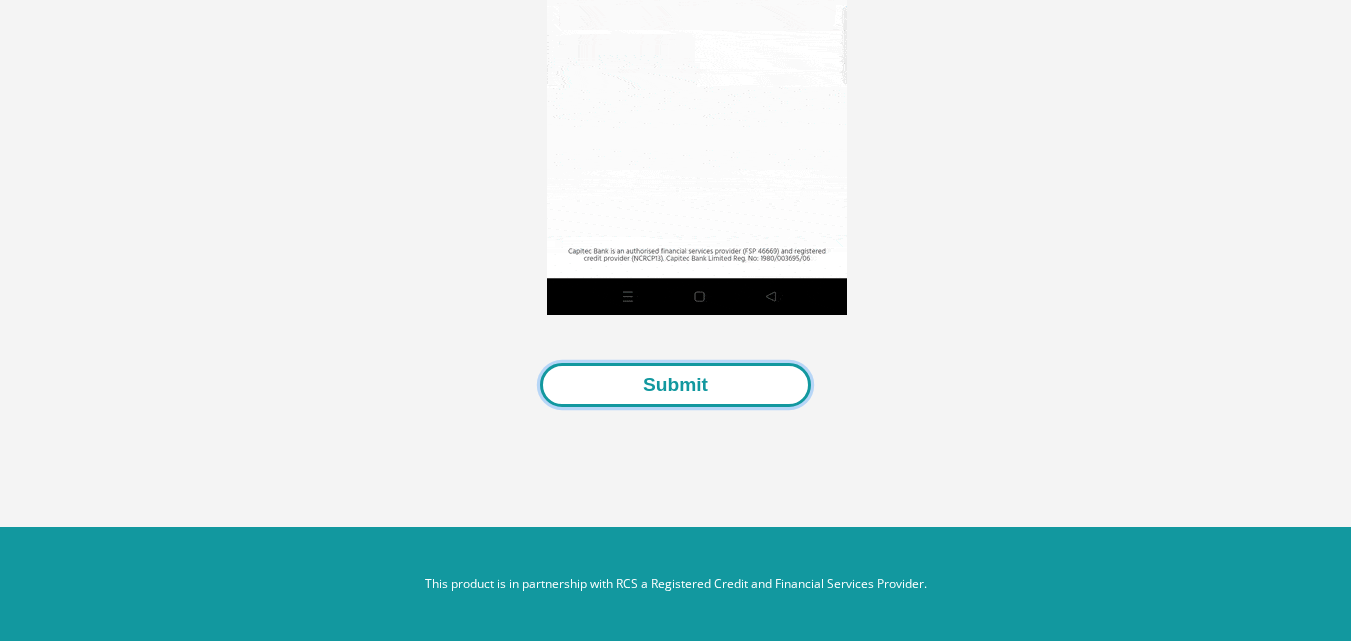click on "Submit" at bounding box center [675, 385] 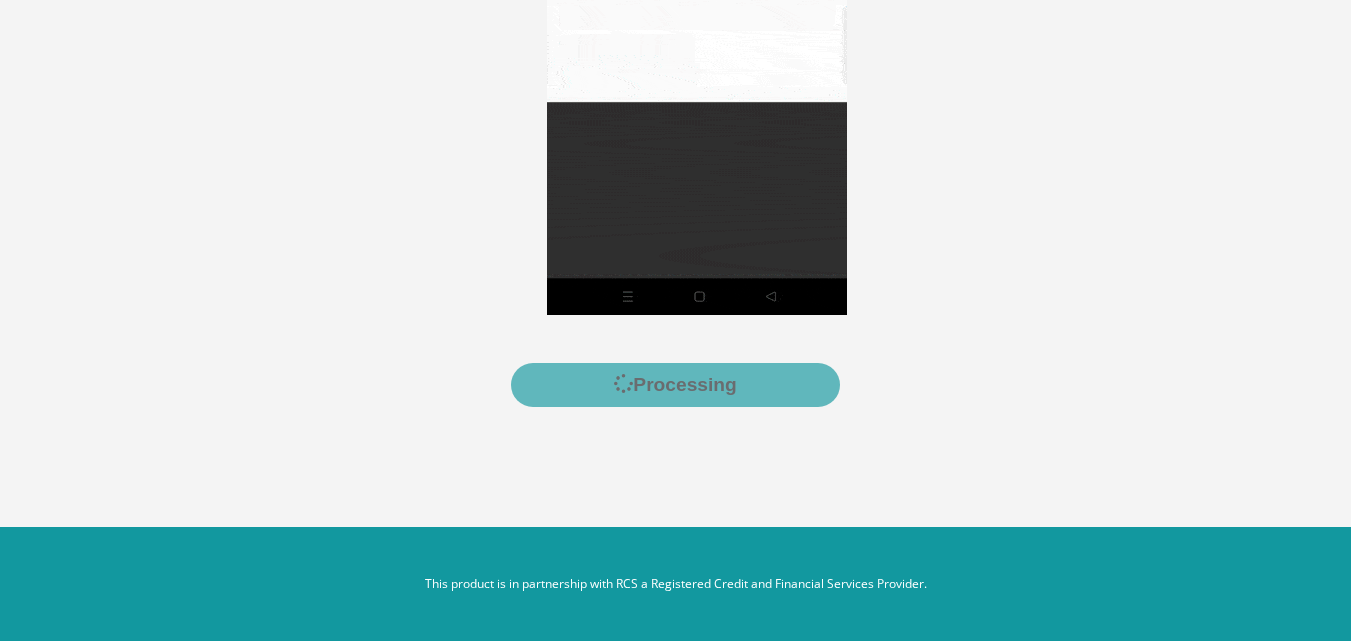 scroll, scrollTop: 0, scrollLeft: 0, axis: both 